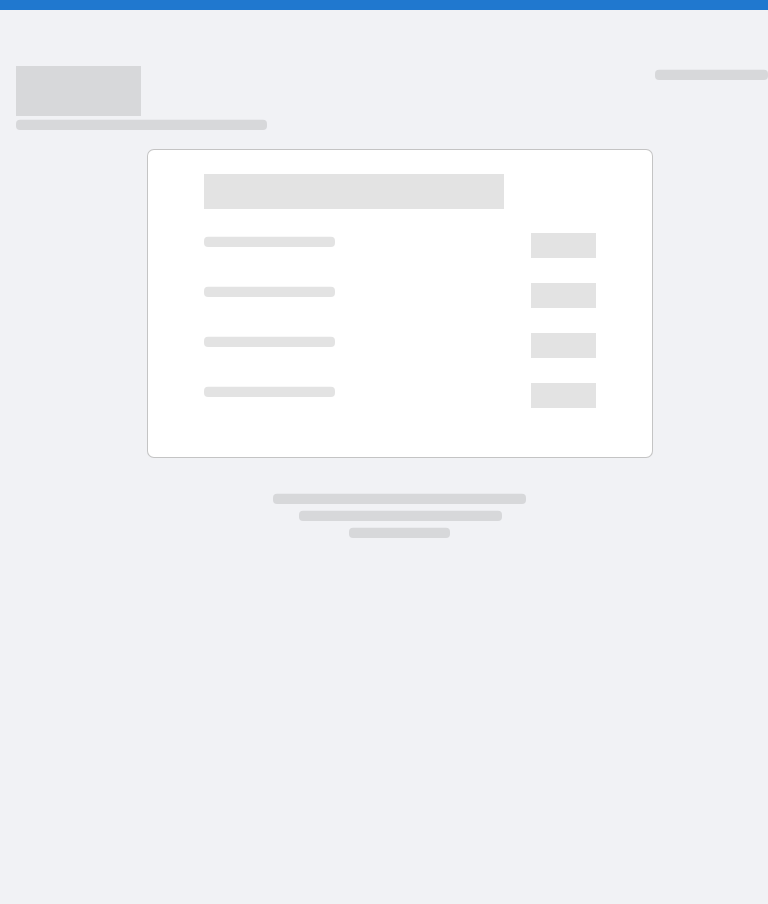 scroll, scrollTop: 0, scrollLeft: 0, axis: both 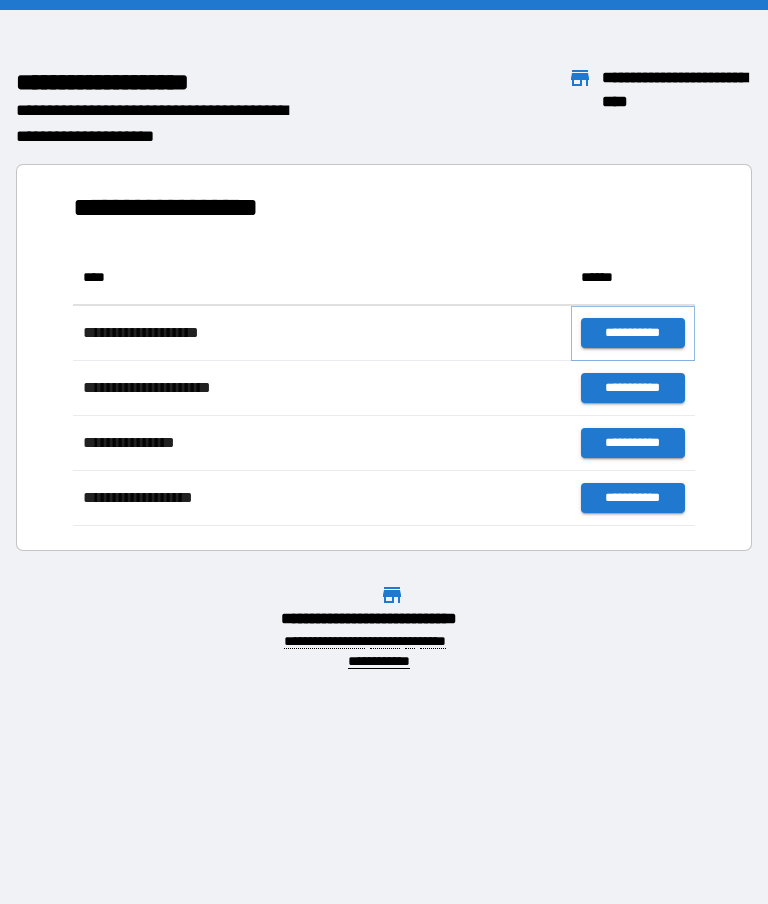 click on "**********" at bounding box center [633, 333] 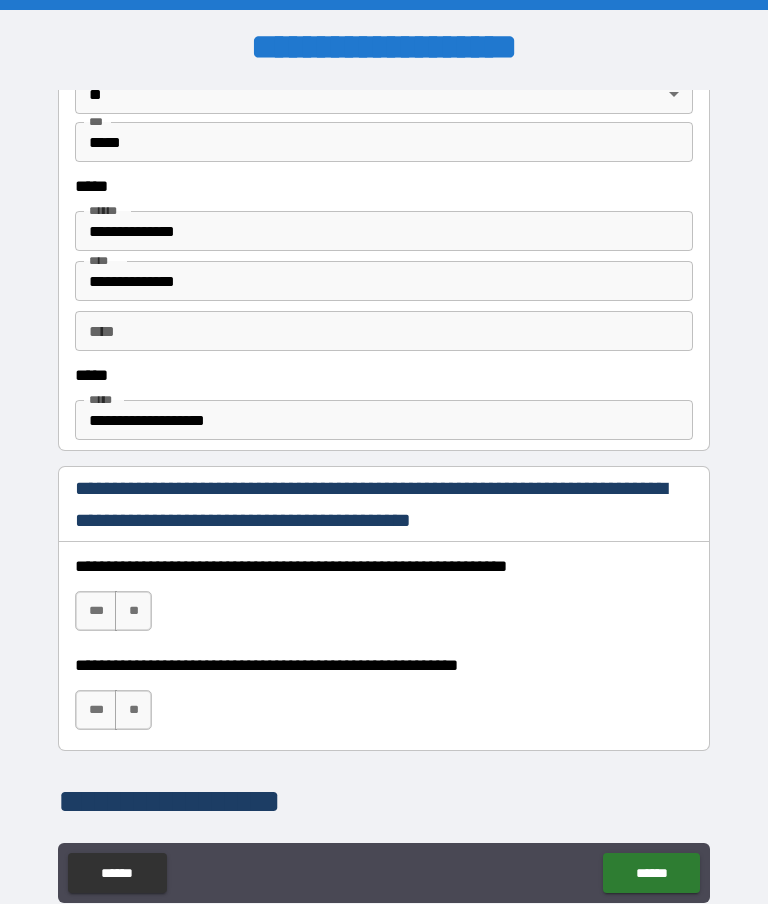 scroll, scrollTop: 984, scrollLeft: 0, axis: vertical 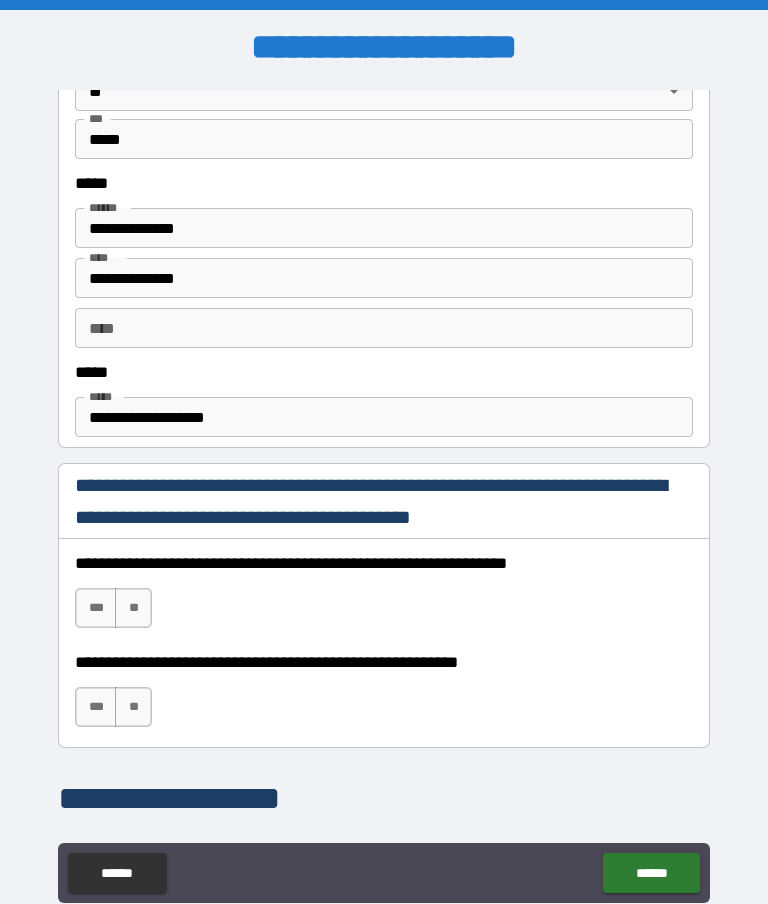 click on "***" at bounding box center (96, 608) 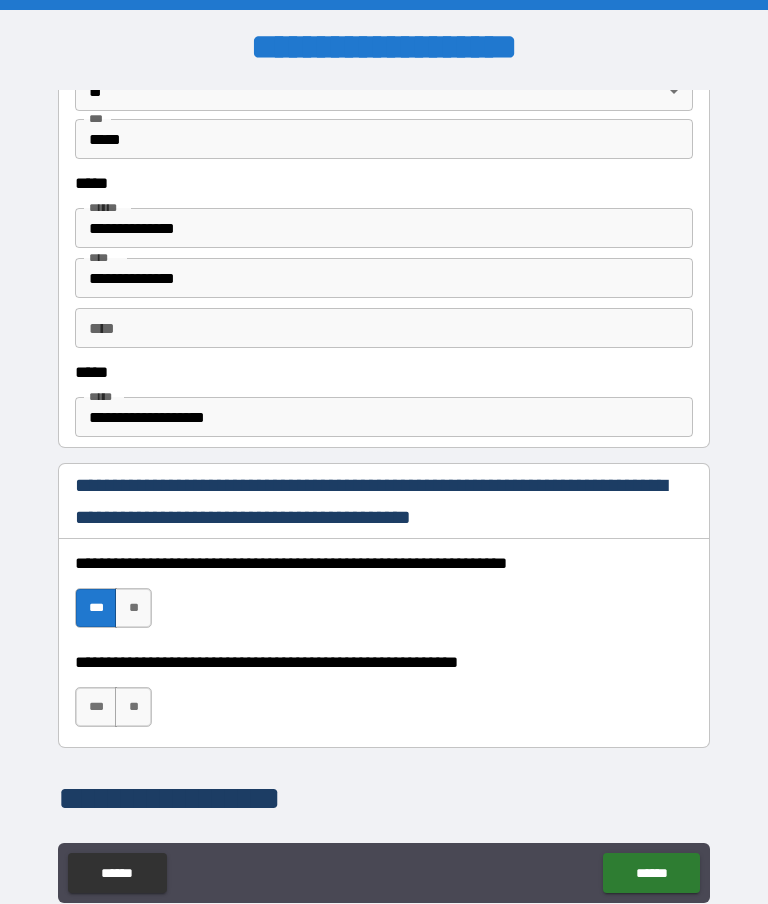 click on "***" at bounding box center [96, 707] 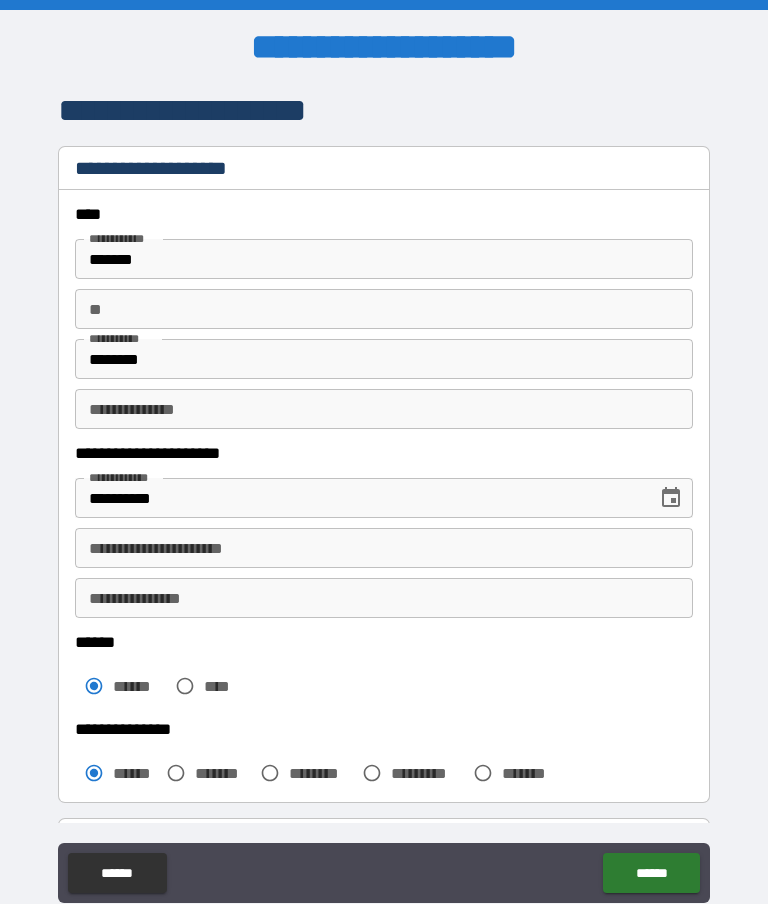 scroll, scrollTop: 0, scrollLeft: 0, axis: both 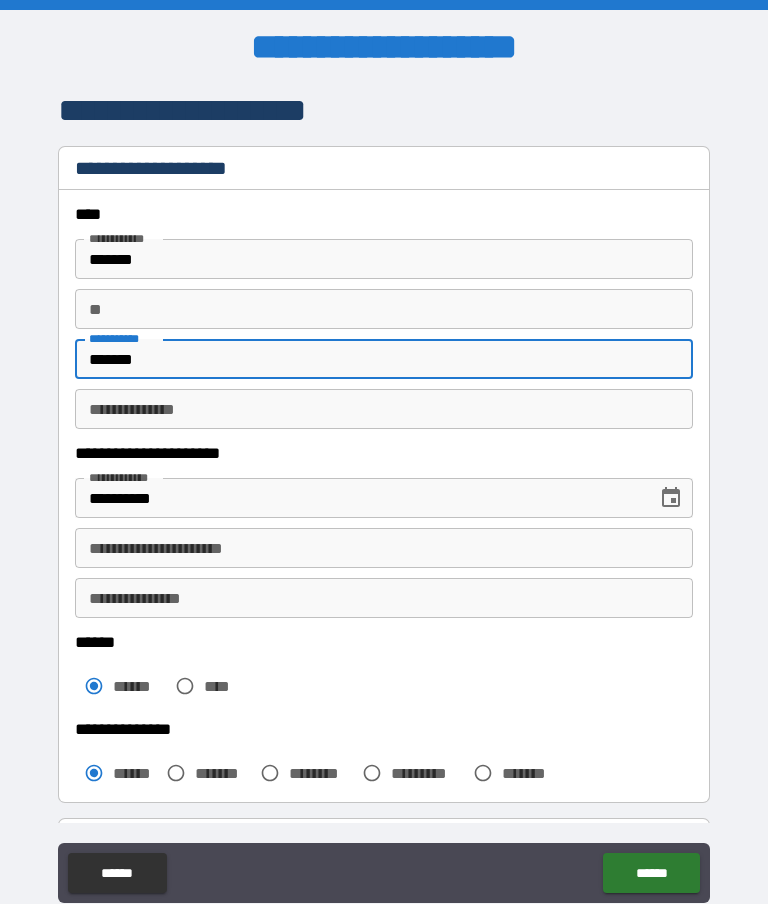 type on "******" 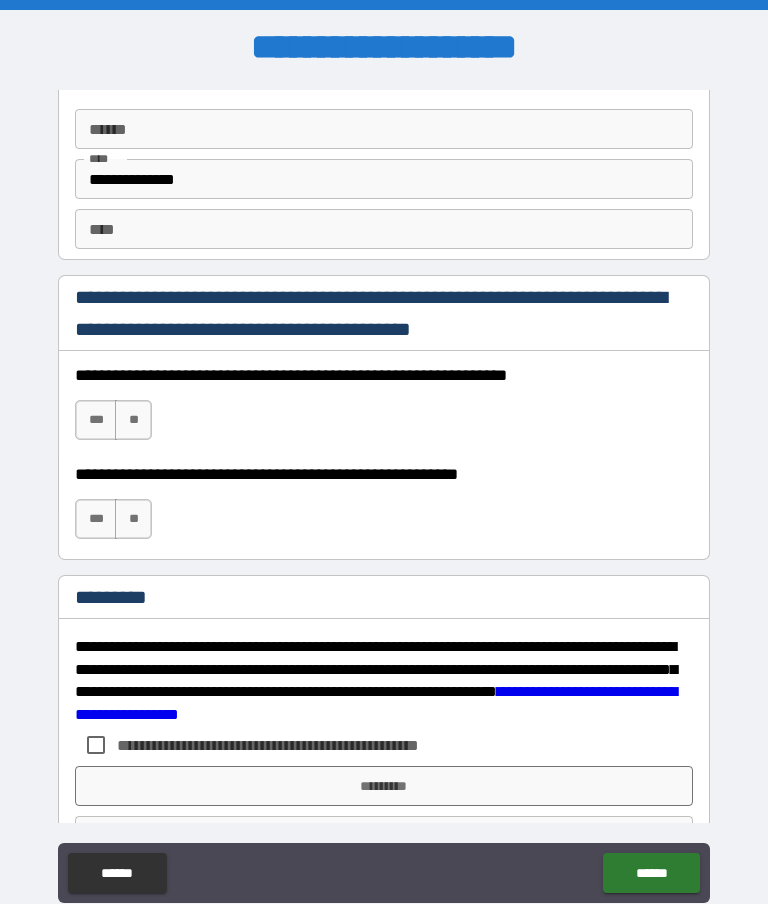 scroll, scrollTop: 2815, scrollLeft: 0, axis: vertical 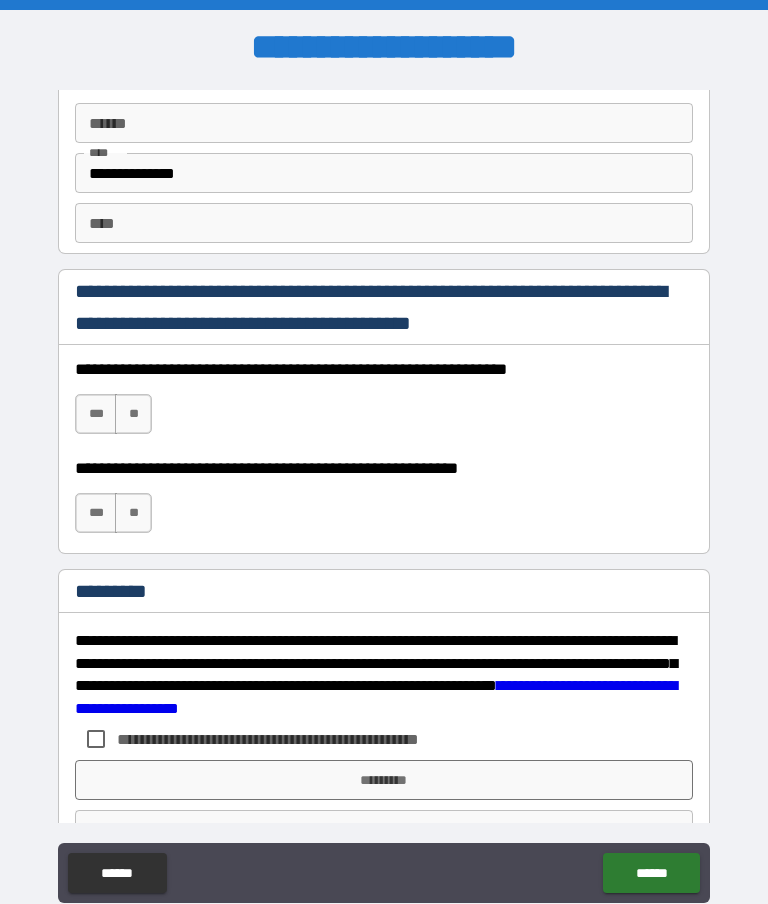 click on "***" at bounding box center [96, 414] 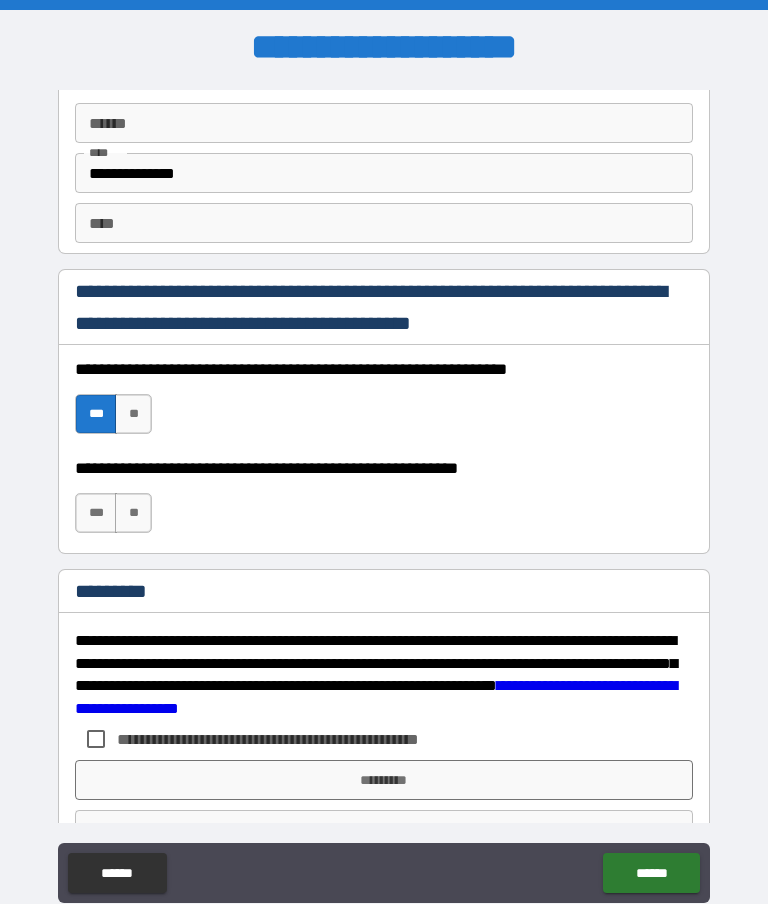 click on "***" at bounding box center [96, 513] 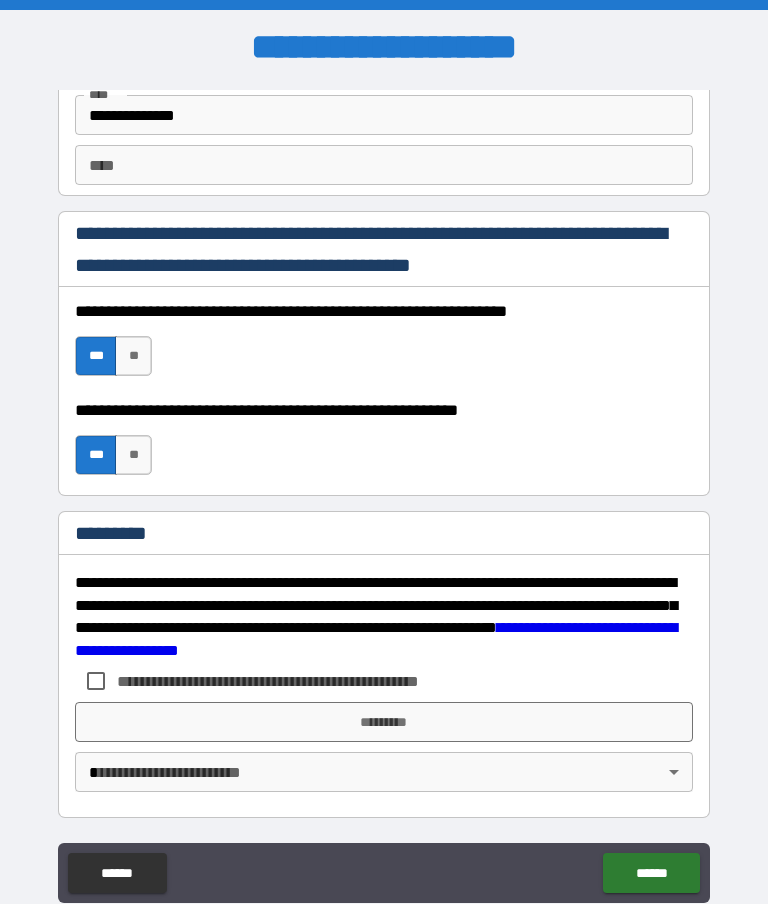 scroll, scrollTop: 2873, scrollLeft: 0, axis: vertical 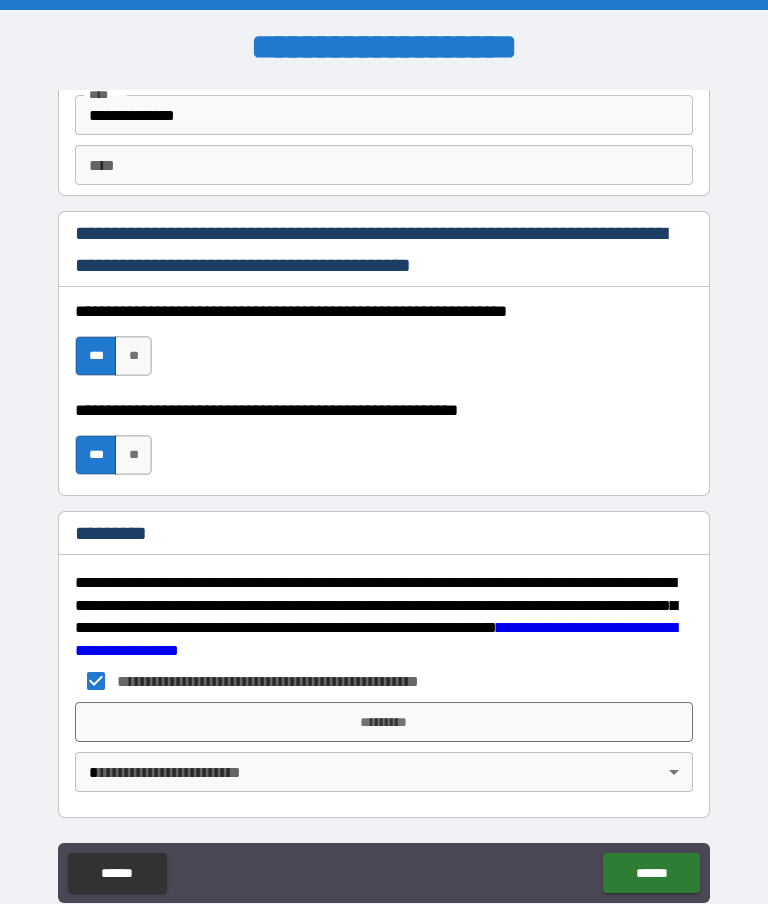 click on "*********" at bounding box center (384, 722) 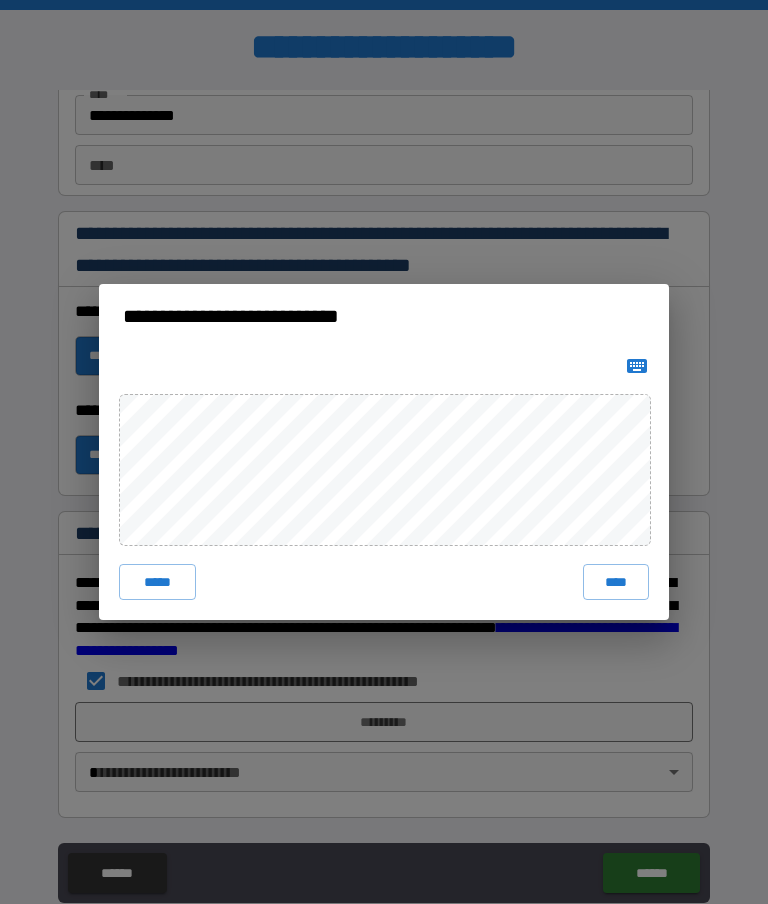 click on "****" at bounding box center (616, 582) 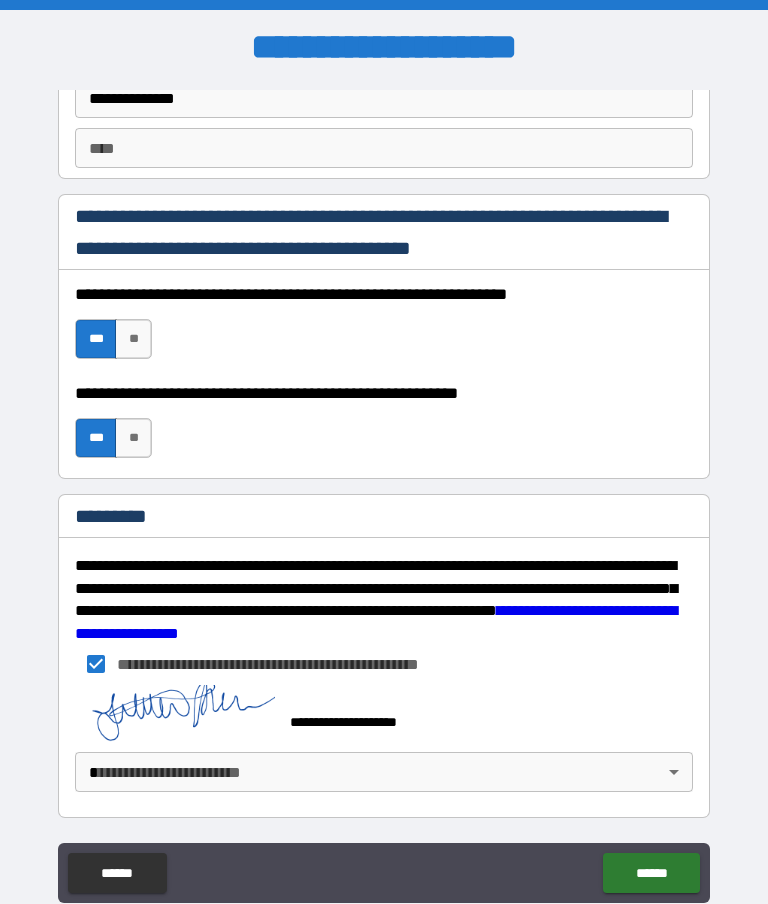 scroll, scrollTop: 2890, scrollLeft: 0, axis: vertical 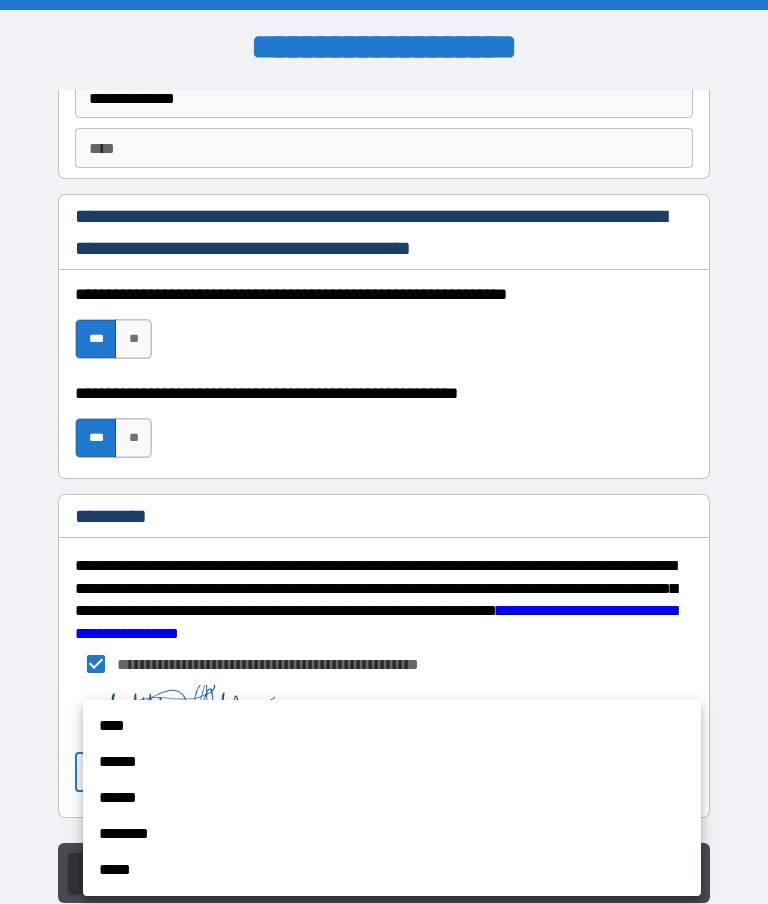 click on "******" at bounding box center [392, 762] 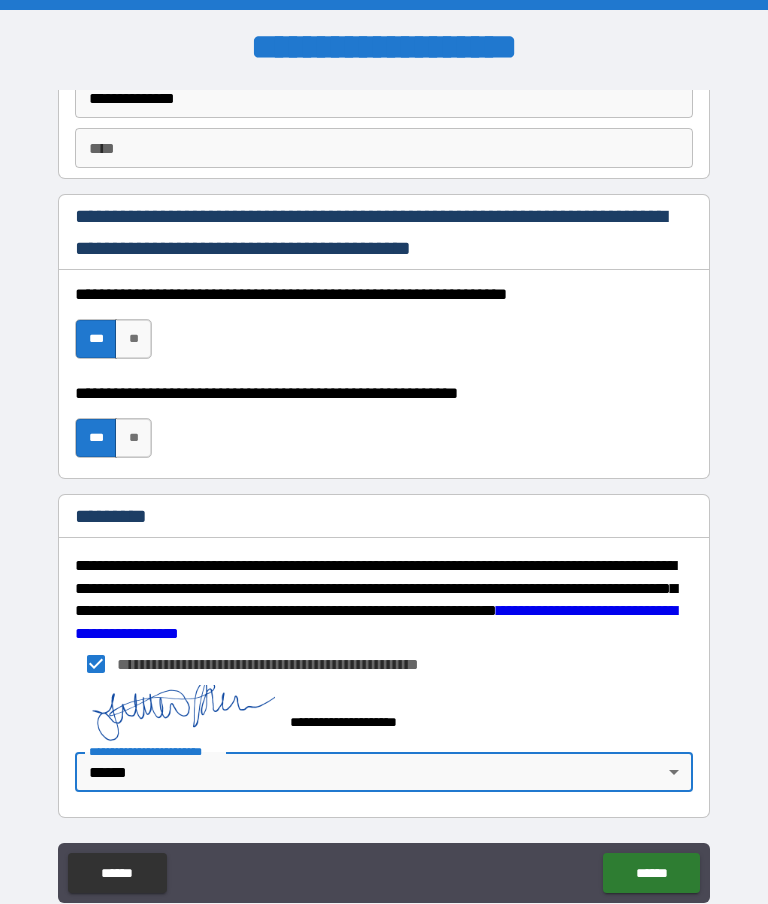 click on "******" at bounding box center [651, 873] 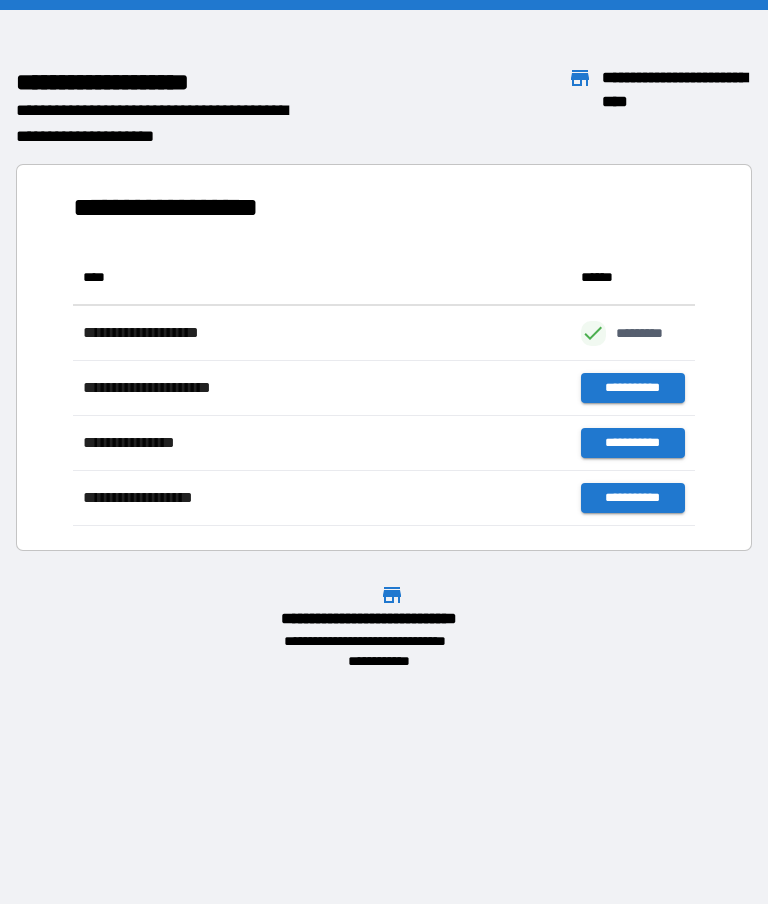 scroll, scrollTop: 276, scrollLeft: 622, axis: both 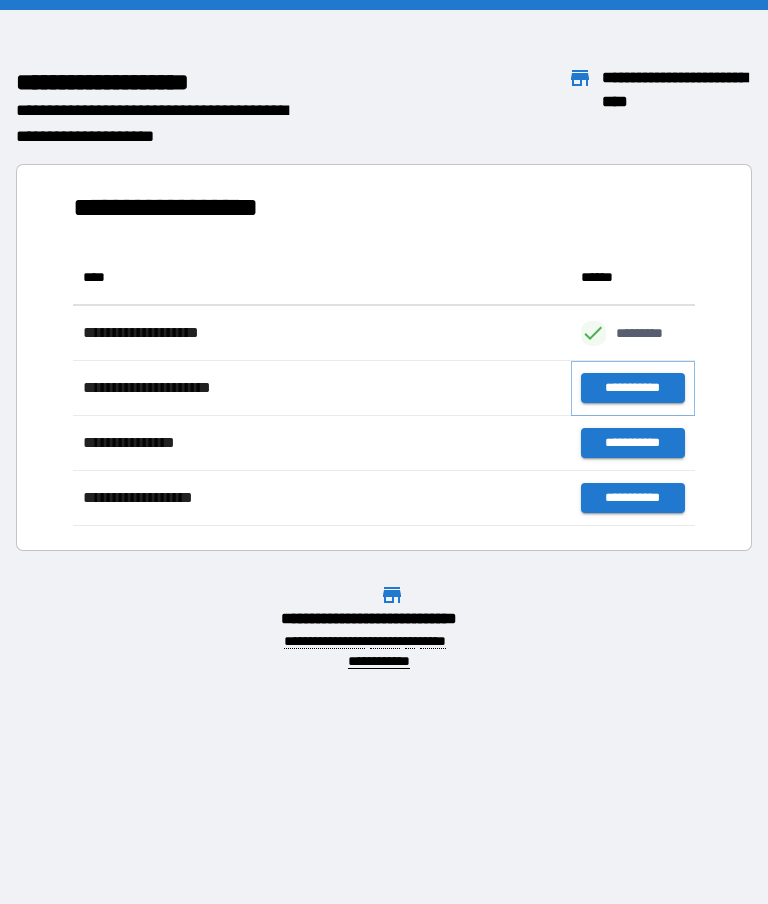 click on "**********" at bounding box center [633, 388] 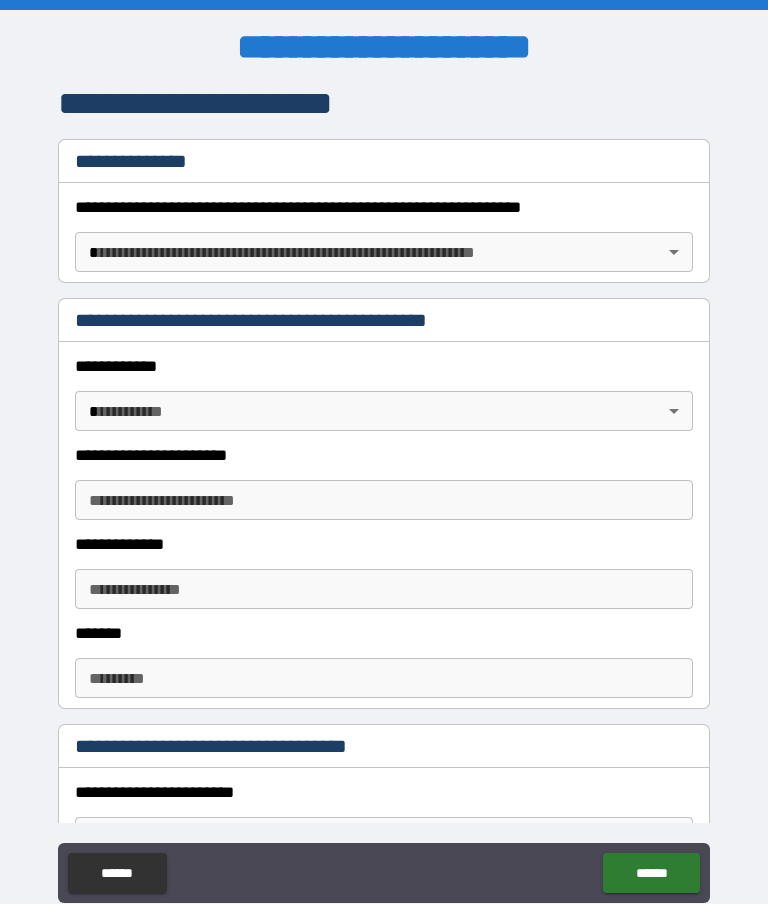 scroll, scrollTop: 292, scrollLeft: 0, axis: vertical 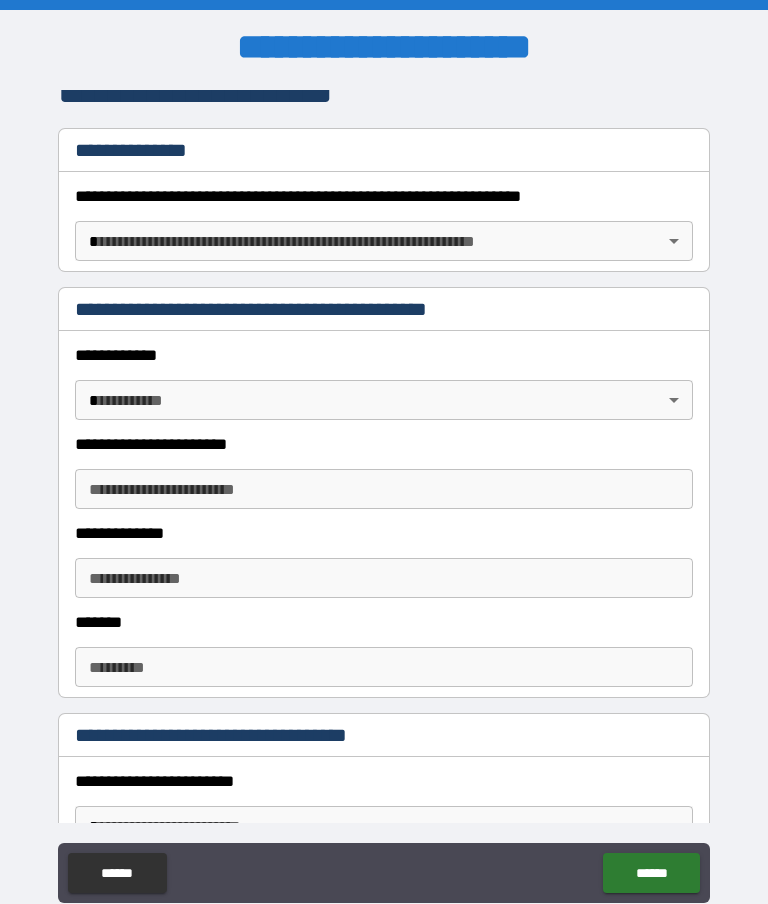click on "**********" at bounding box center [384, 492] 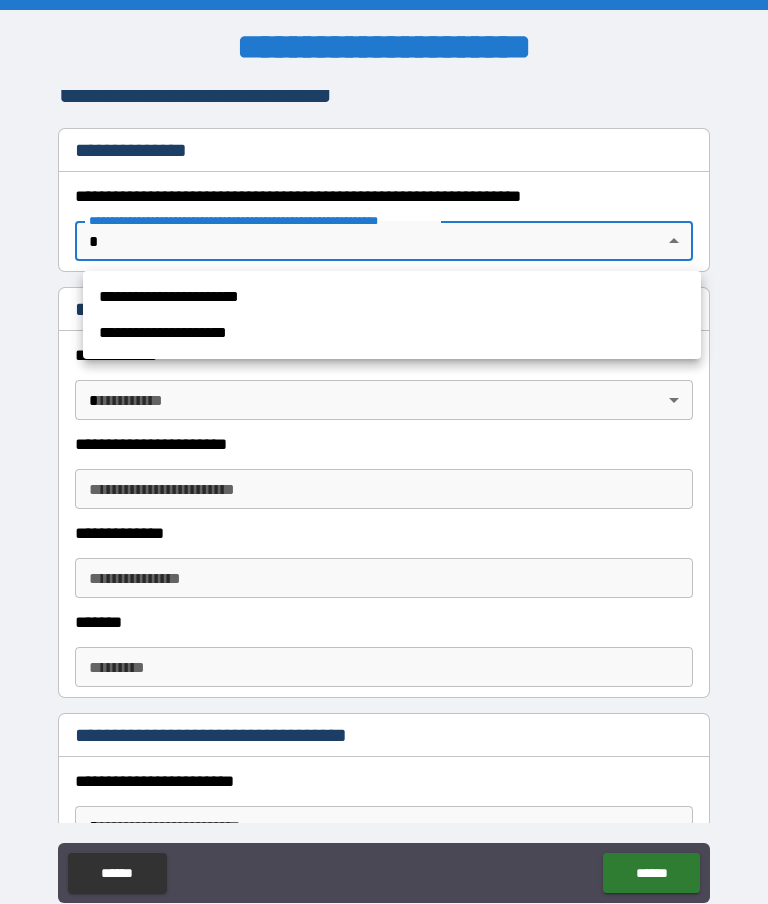 click on "**********" at bounding box center [392, 315] 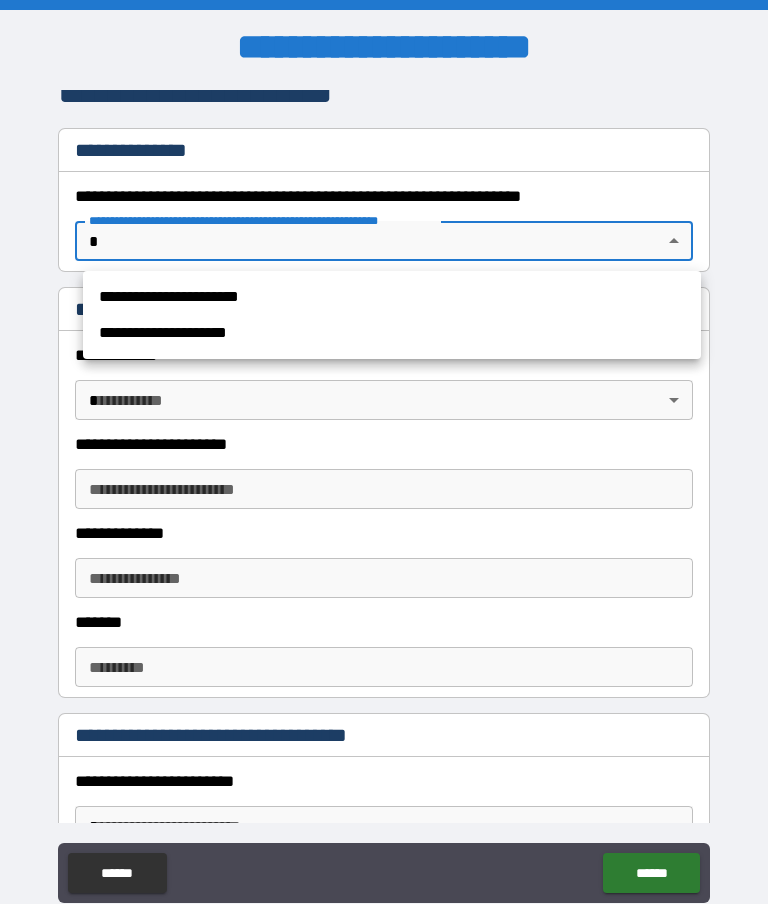 click on "**********" at bounding box center [392, 297] 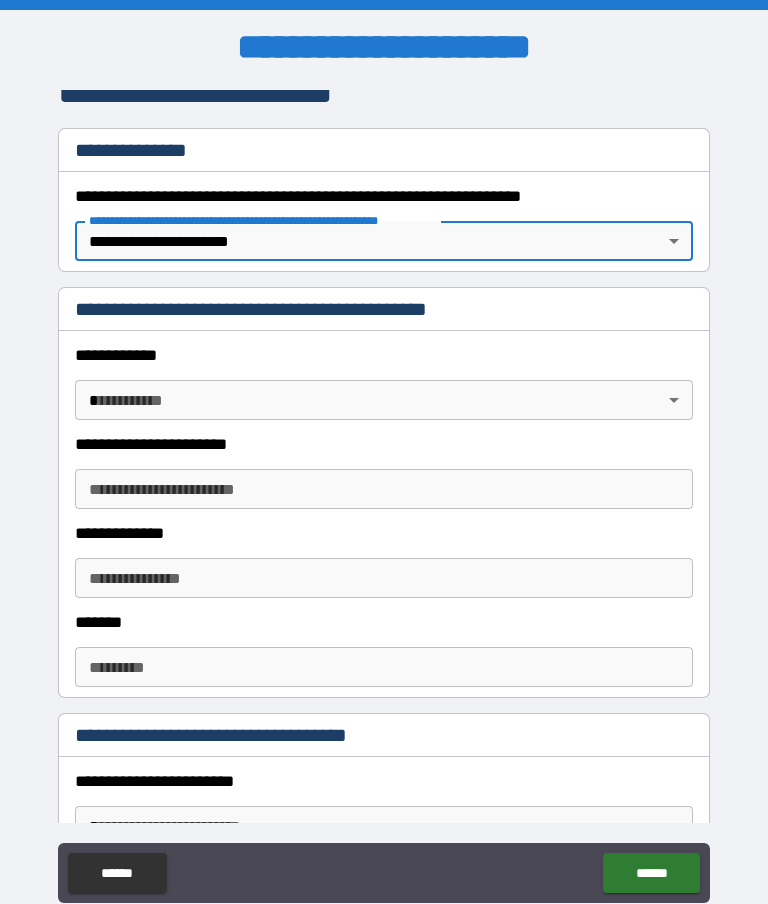 type on "*" 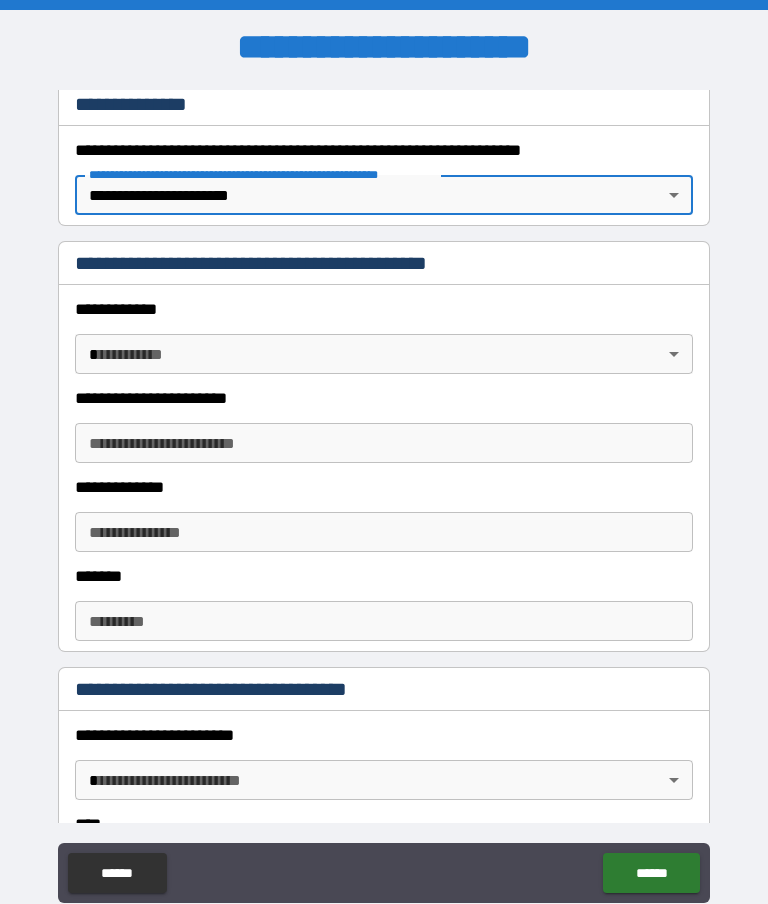 scroll, scrollTop: 348, scrollLeft: 0, axis: vertical 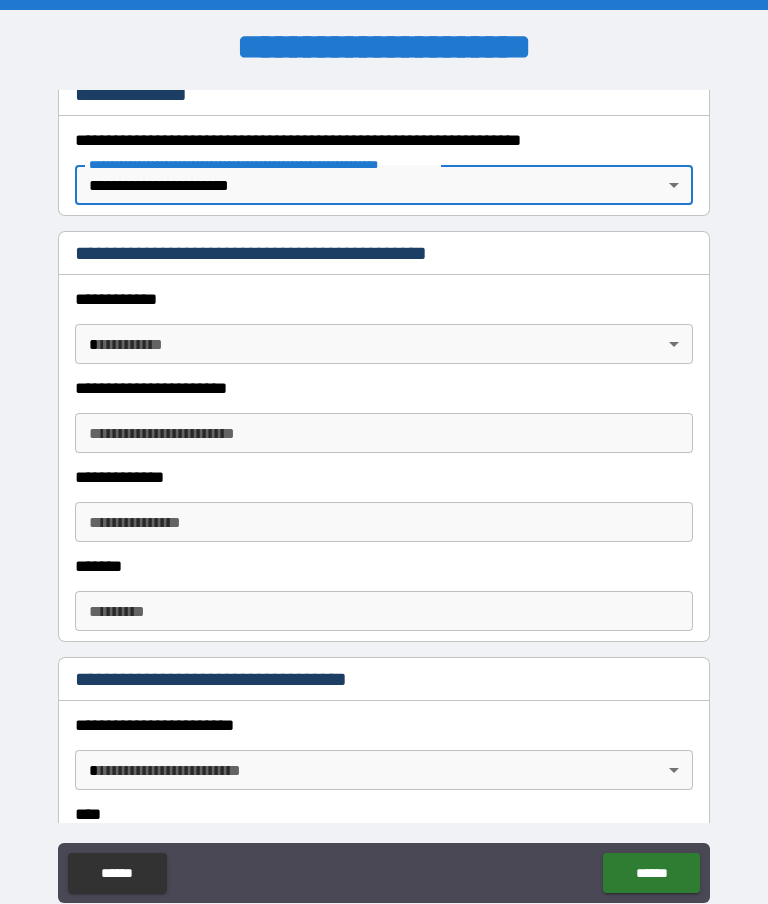 click on "**********" at bounding box center (384, 492) 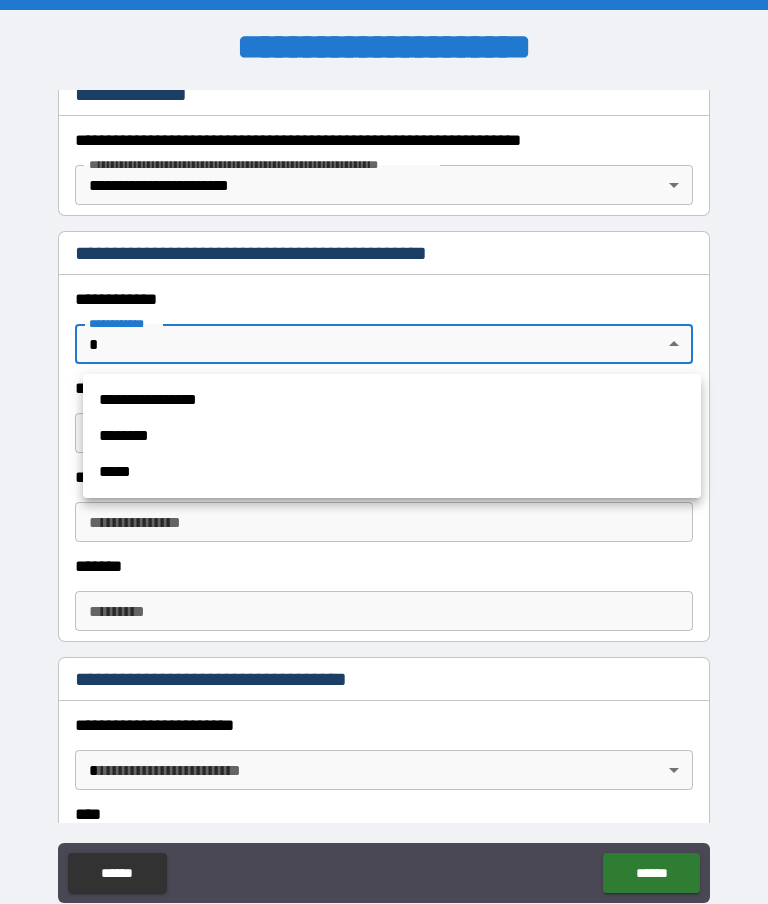 click on "**********" at bounding box center (392, 400) 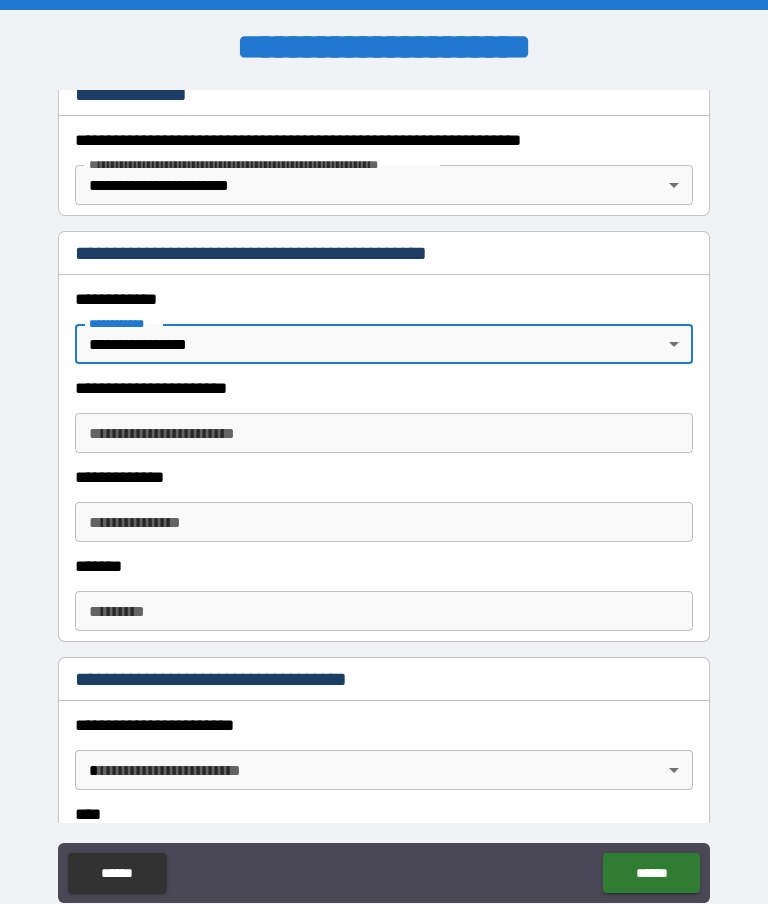 type on "*" 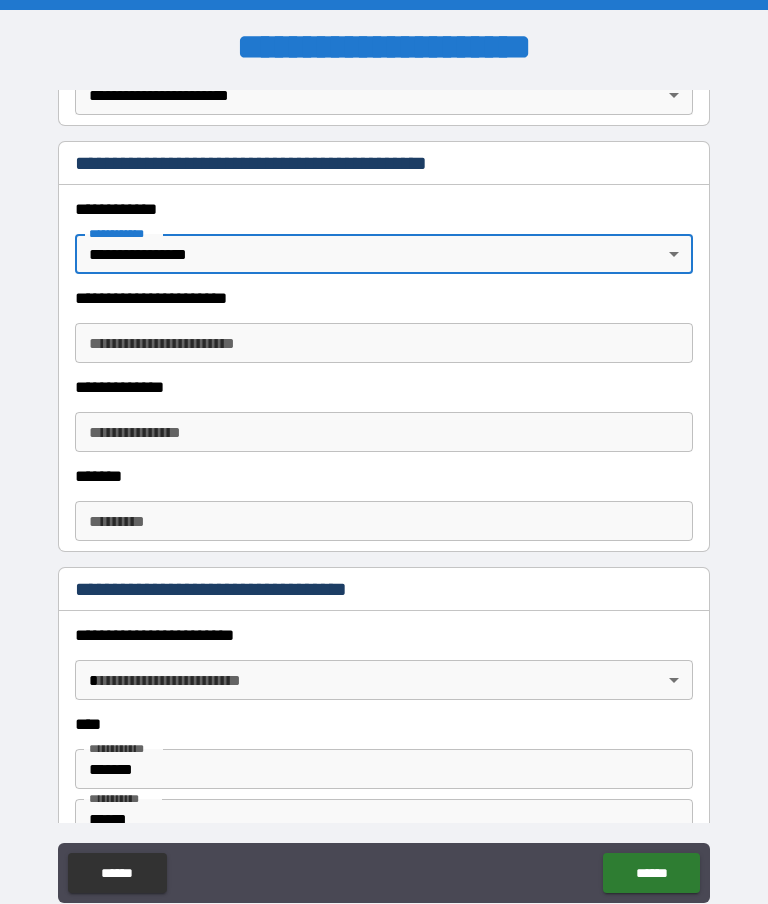 scroll, scrollTop: 439, scrollLeft: 0, axis: vertical 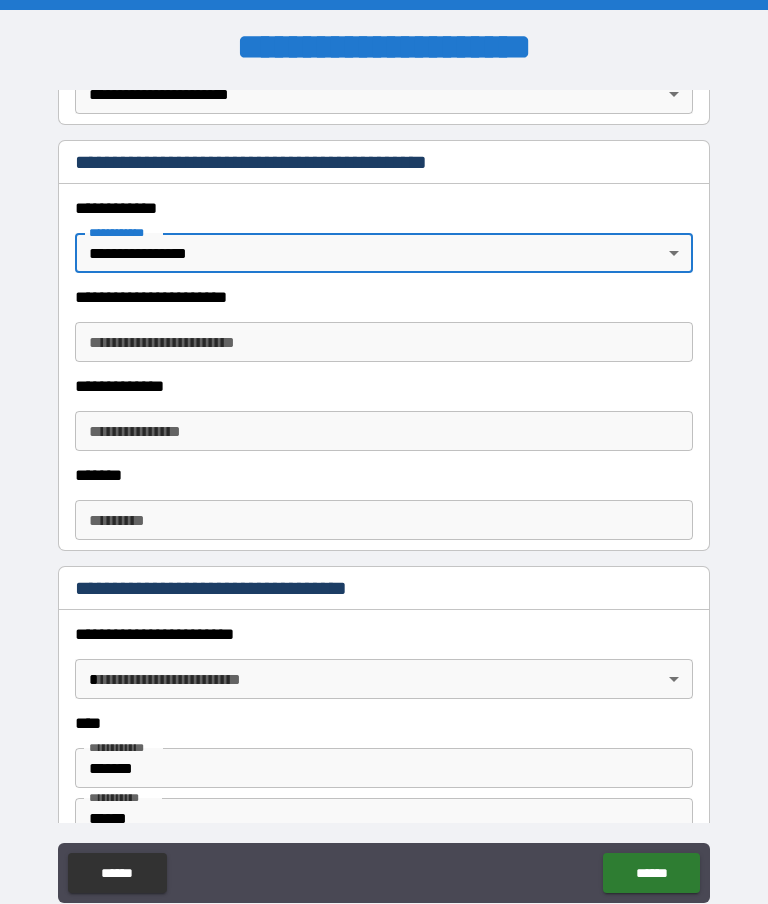 click on "**********" at bounding box center (384, 342) 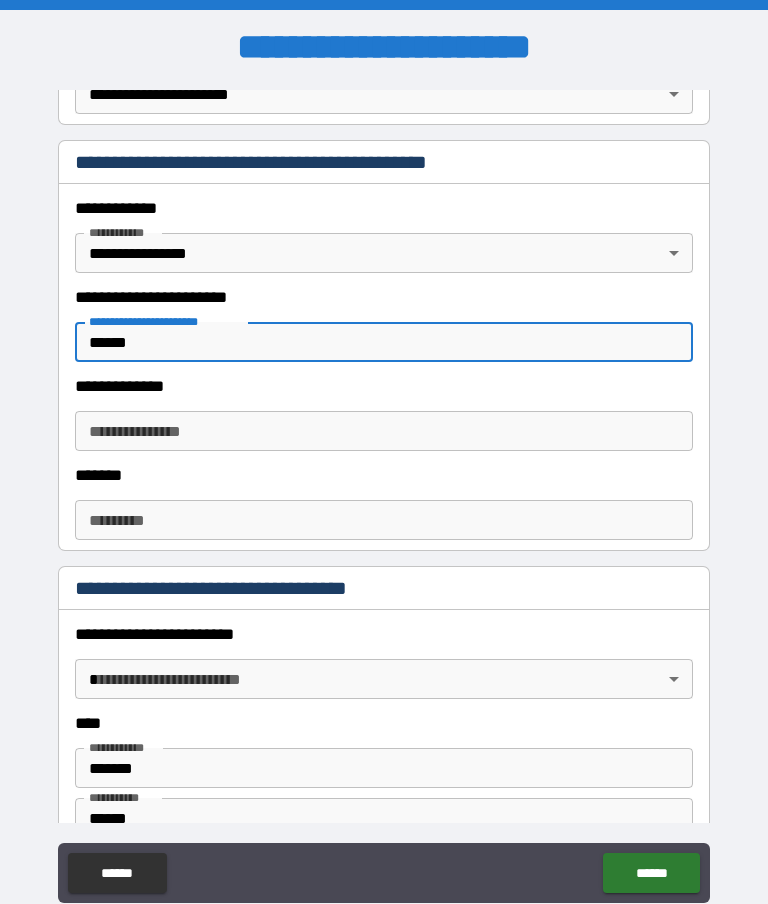 type on "******" 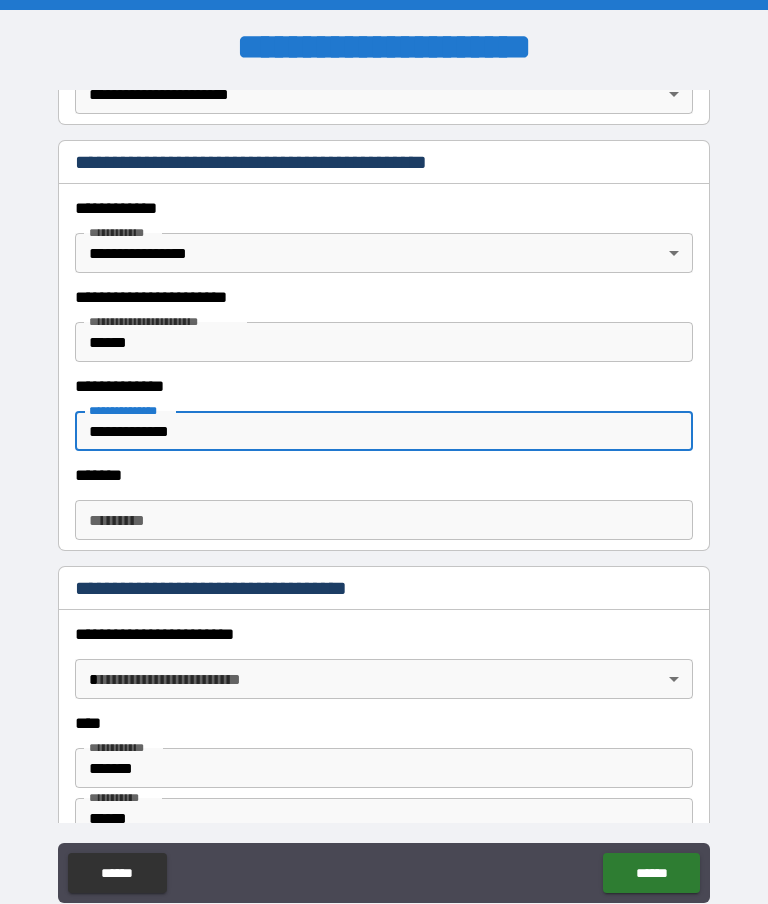 type on "**********" 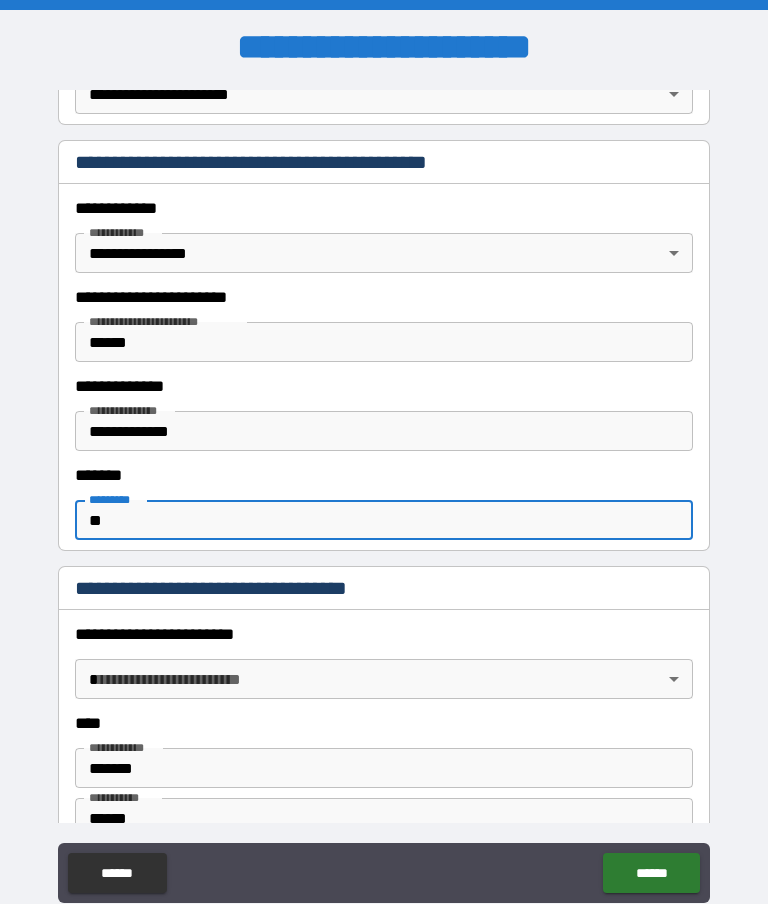 type on "*" 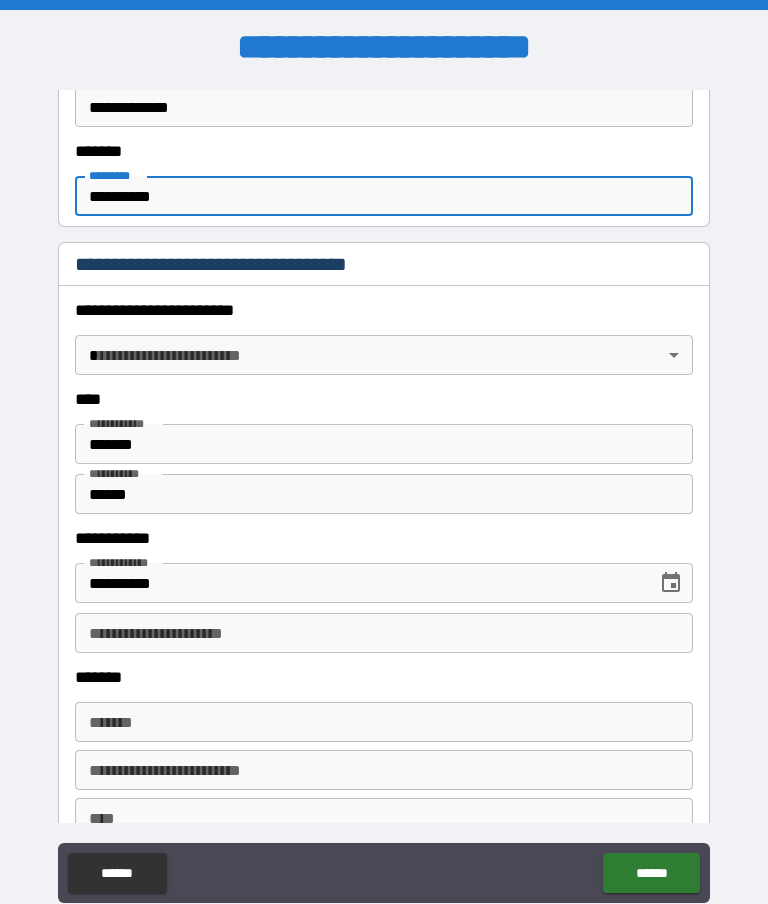scroll, scrollTop: 767, scrollLeft: 0, axis: vertical 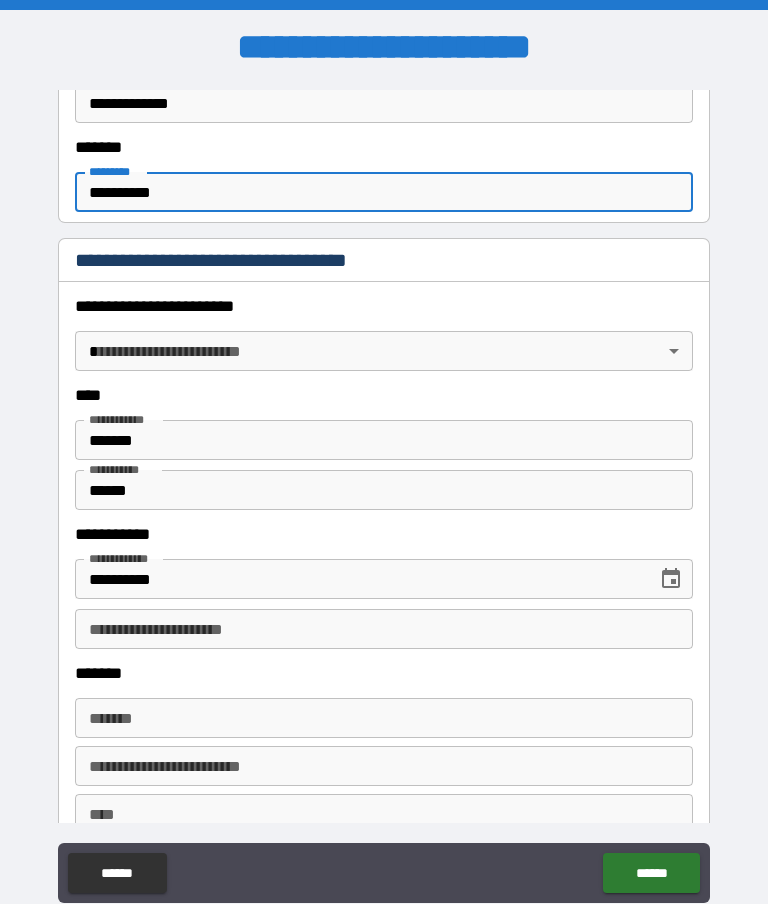 type on "**********" 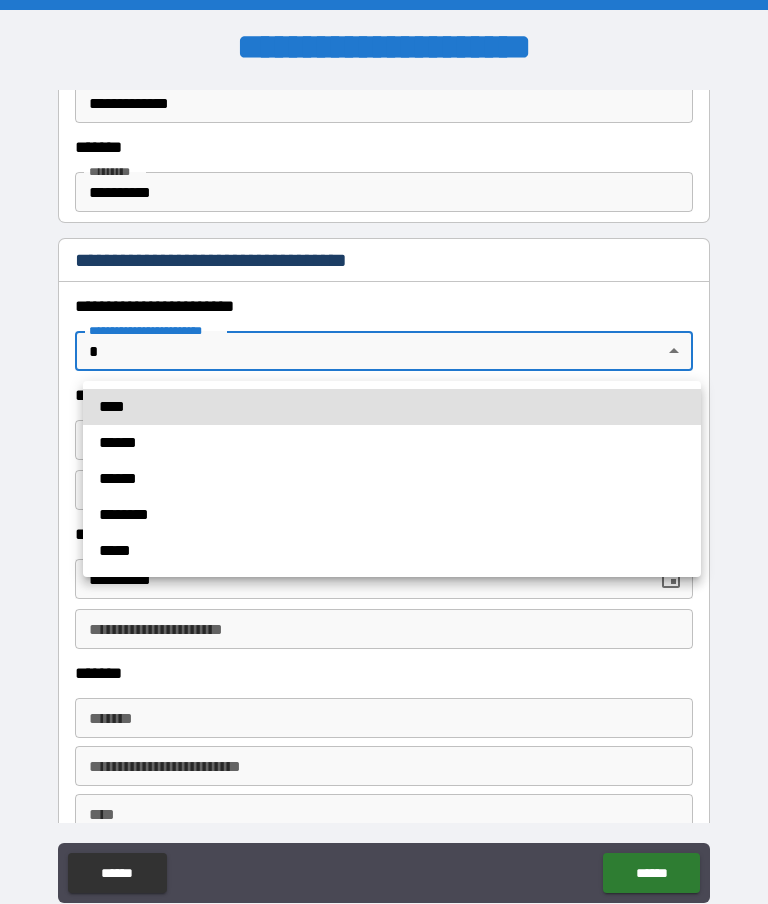 click on "******" at bounding box center (392, 443) 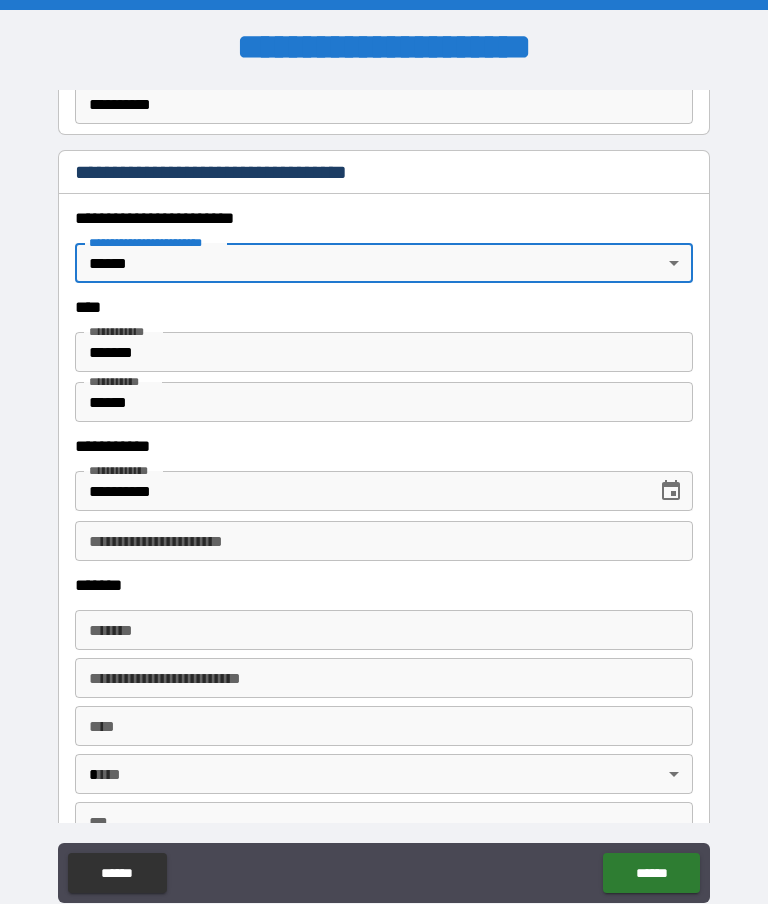 scroll, scrollTop: 847, scrollLeft: 0, axis: vertical 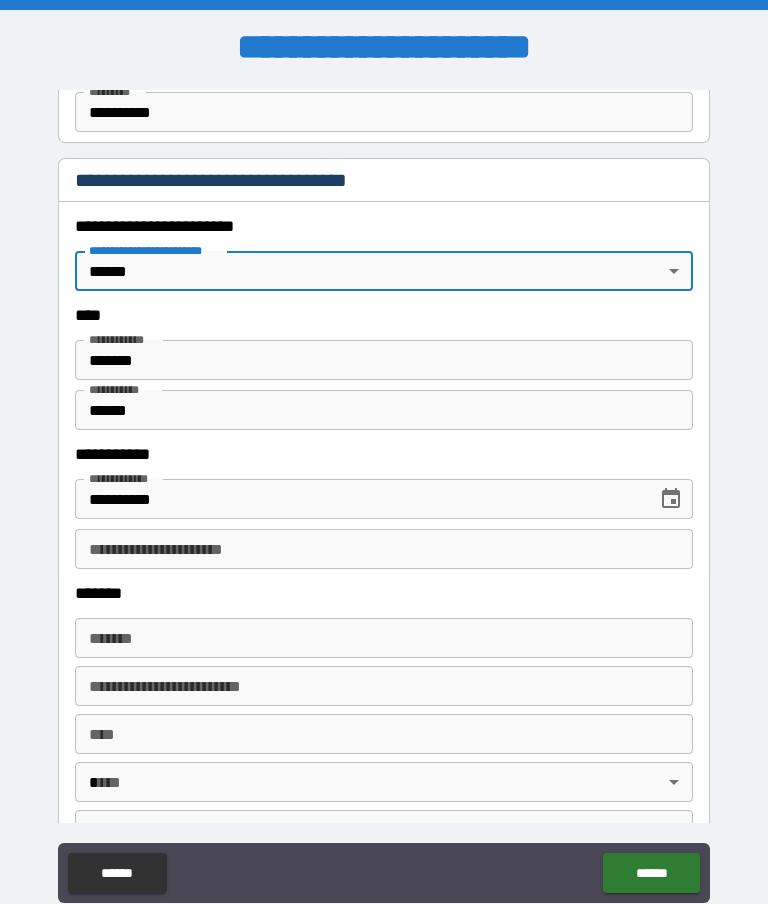 click on "**********" at bounding box center [384, 492] 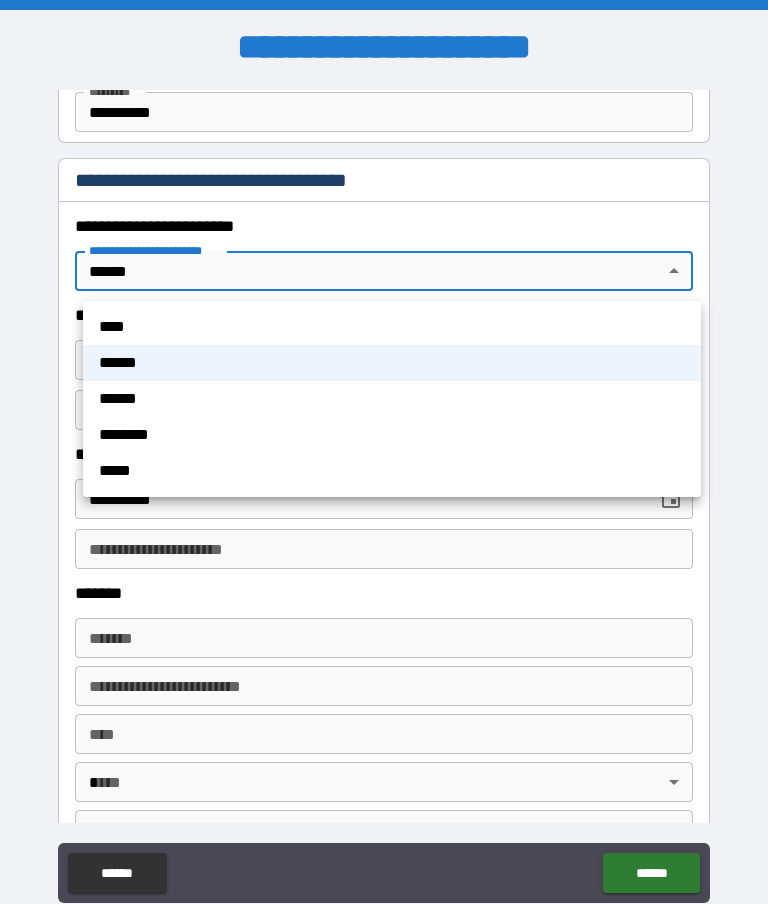 click on "****" at bounding box center (392, 327) 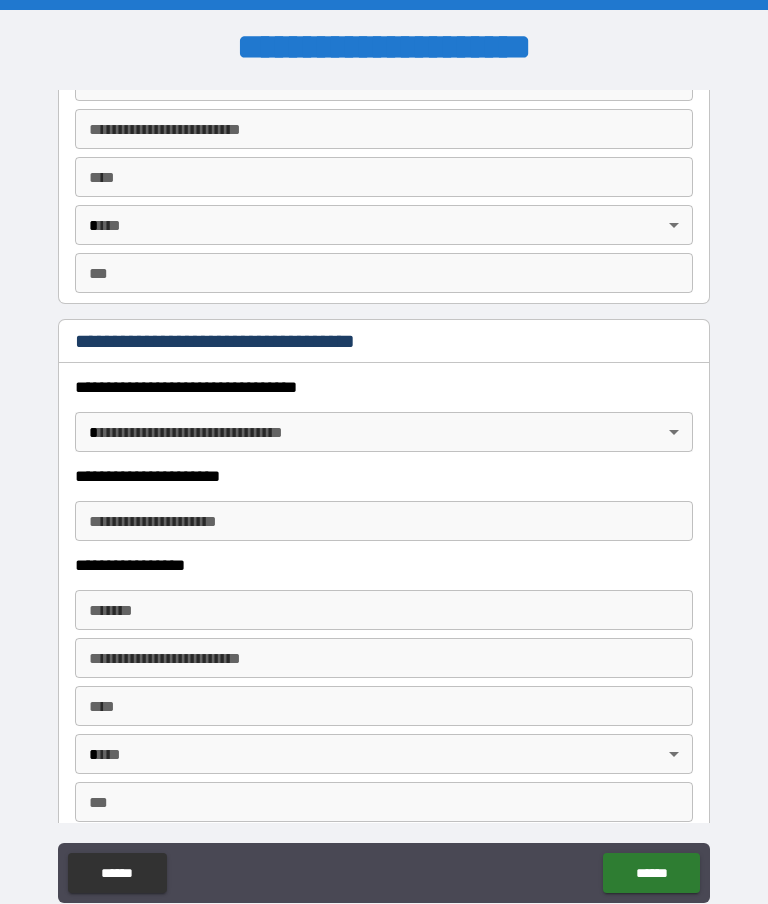 scroll, scrollTop: 1412, scrollLeft: 0, axis: vertical 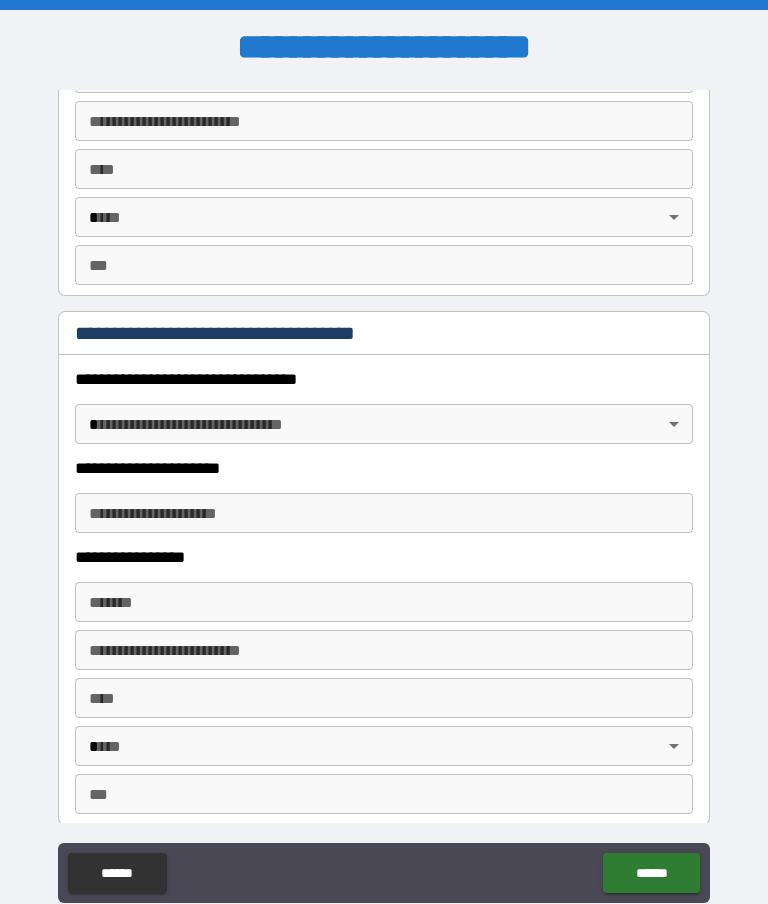 click on "**********" at bounding box center [384, 513] 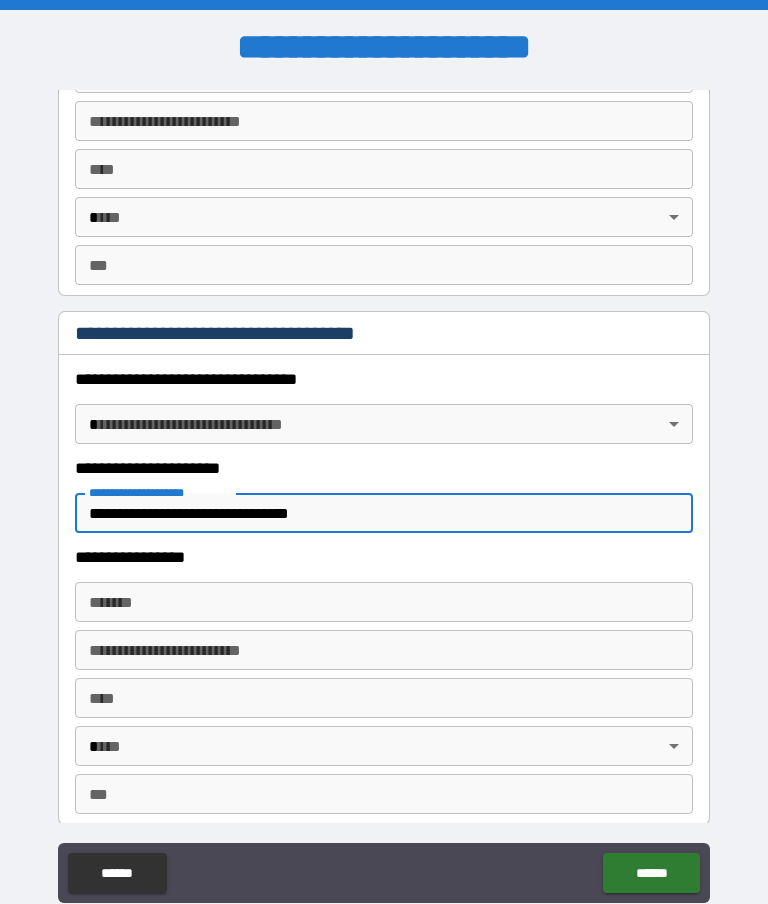 type on "**********" 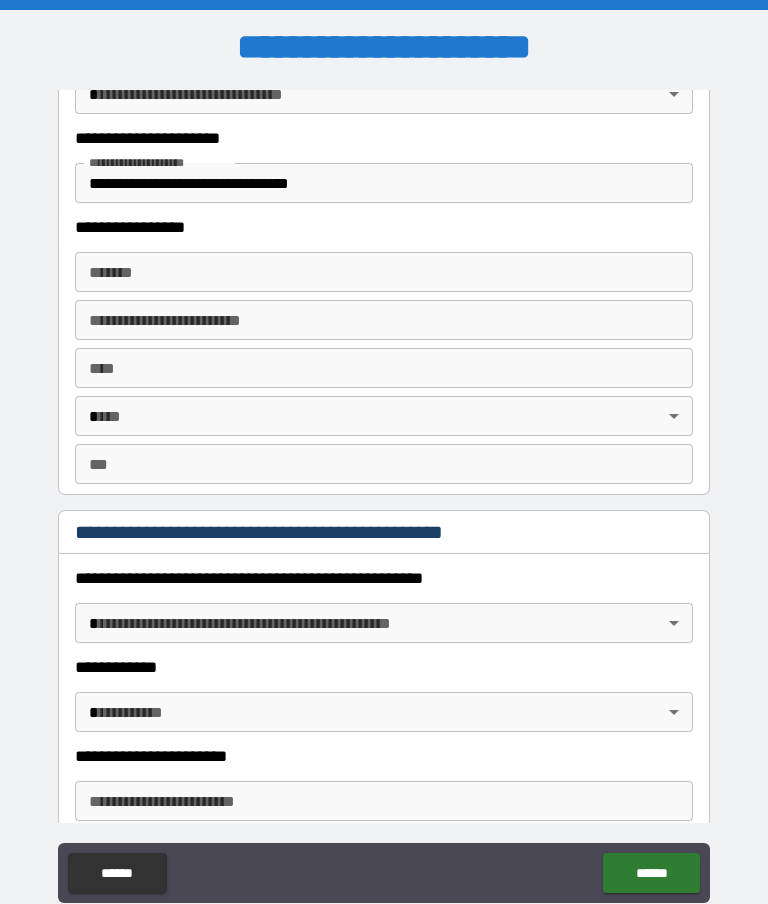 scroll, scrollTop: 1744, scrollLeft: 0, axis: vertical 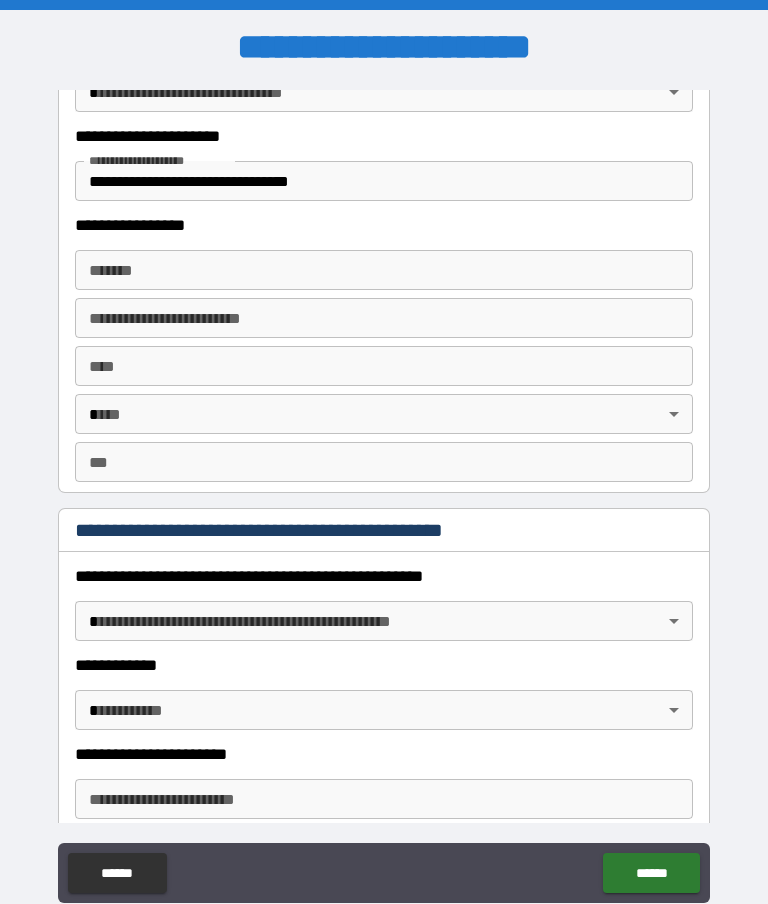 click on "**********" at bounding box center [384, 492] 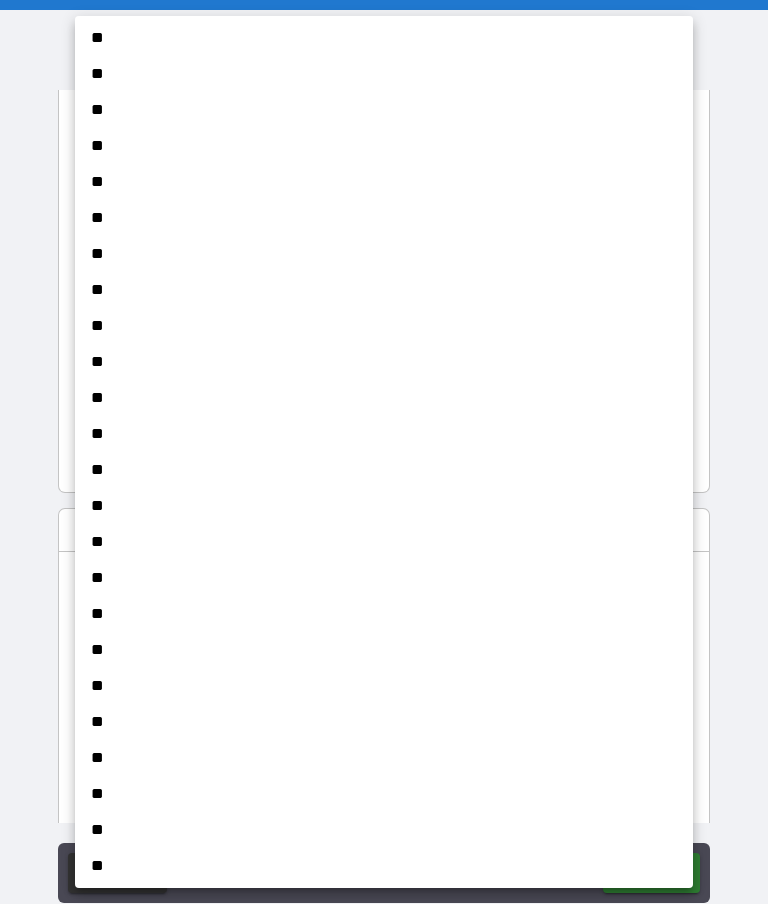 scroll, scrollTop: 125, scrollLeft: 0, axis: vertical 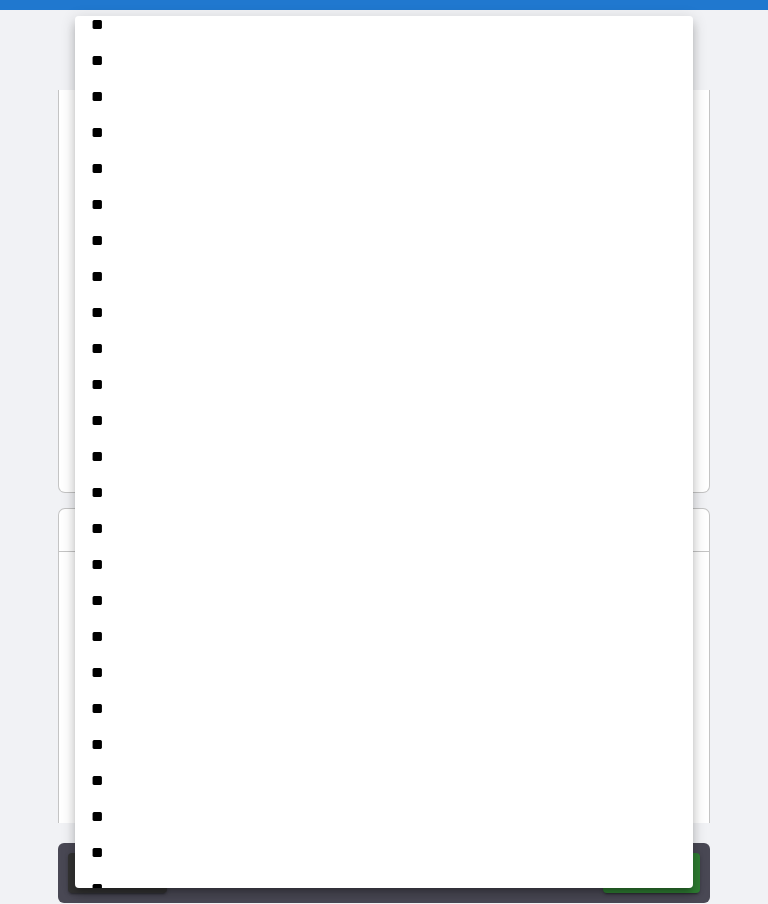 click on "**" at bounding box center (384, 709) 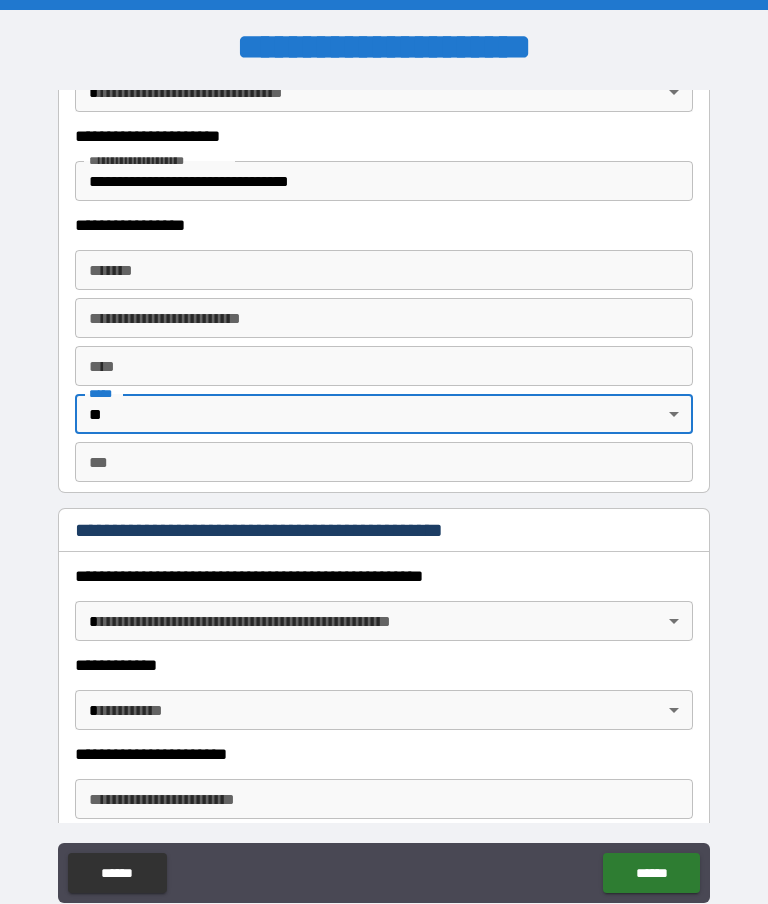 click on "****" at bounding box center [384, 366] 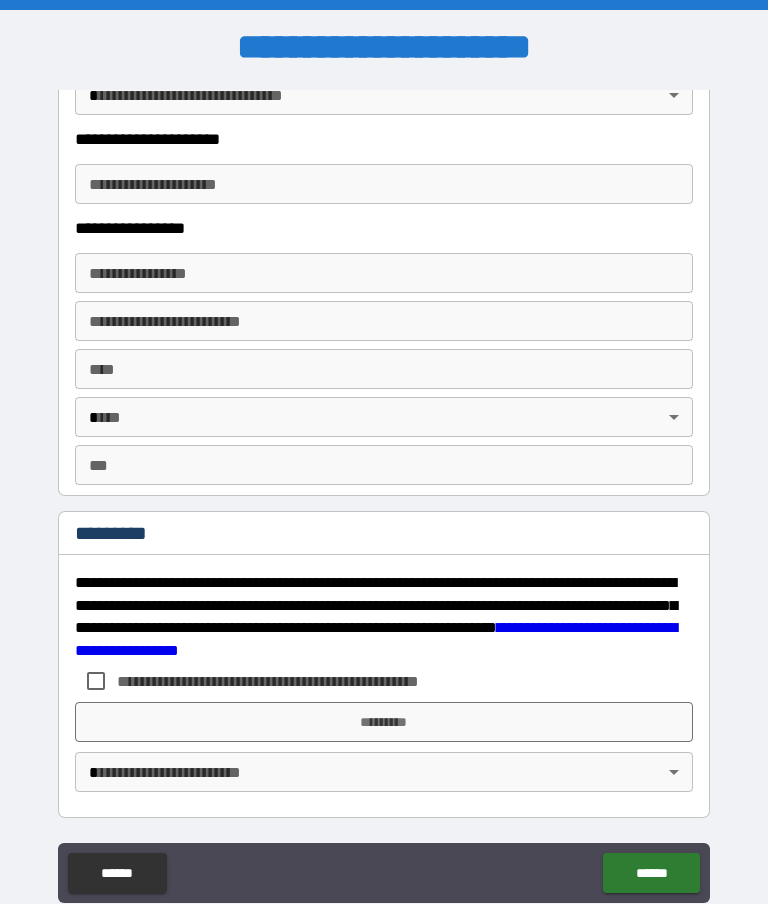 scroll, scrollTop: 3503, scrollLeft: 0, axis: vertical 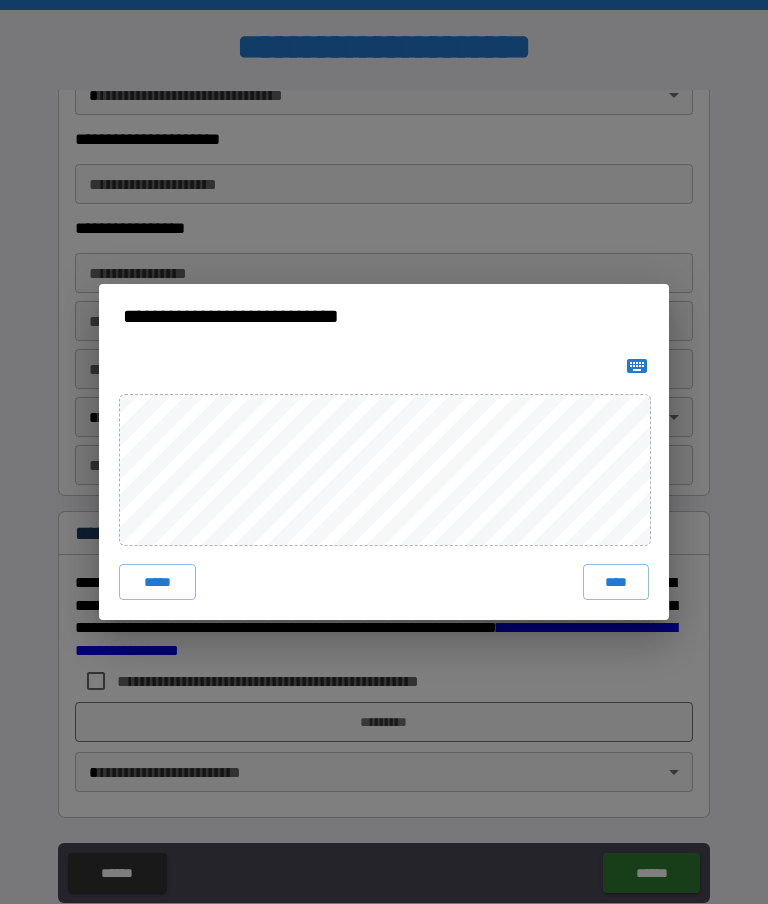click on "****" at bounding box center [616, 582] 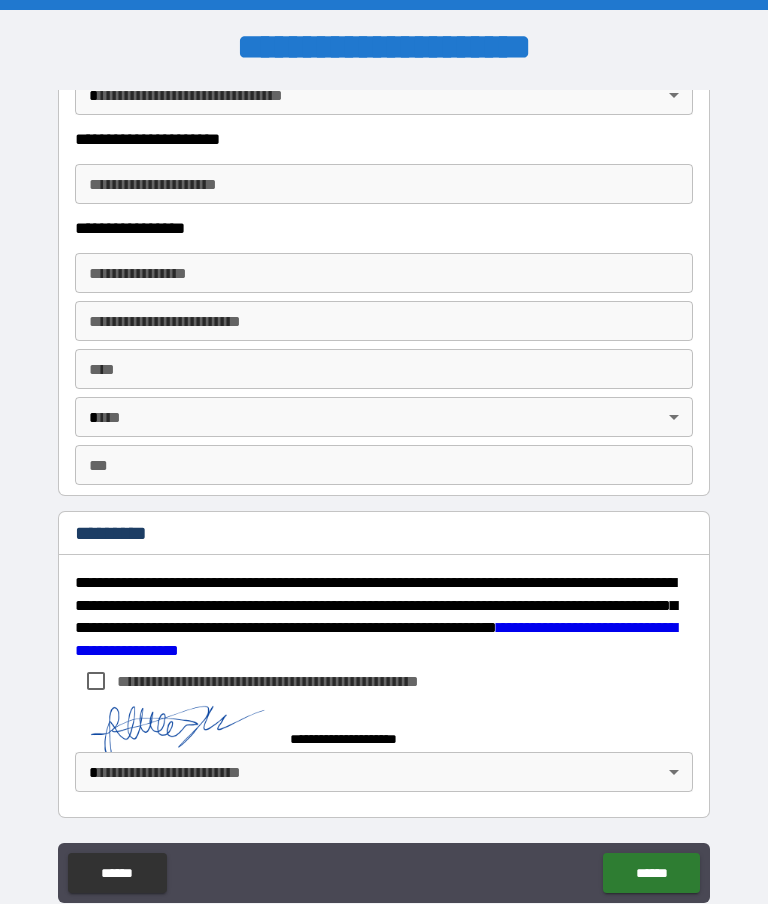 scroll, scrollTop: 3493, scrollLeft: 0, axis: vertical 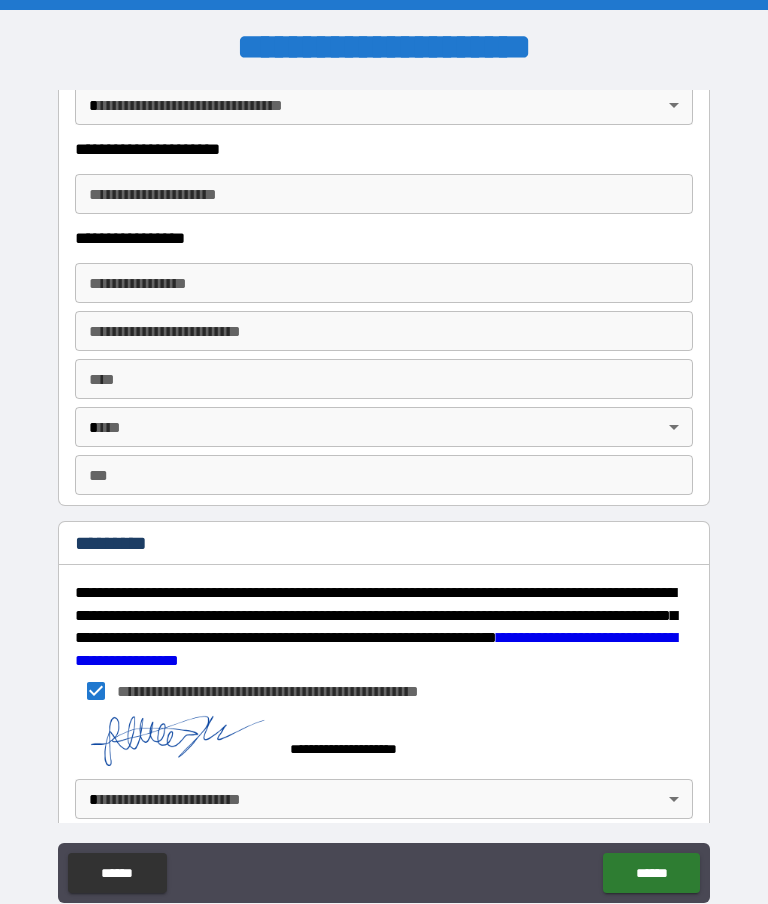 click on "**********" at bounding box center [384, 492] 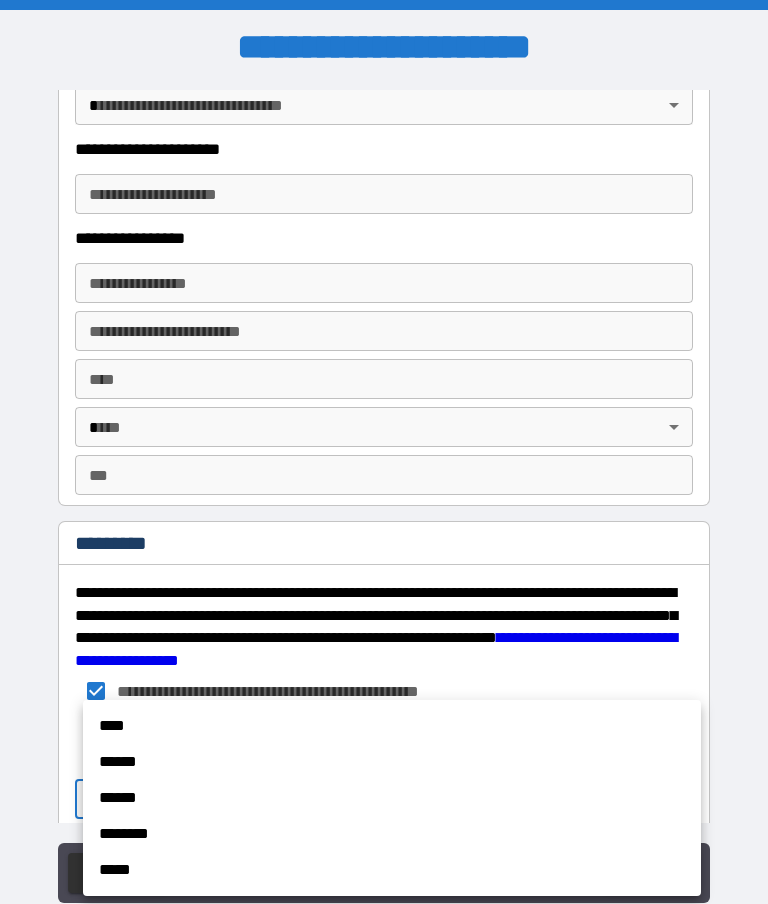 click on "******" at bounding box center [392, 762] 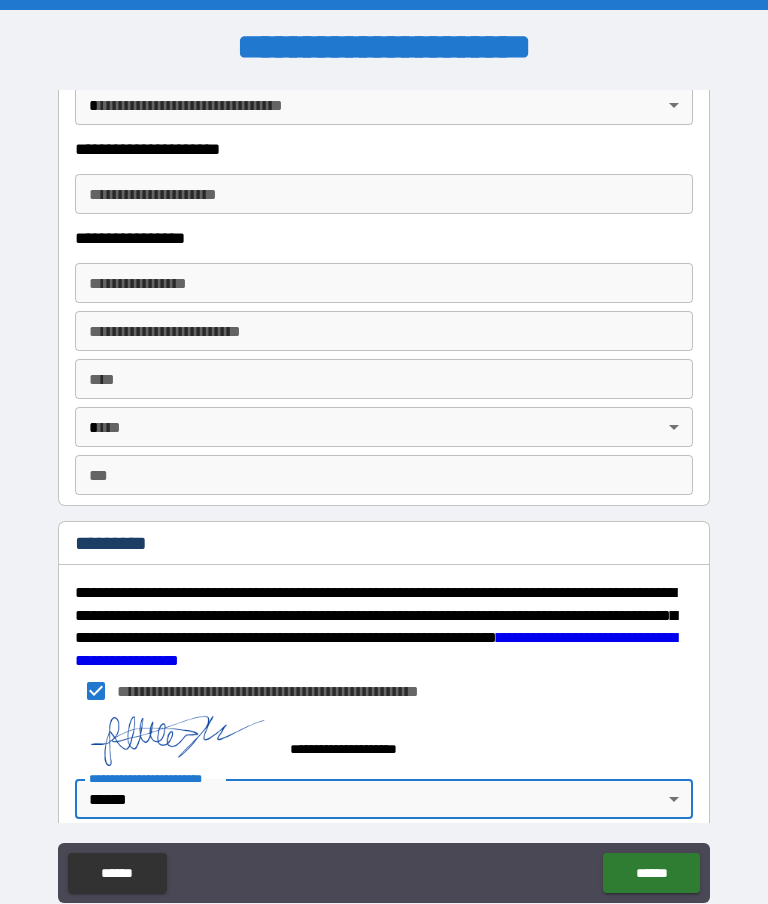click on "******" at bounding box center (651, 873) 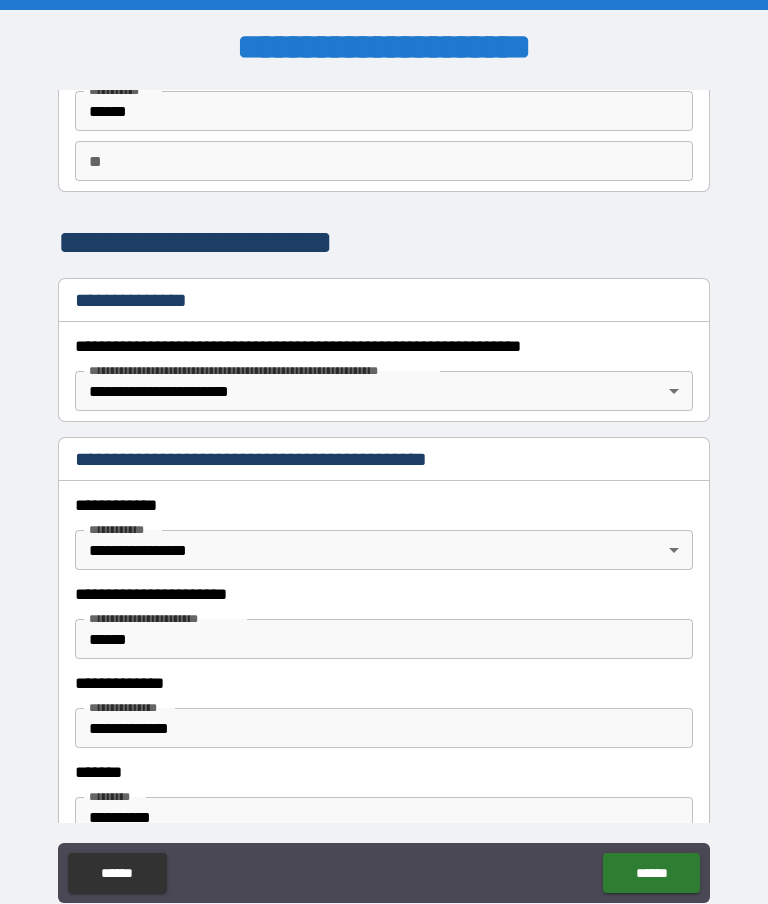 scroll, scrollTop: 143, scrollLeft: 0, axis: vertical 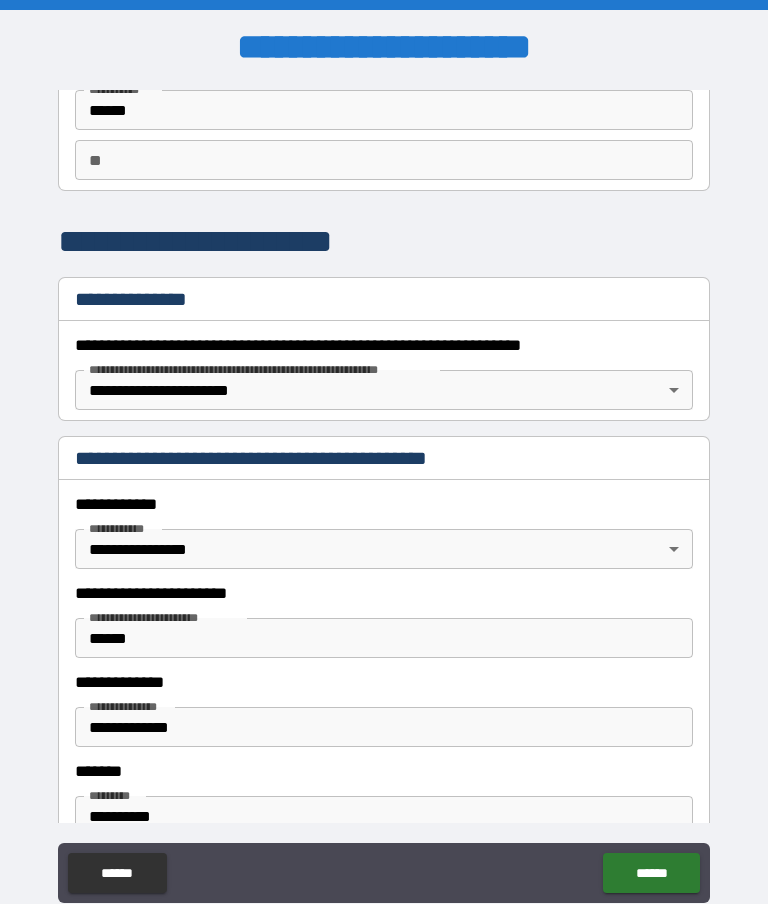 click on "**********" at bounding box center [384, 727] 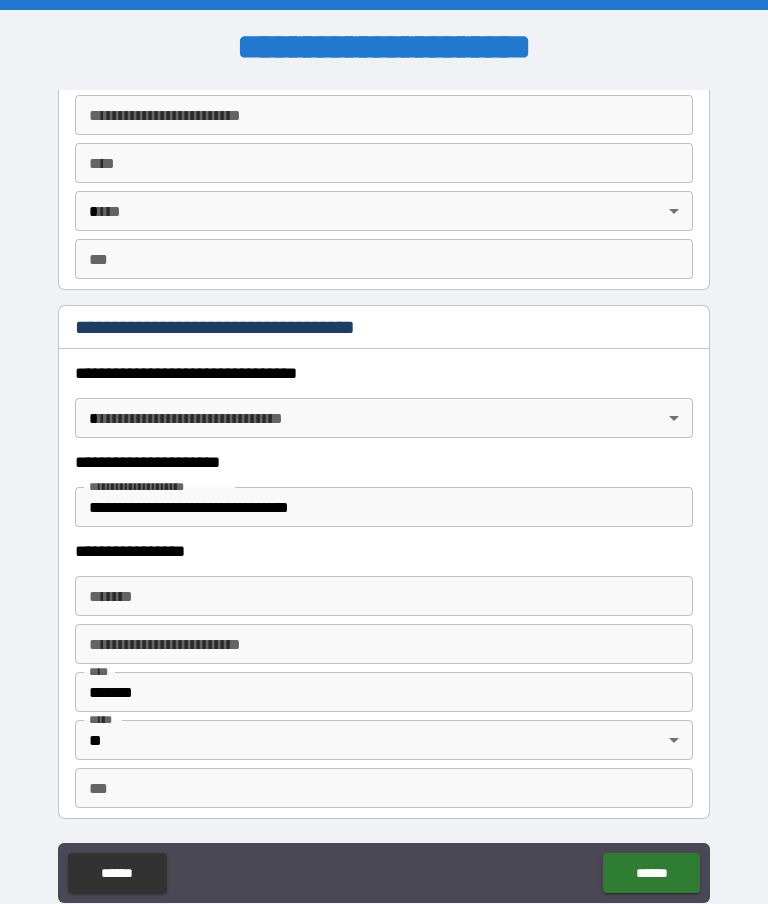scroll, scrollTop: 1421, scrollLeft: 0, axis: vertical 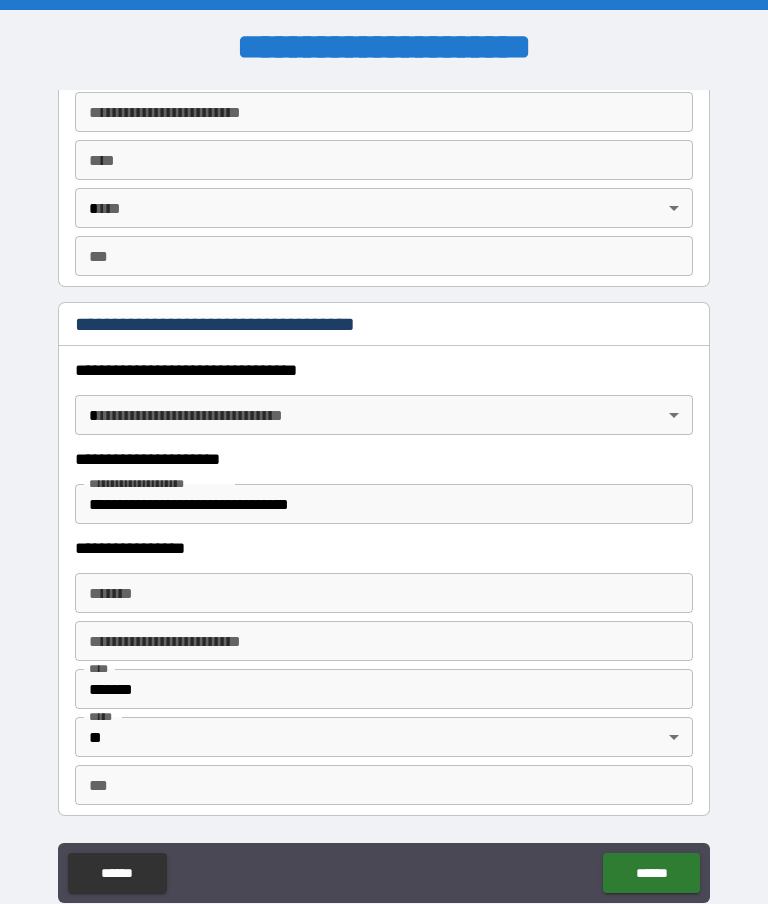 type on "**********" 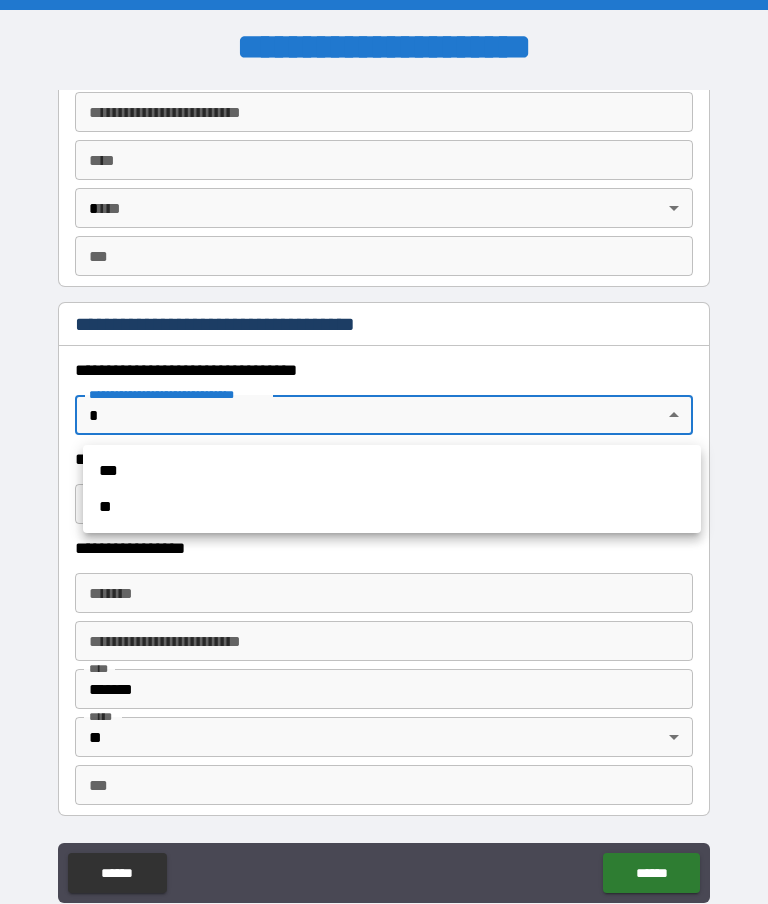 click on "***" at bounding box center (392, 471) 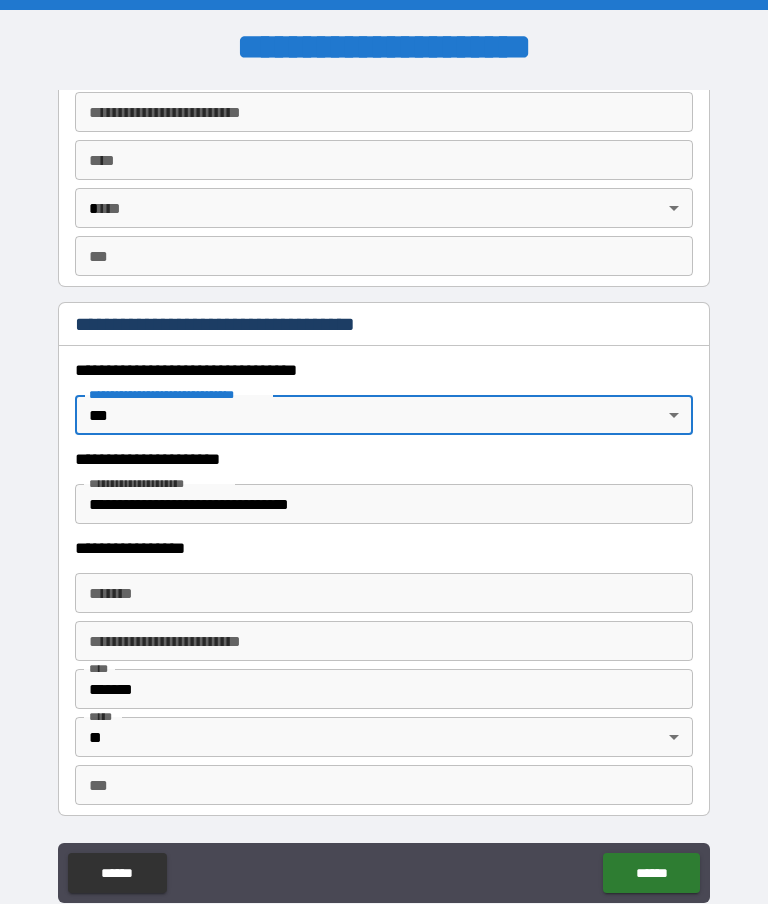 type on "*" 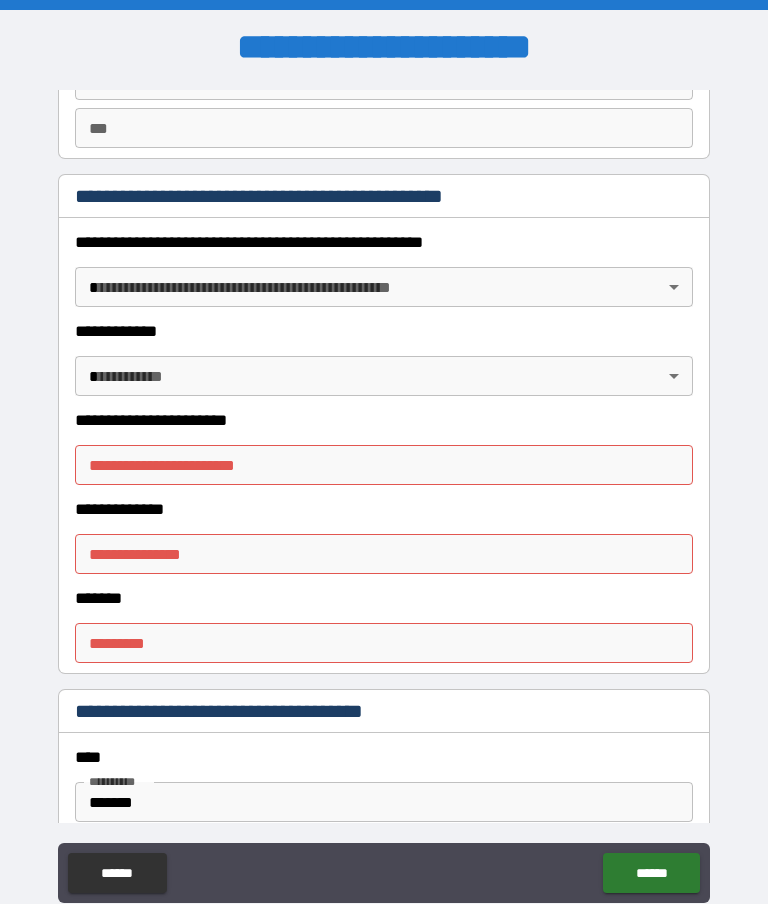 scroll, scrollTop: 2119, scrollLeft: 0, axis: vertical 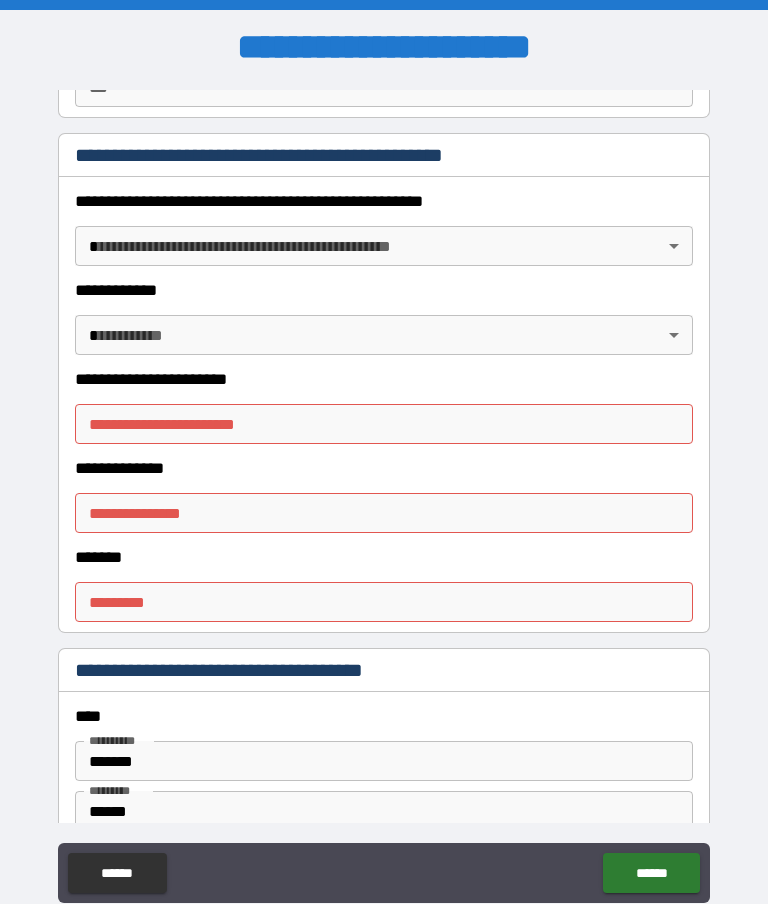 click on "**********" at bounding box center (384, 492) 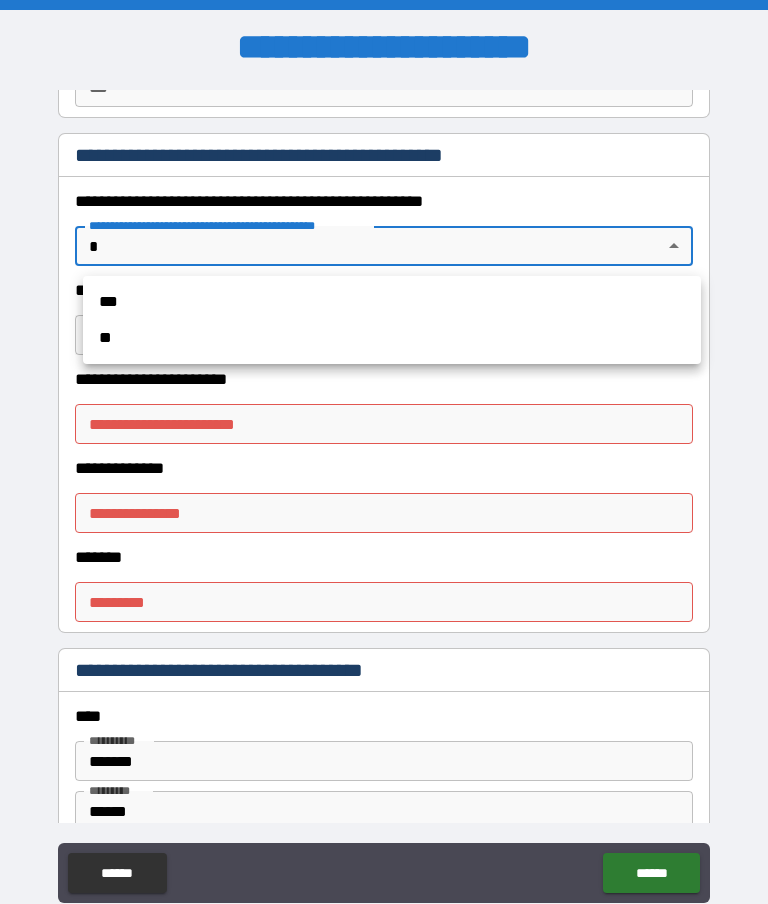 click on "**" at bounding box center (392, 338) 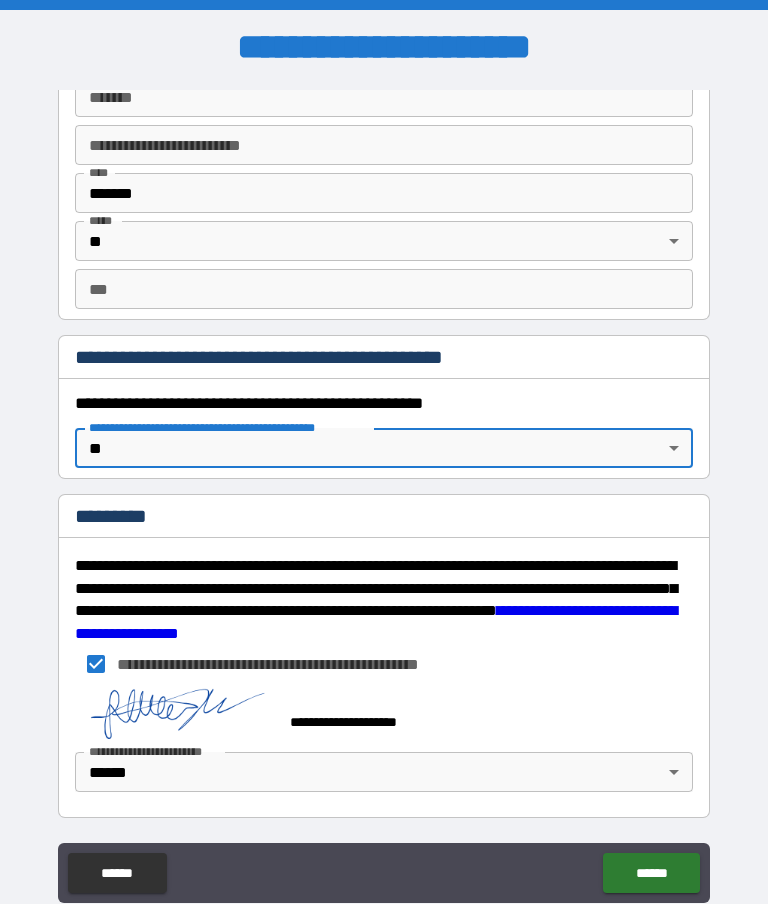 scroll, scrollTop: 1917, scrollLeft: 0, axis: vertical 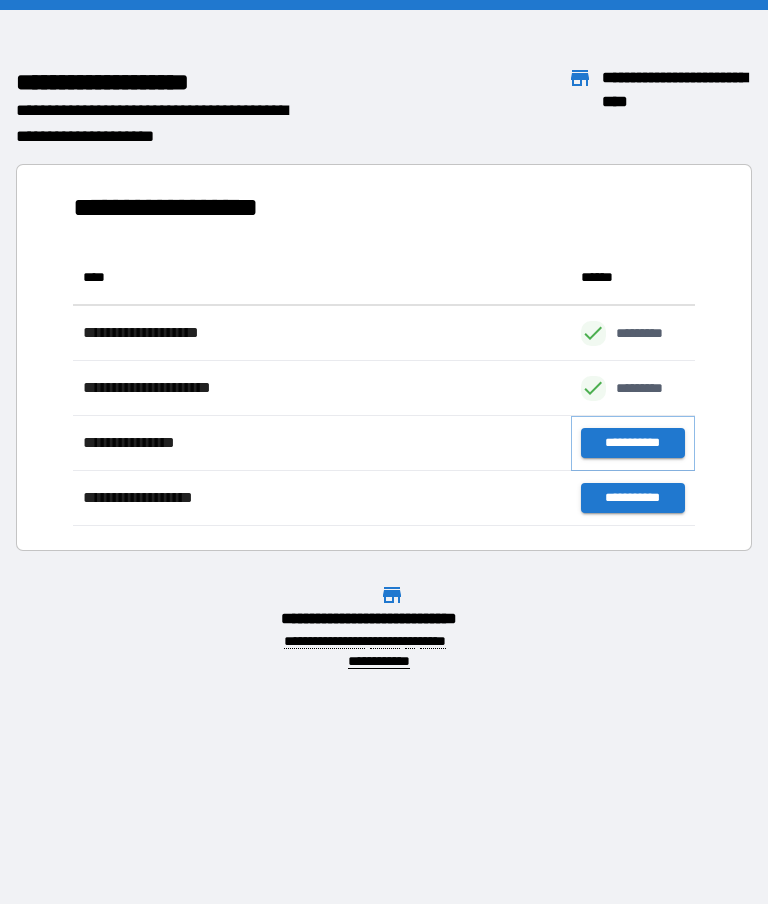 click on "**********" at bounding box center (633, 443) 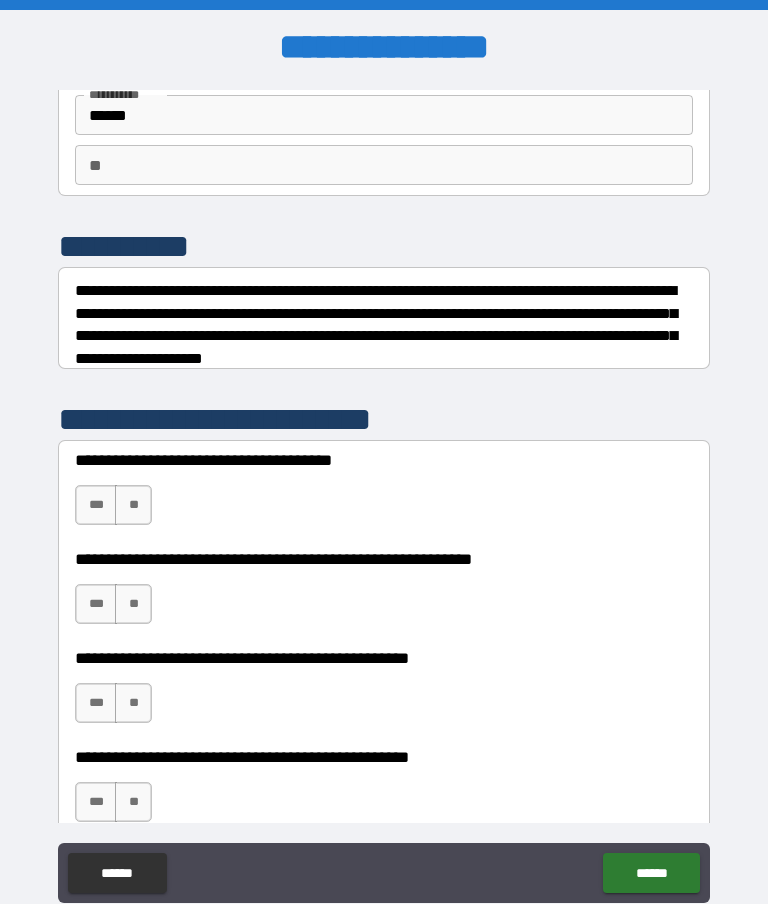 scroll, scrollTop: 142, scrollLeft: 0, axis: vertical 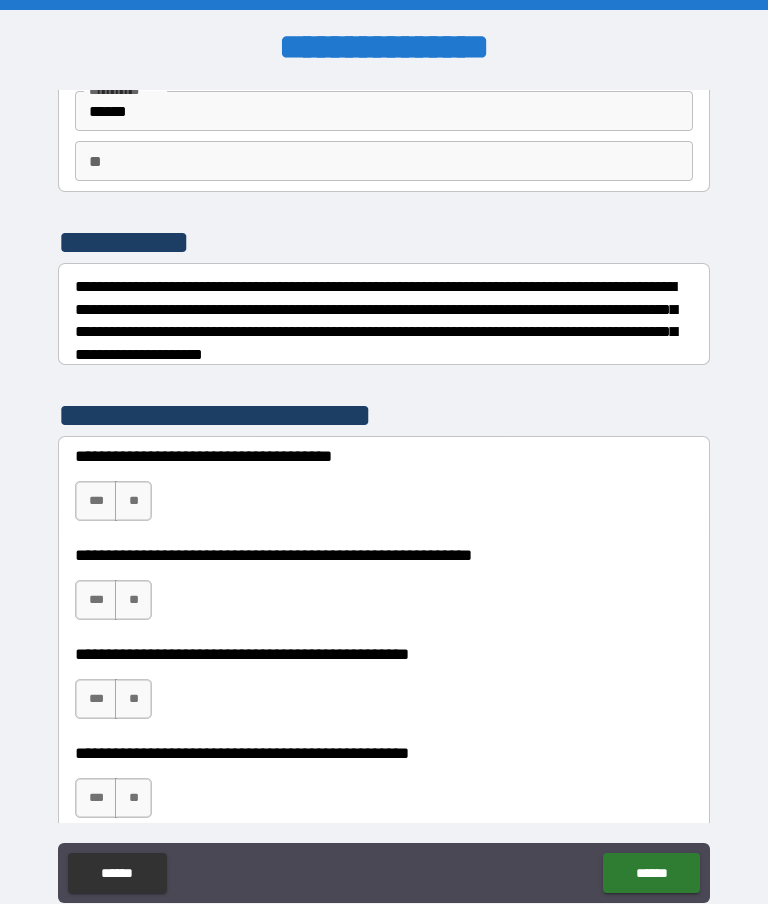 click on "***" at bounding box center [96, 501] 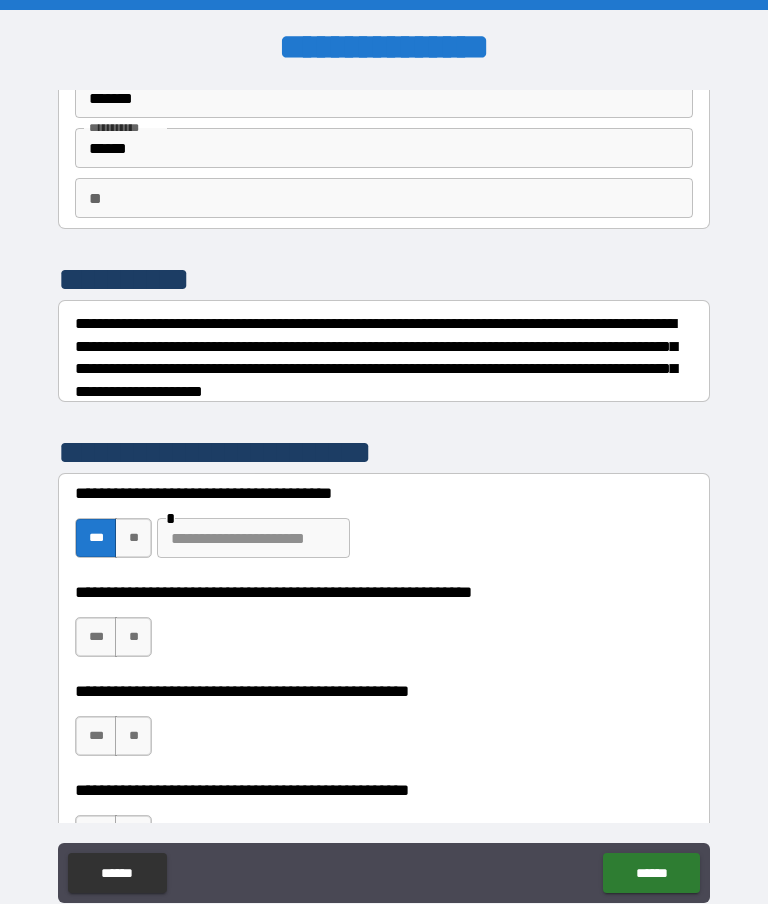 scroll, scrollTop: 112, scrollLeft: 0, axis: vertical 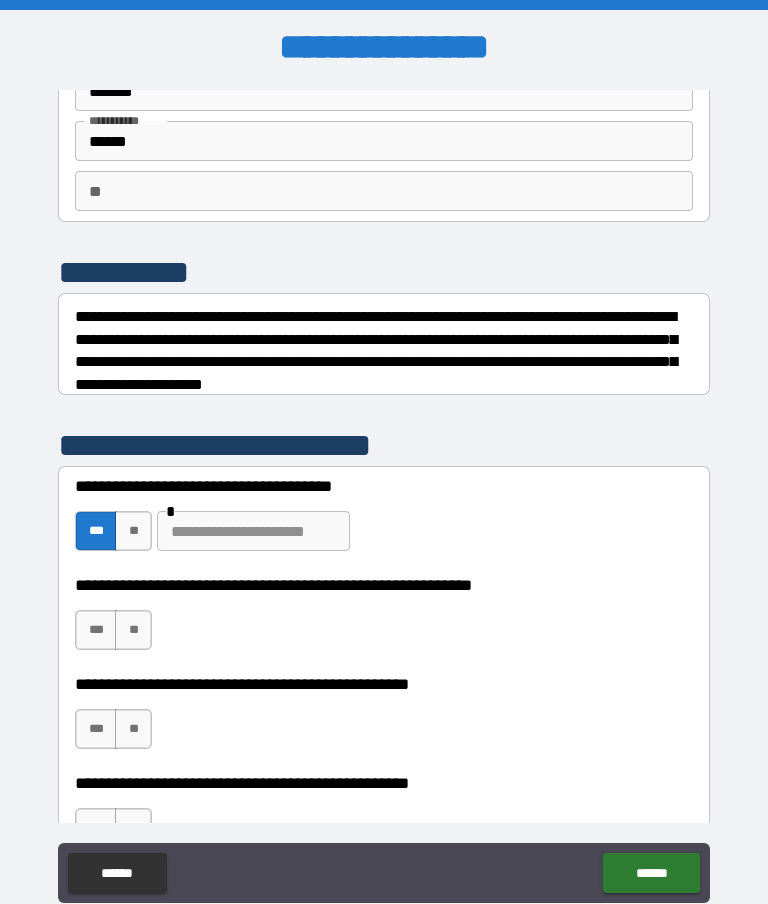 click on "**" at bounding box center (133, 630) 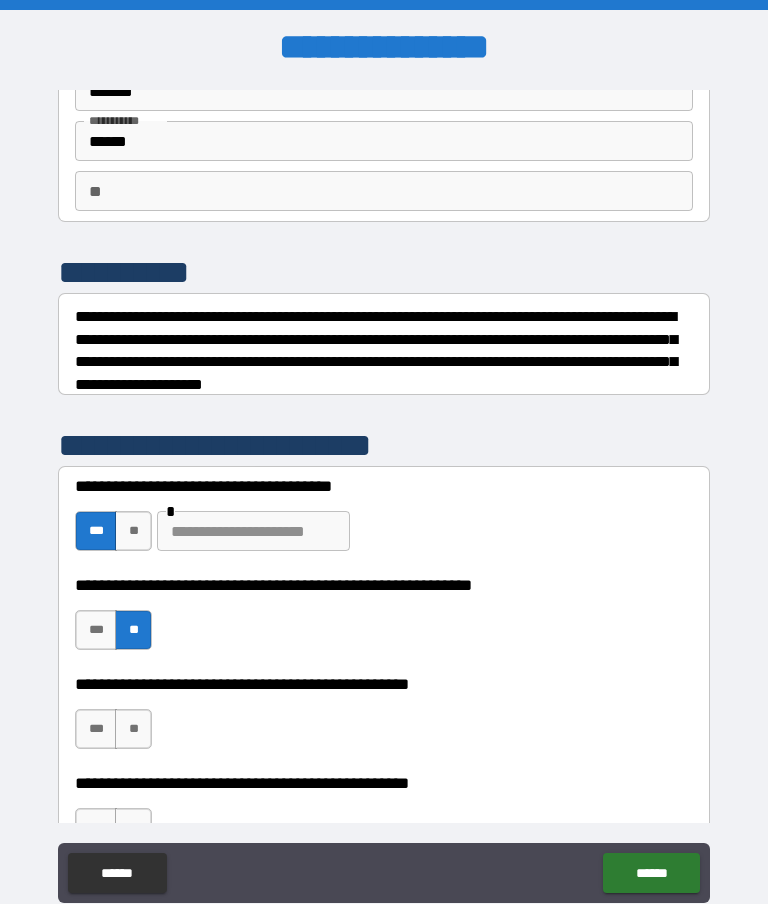 click on "**" at bounding box center [133, 531] 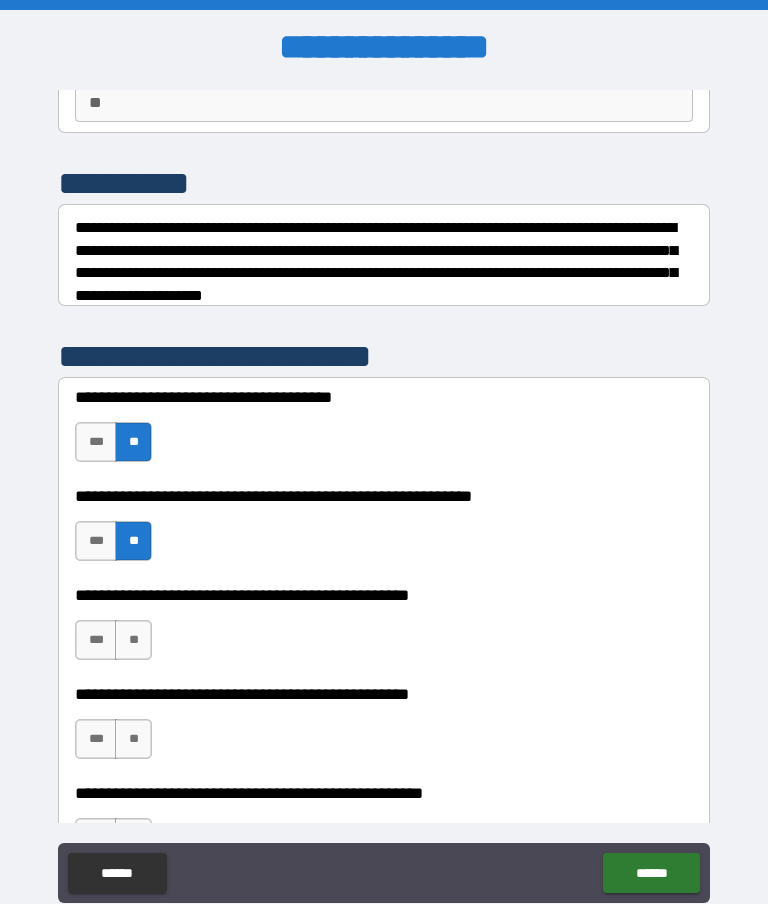 scroll, scrollTop: 200, scrollLeft: 0, axis: vertical 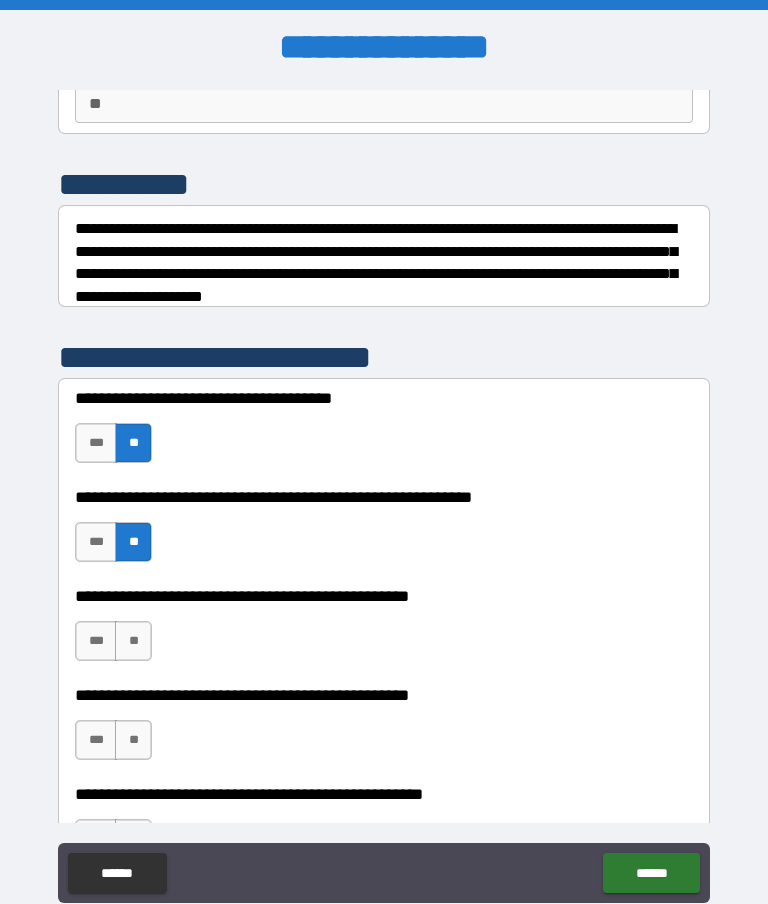 click on "***" at bounding box center [96, 443] 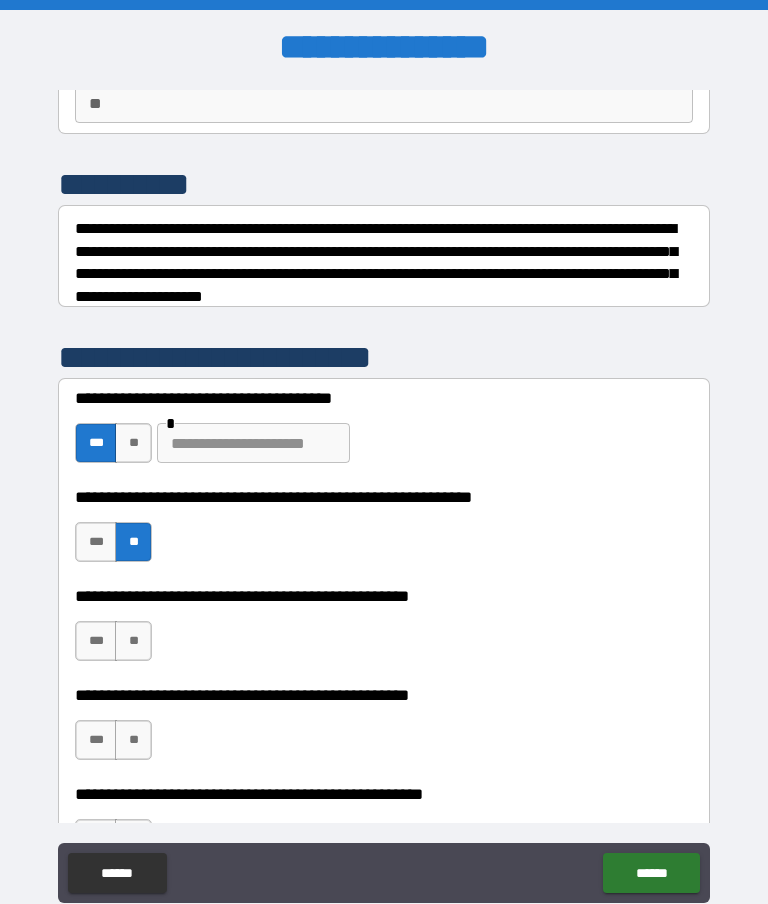 click at bounding box center (253, 443) 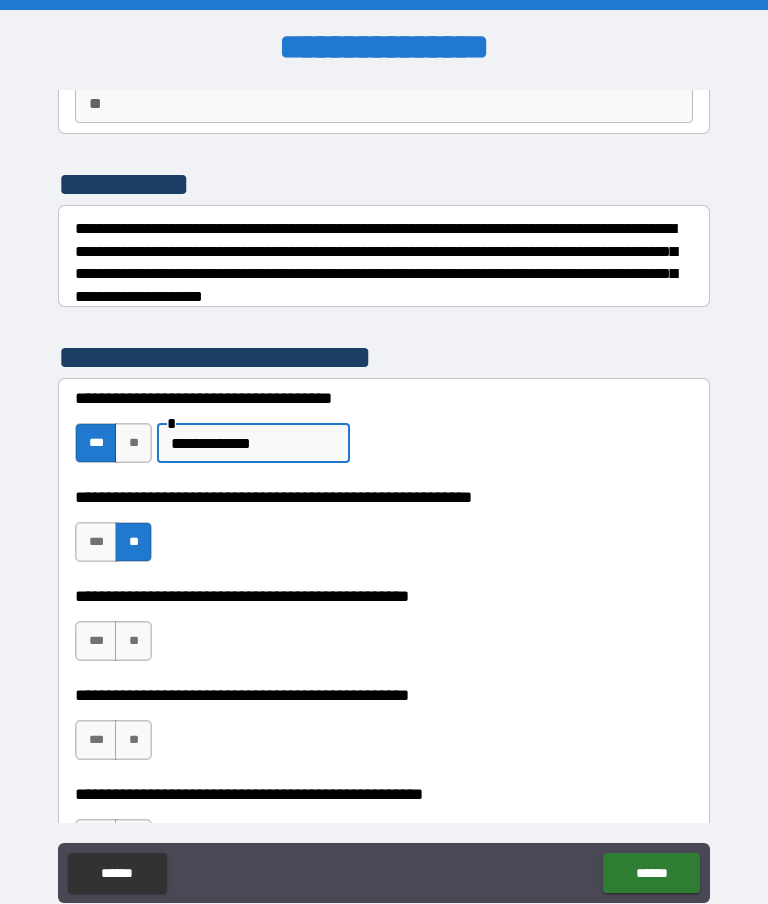 type on "**********" 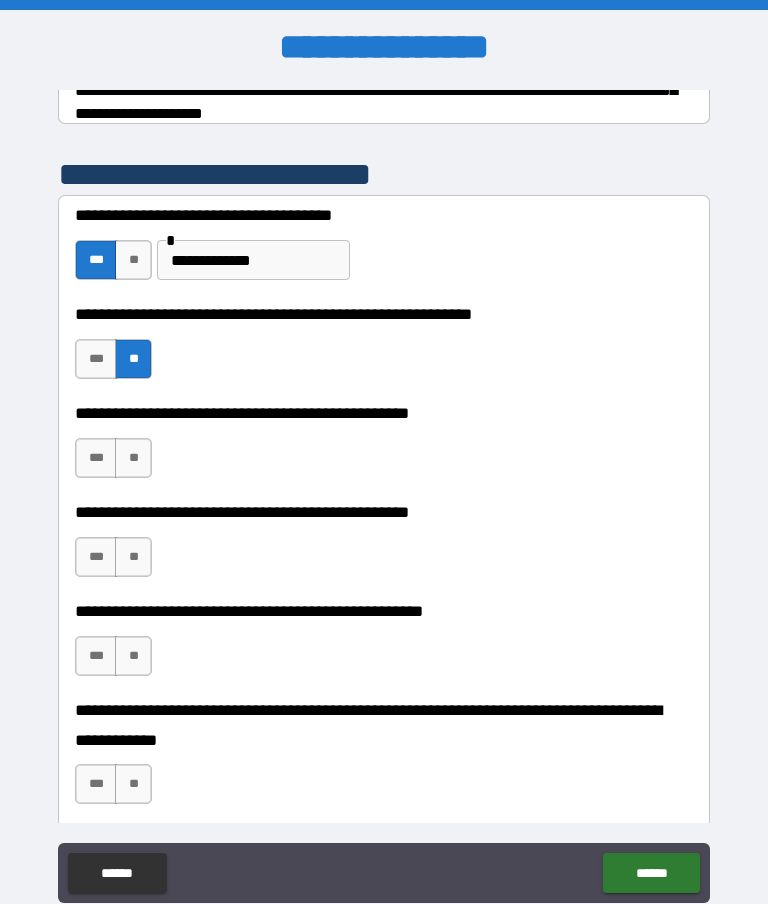 scroll, scrollTop: 376, scrollLeft: 0, axis: vertical 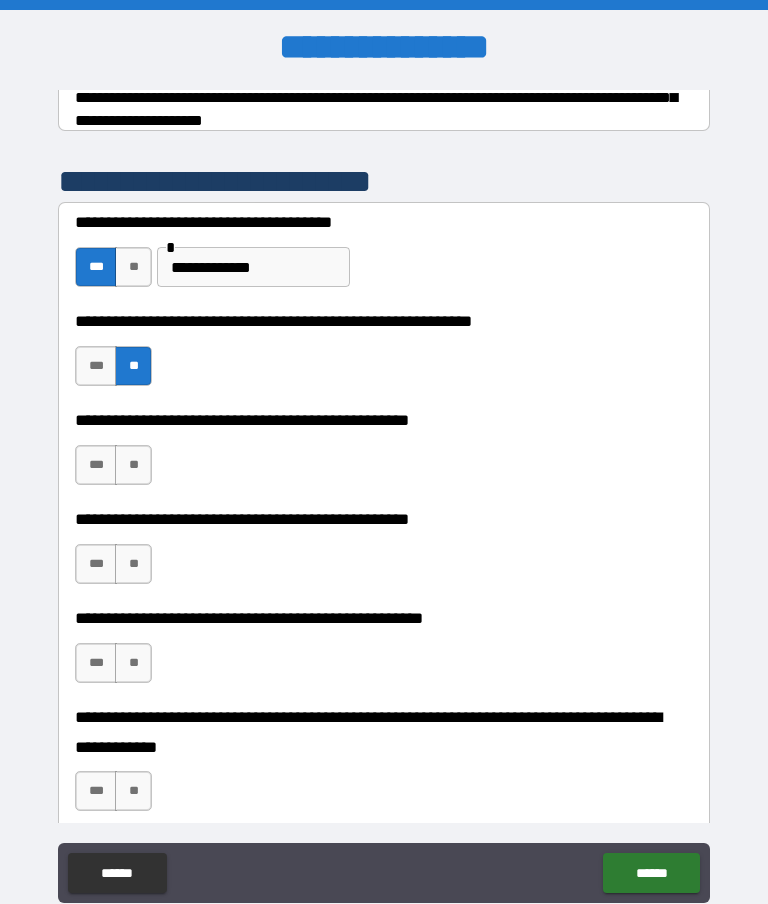 click on "**" at bounding box center [133, 465] 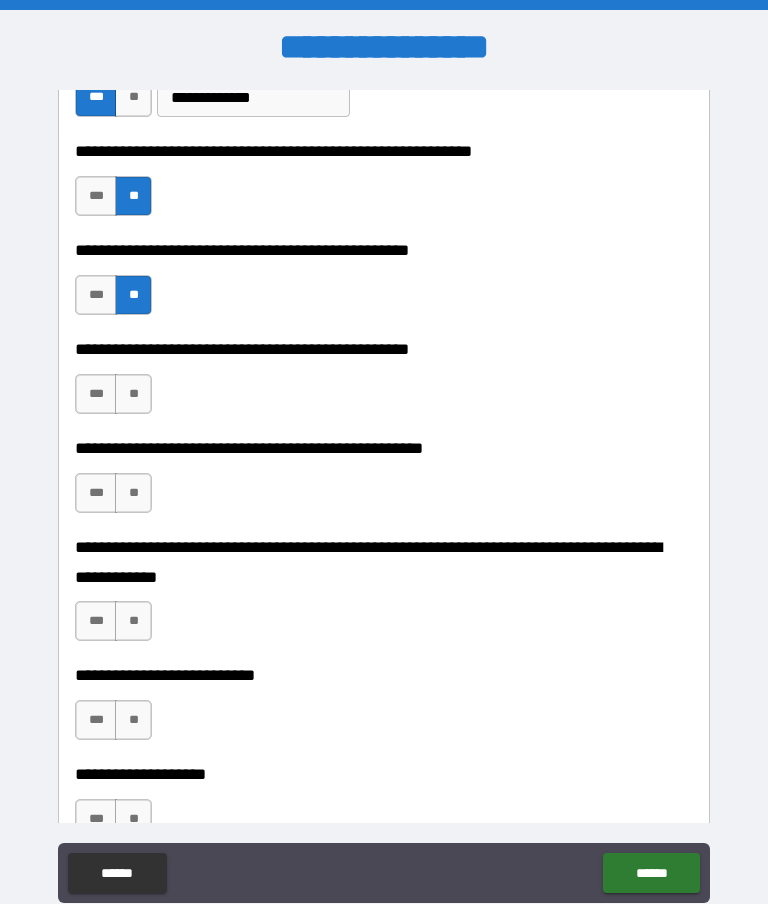 scroll, scrollTop: 543, scrollLeft: 0, axis: vertical 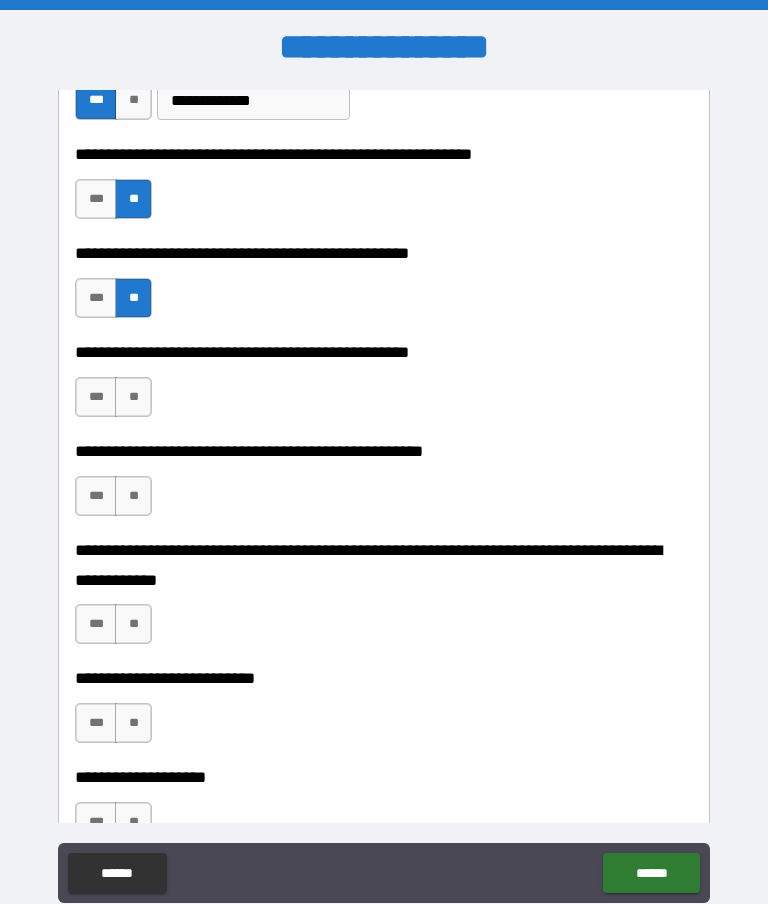 click on "**" at bounding box center [133, 397] 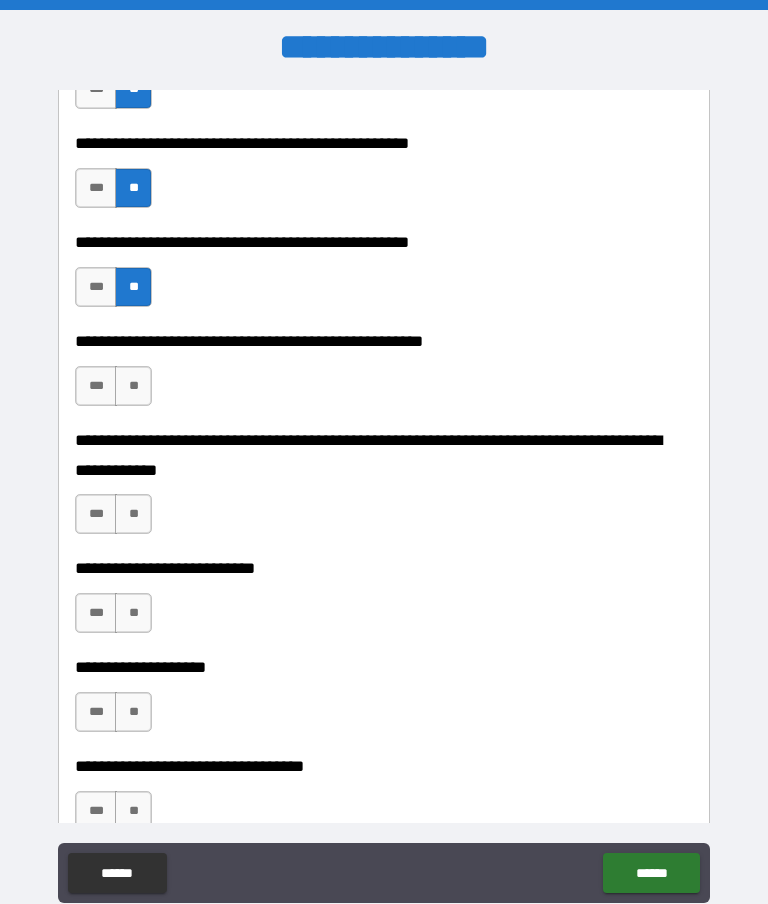 scroll, scrollTop: 652, scrollLeft: 0, axis: vertical 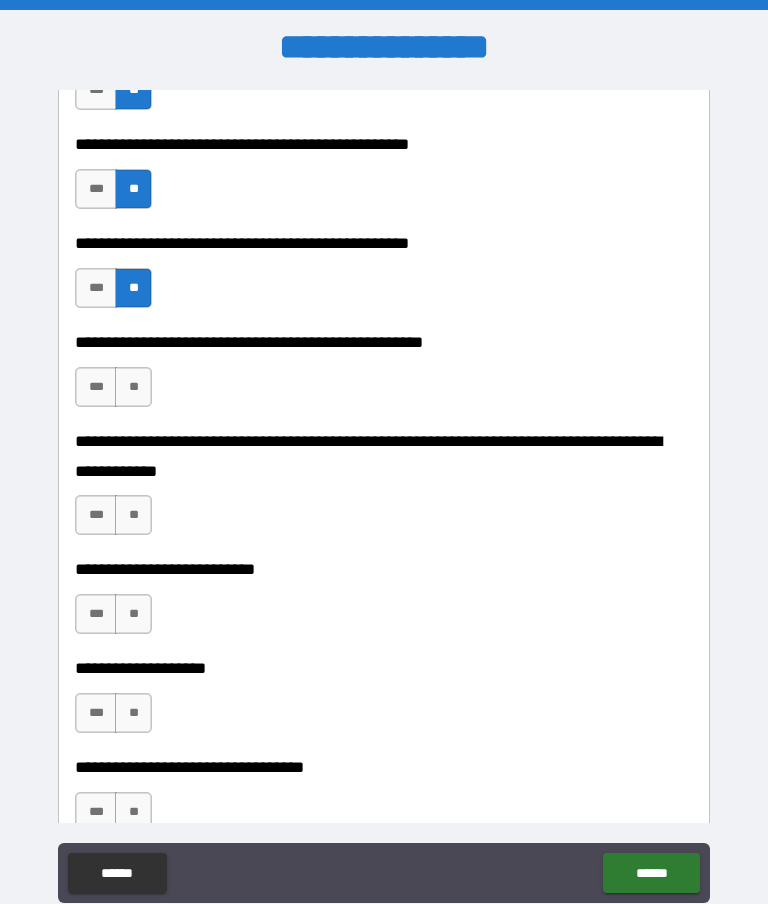 click on "**" at bounding box center (133, 387) 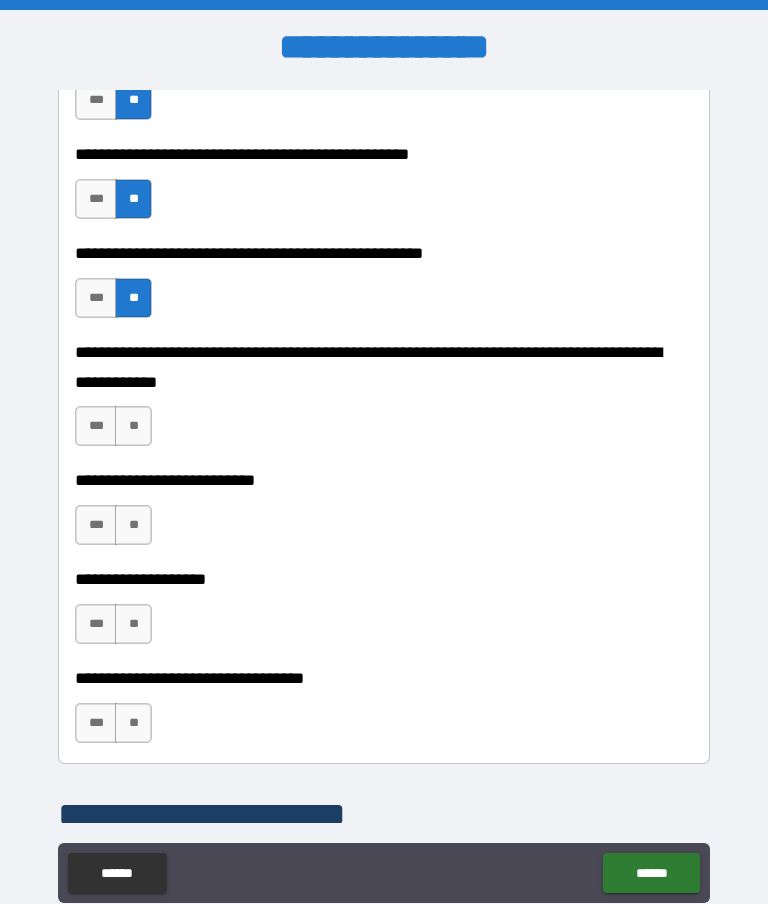 scroll, scrollTop: 735, scrollLeft: 0, axis: vertical 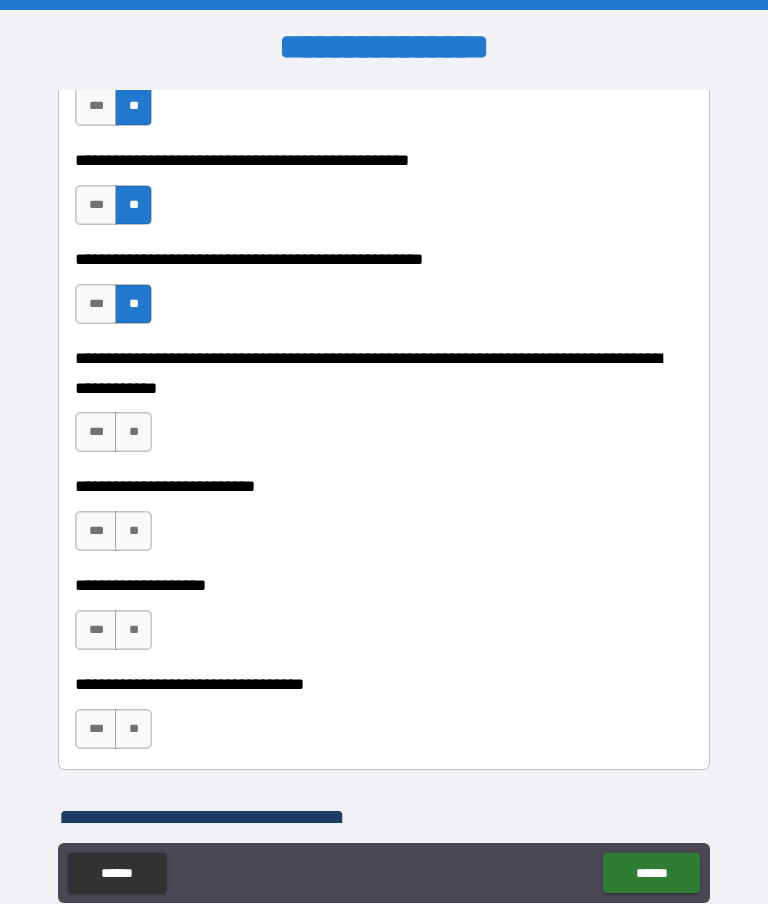click on "**" at bounding box center [133, 432] 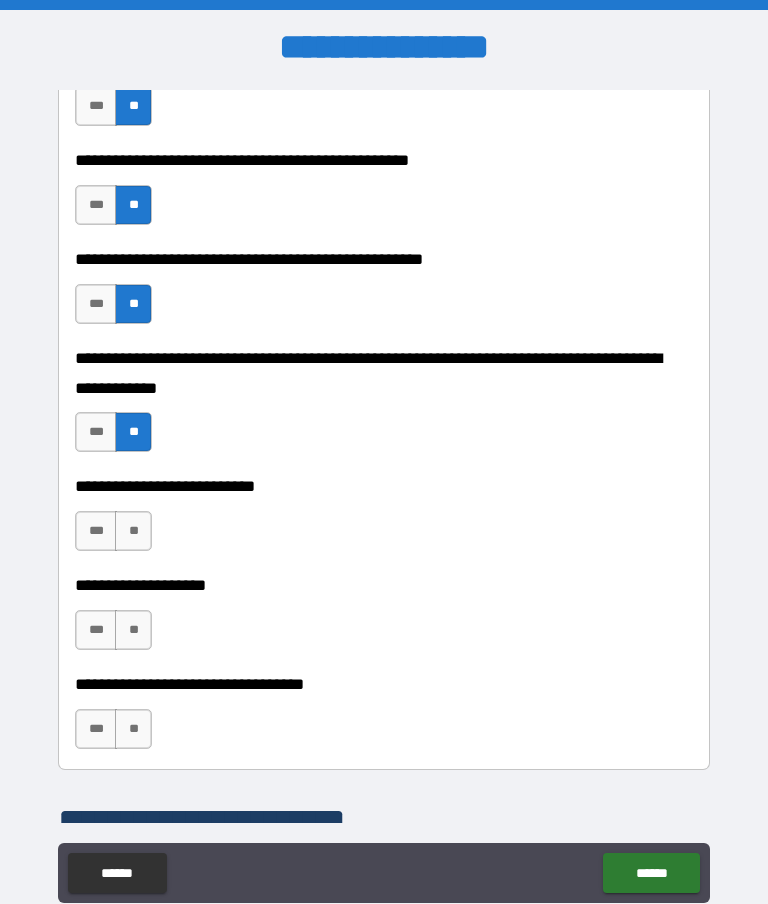 scroll, scrollTop: 775, scrollLeft: 0, axis: vertical 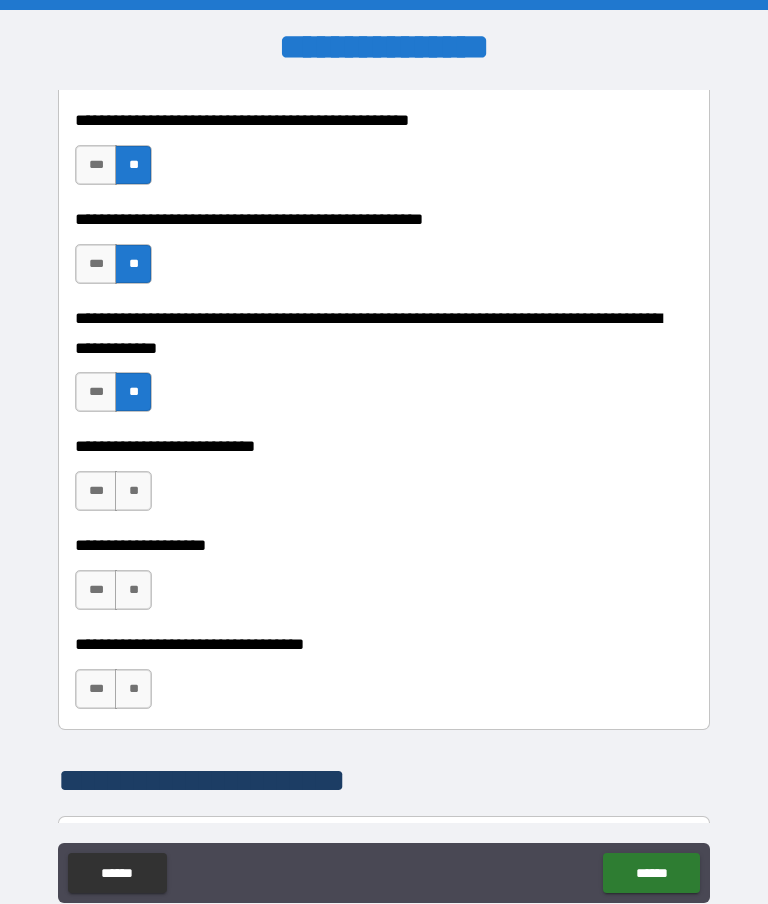 click on "**" at bounding box center (133, 491) 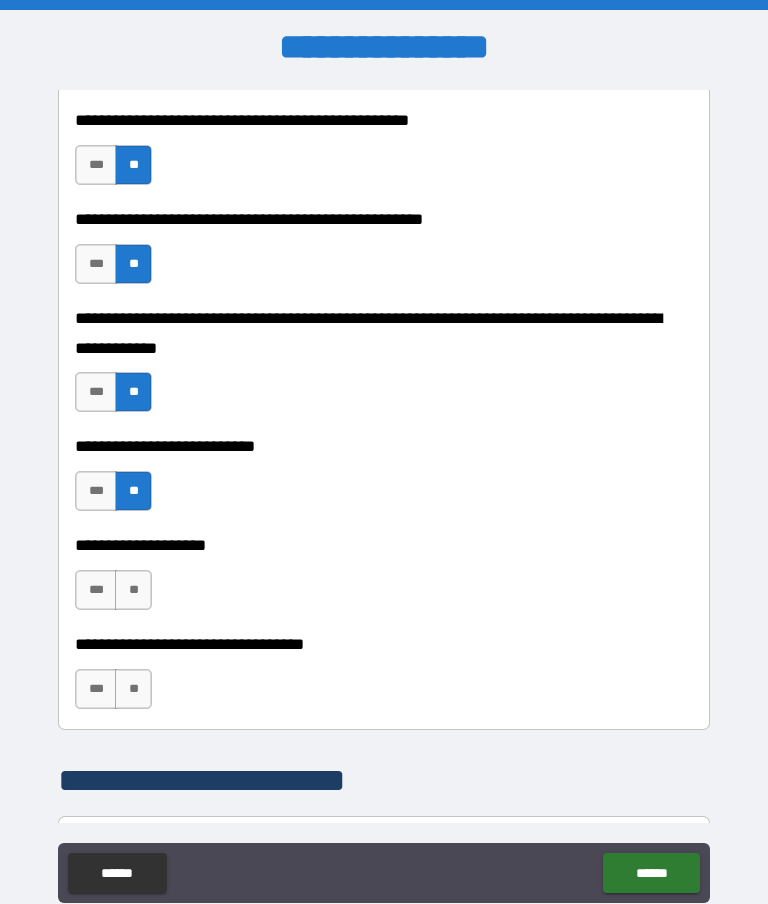 click on "**" at bounding box center (133, 689) 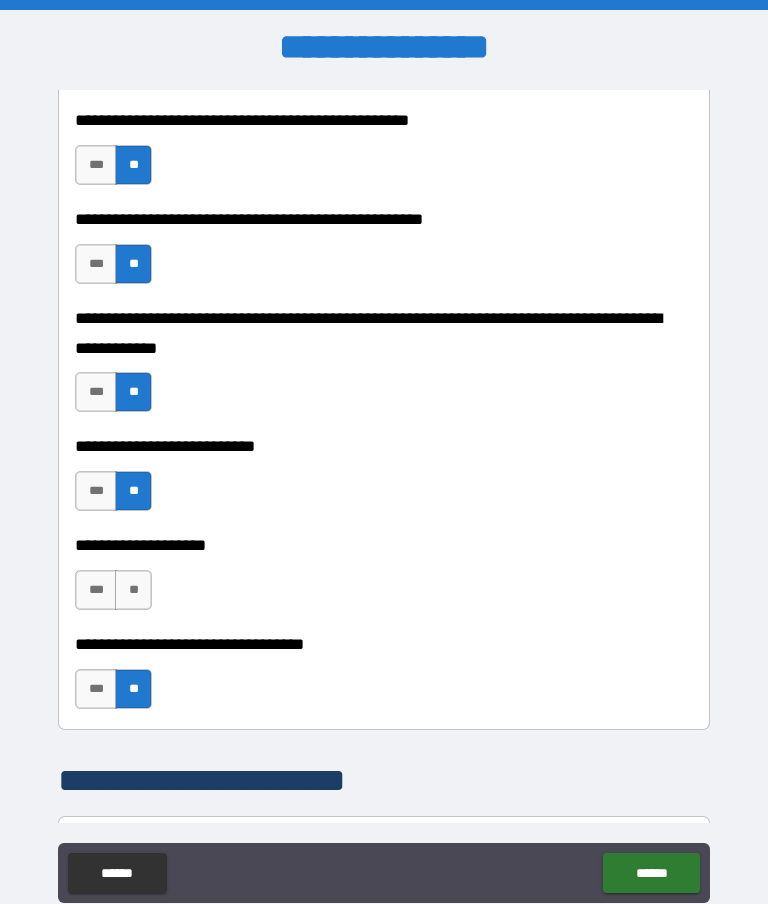 click on "**" at bounding box center [133, 590] 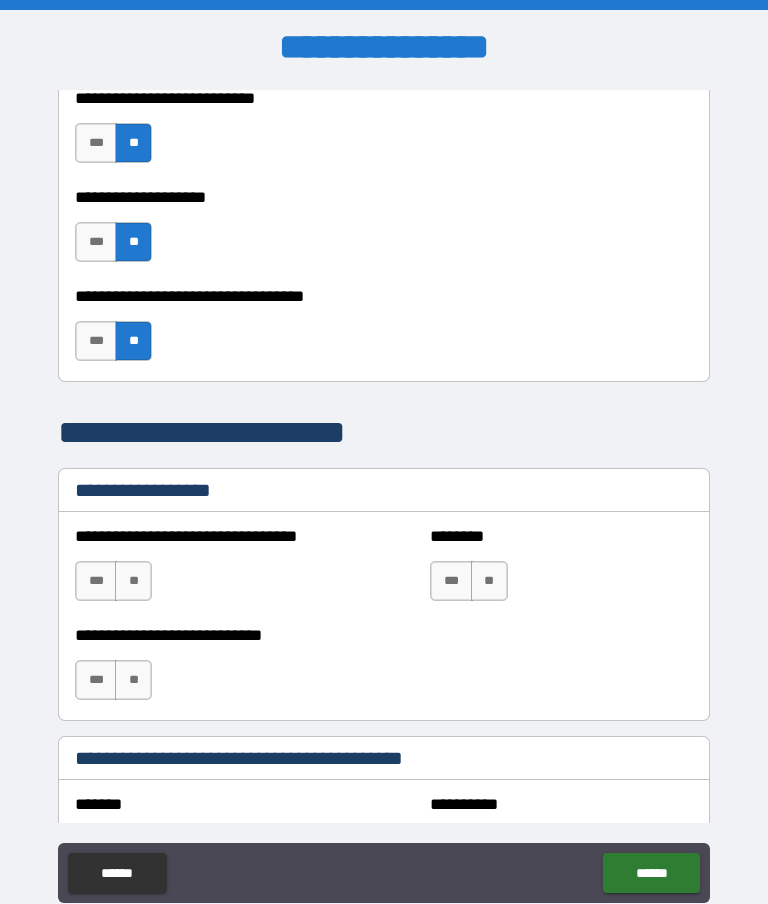 scroll, scrollTop: 1141, scrollLeft: 0, axis: vertical 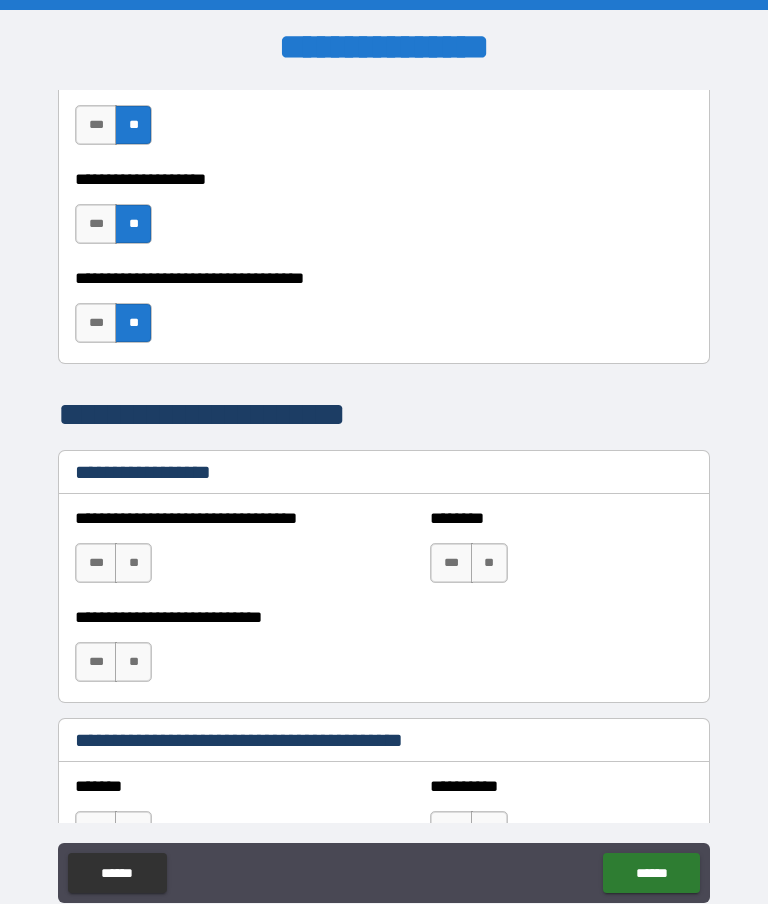 click on "**********" at bounding box center (384, 456) 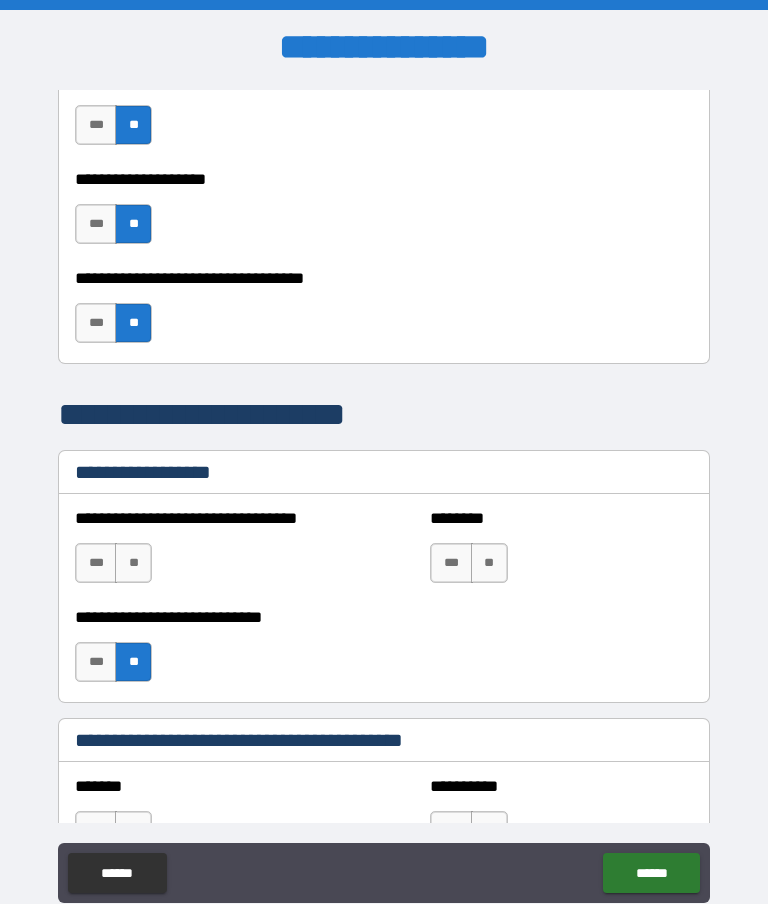 click on "**" at bounding box center [133, 563] 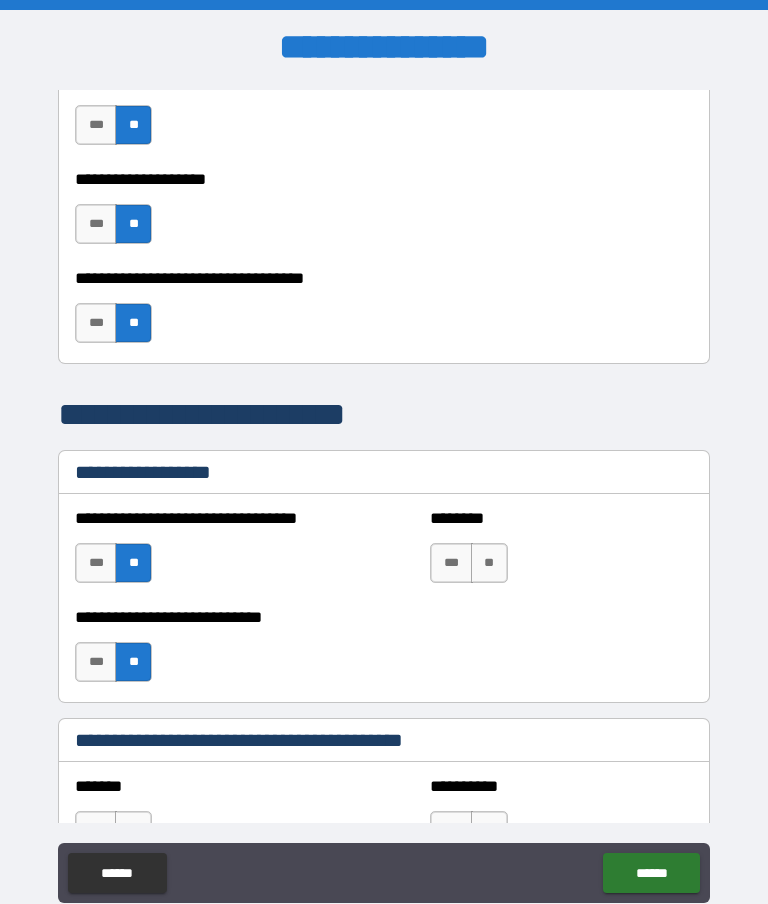 click on "**" at bounding box center [489, 563] 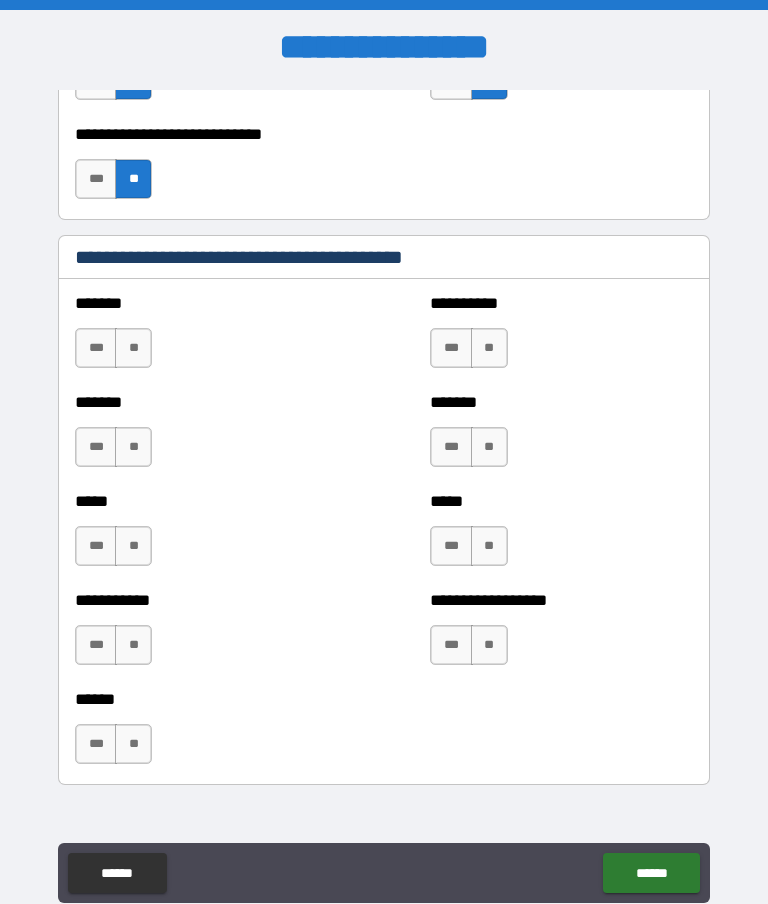 scroll, scrollTop: 1620, scrollLeft: 0, axis: vertical 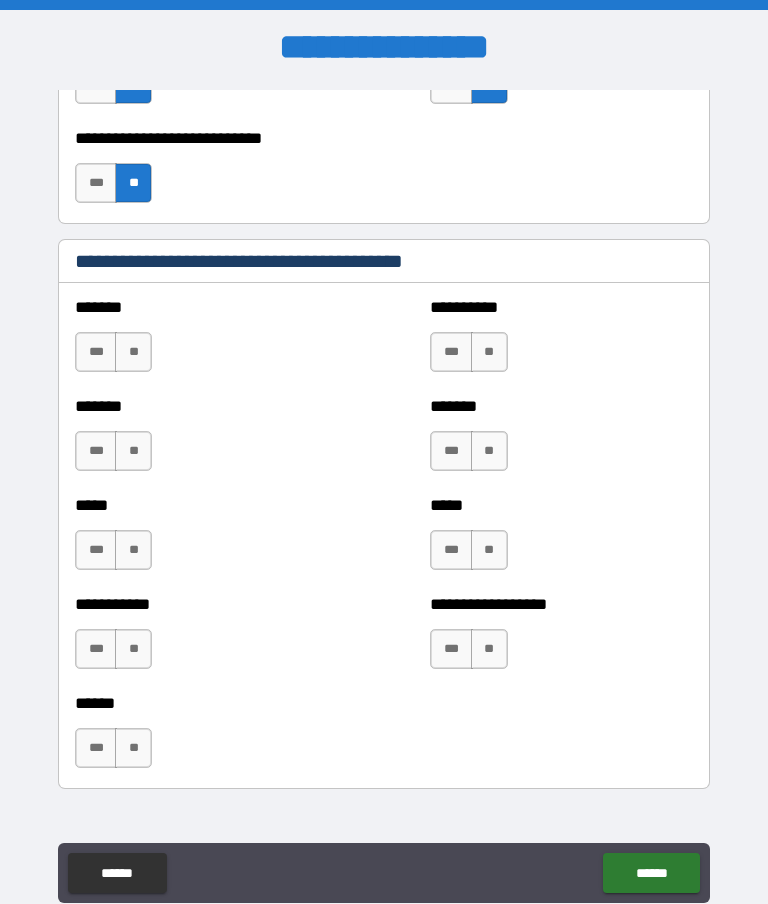 click on "**" at bounding box center [133, 352] 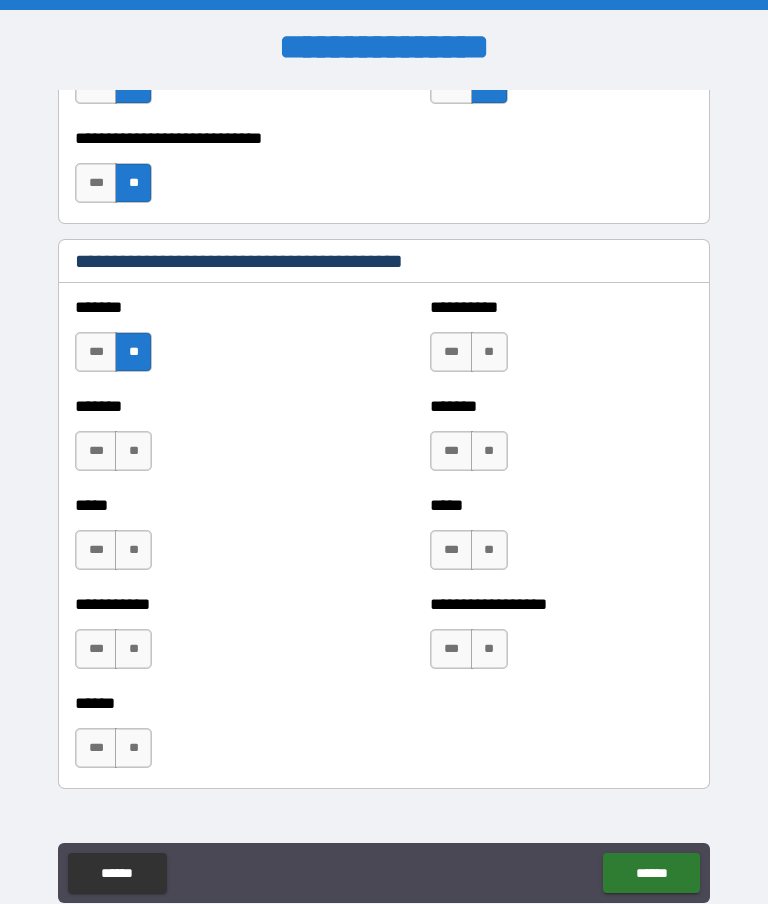 click on "**" at bounding box center (133, 451) 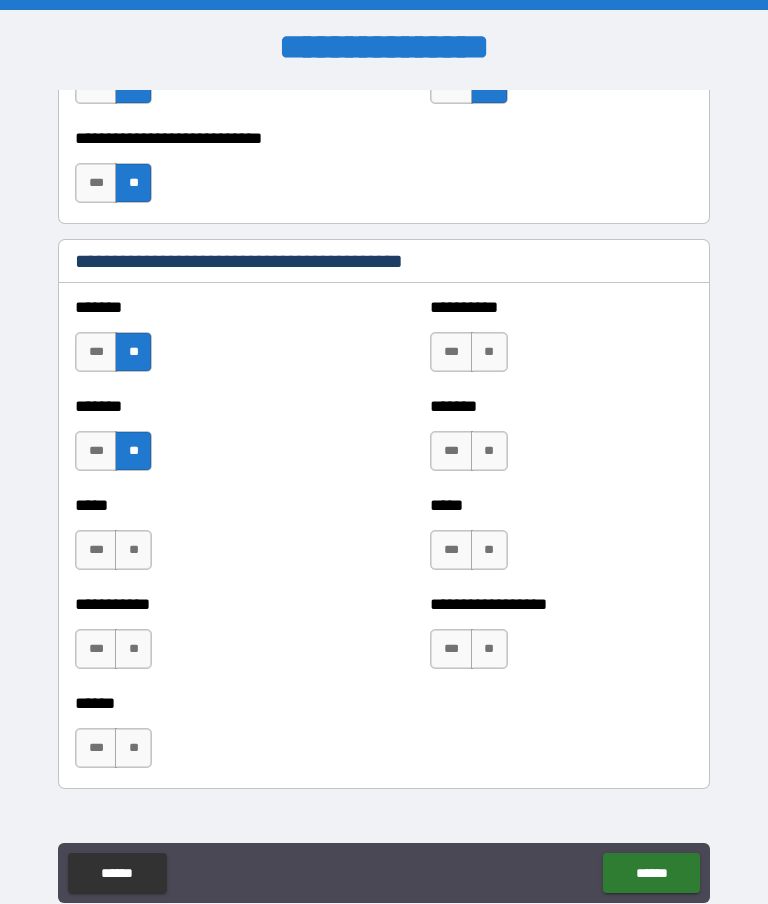 click on "**" at bounding box center [133, 550] 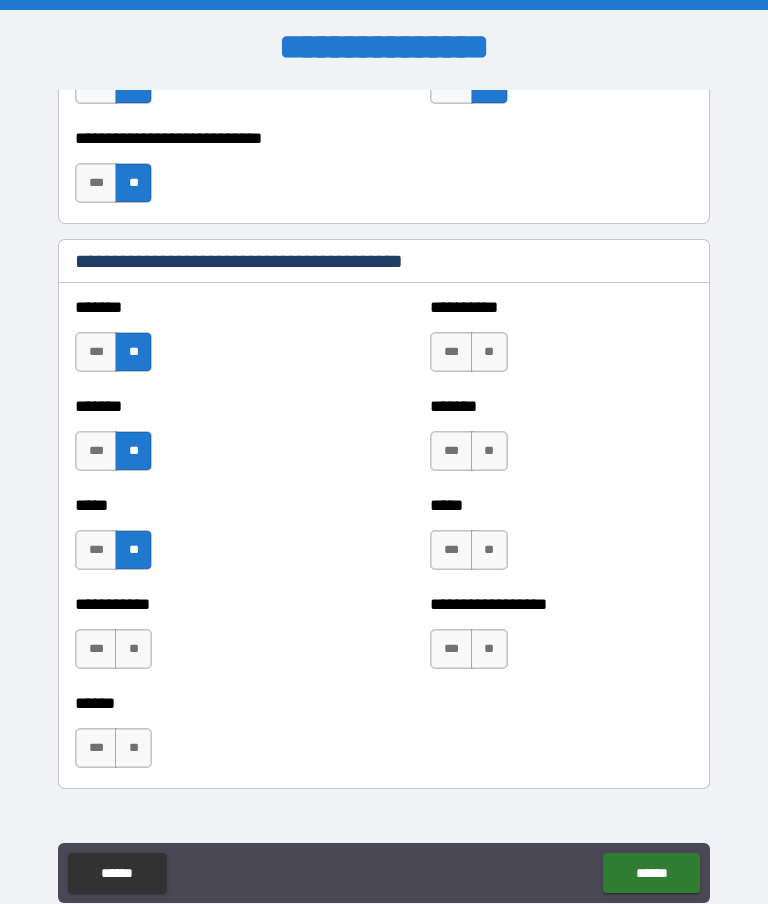click on "**" at bounding box center (133, 649) 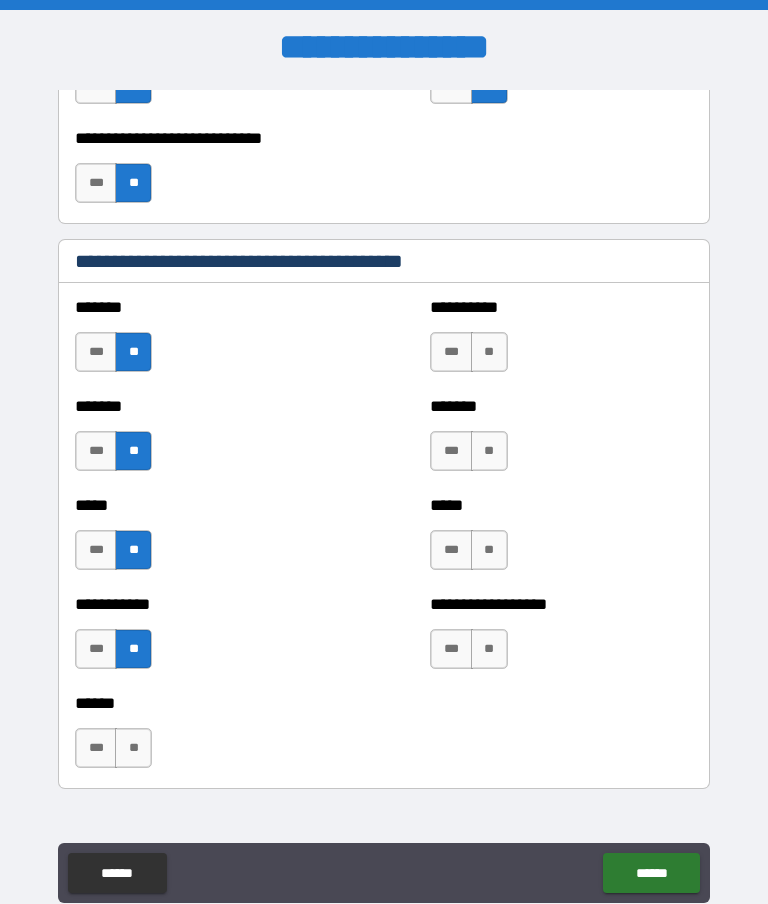 click on "**" at bounding box center (489, 649) 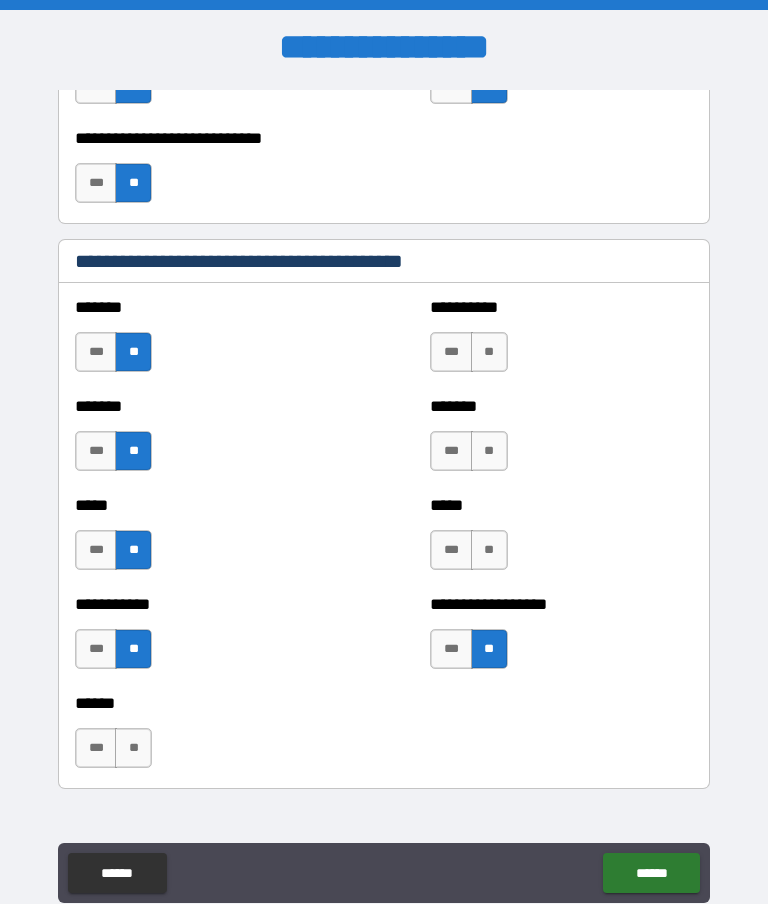 click on "**" at bounding box center (489, 550) 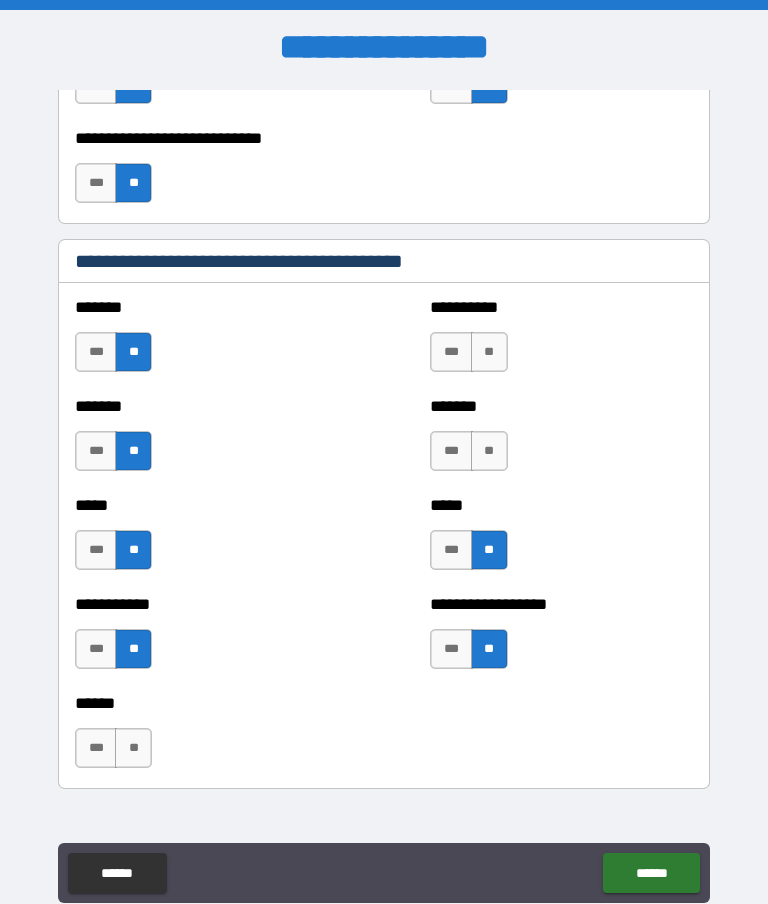 click on "**" at bounding box center [489, 451] 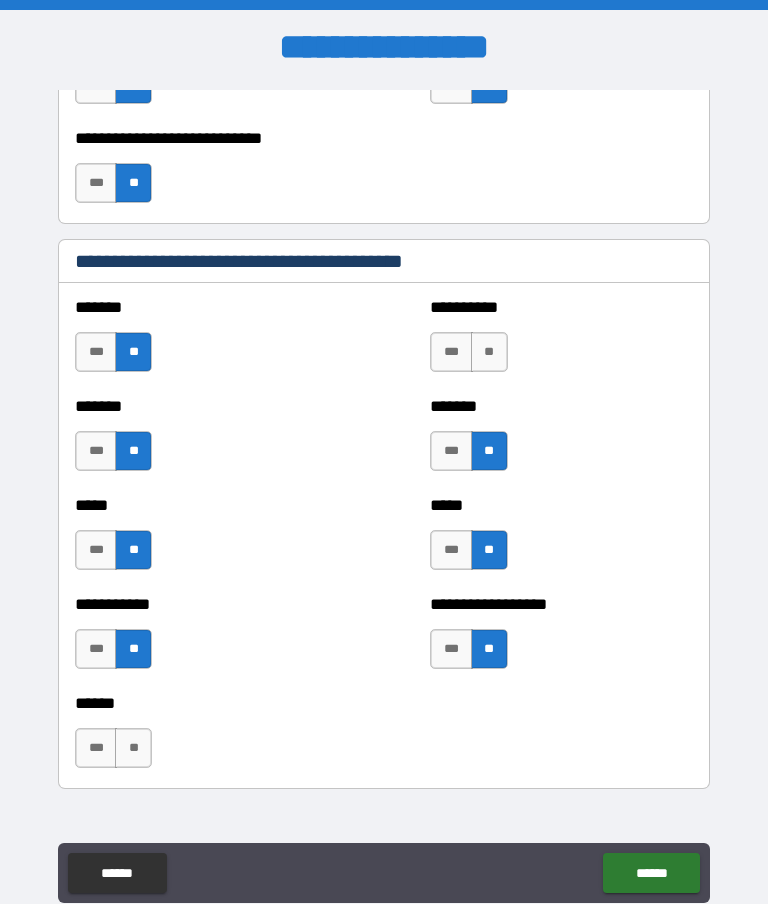 click on "**" at bounding box center (489, 352) 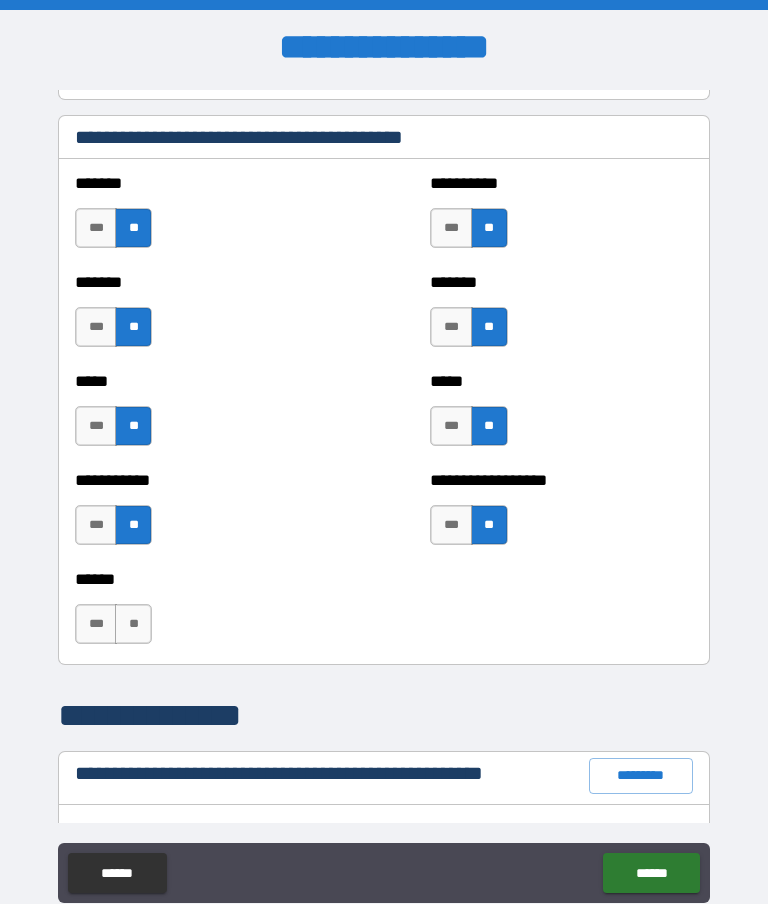 scroll, scrollTop: 1739, scrollLeft: 0, axis: vertical 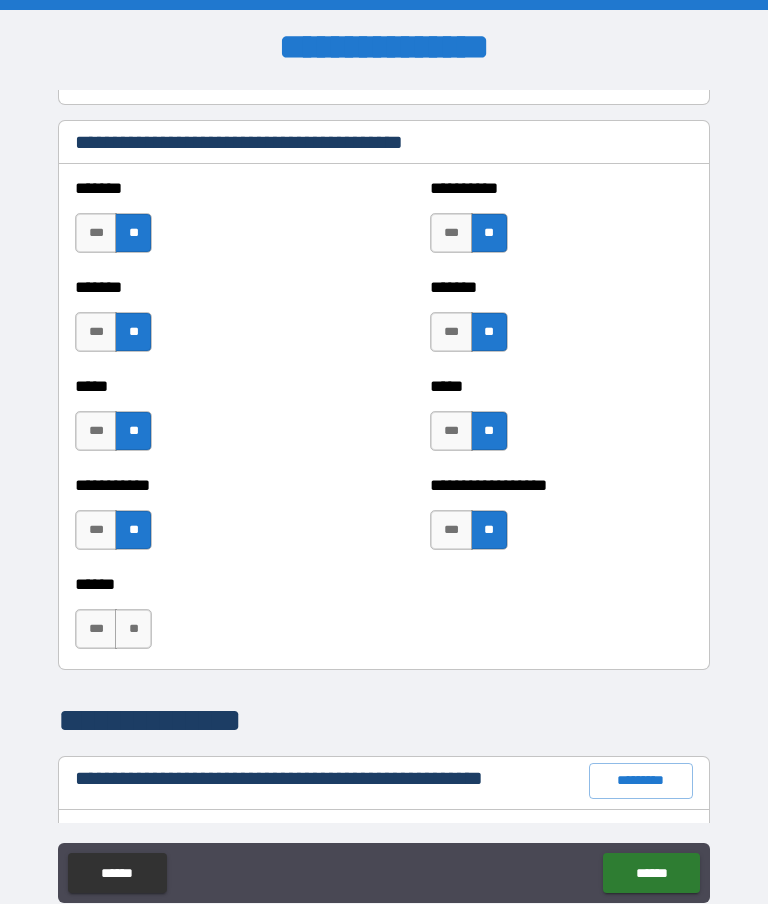 click on "**" at bounding box center (133, 629) 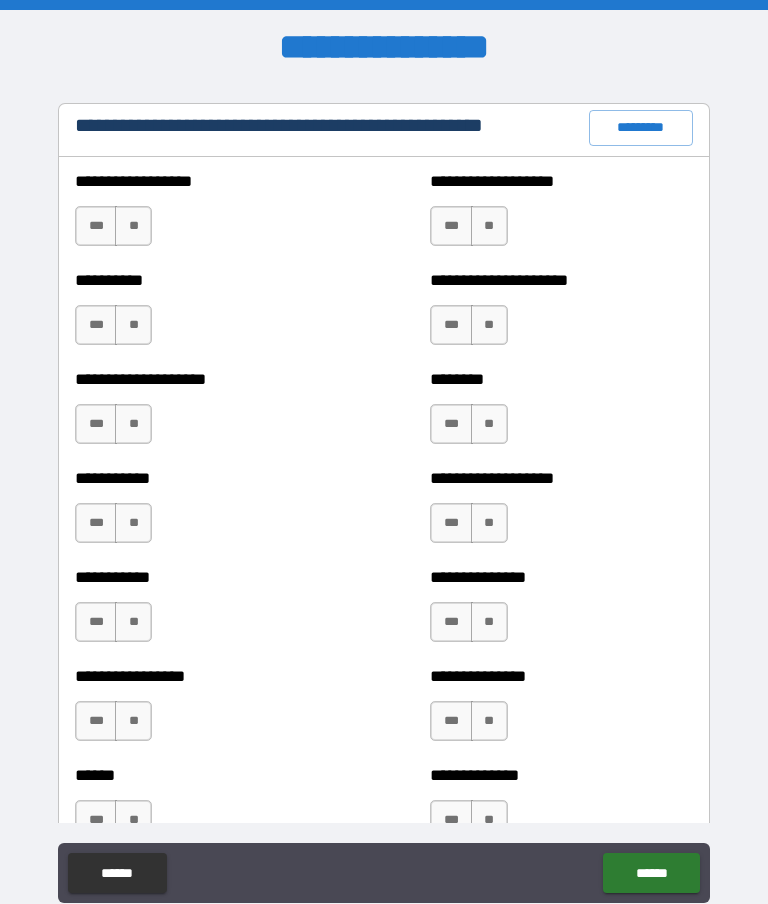 scroll, scrollTop: 2379, scrollLeft: 0, axis: vertical 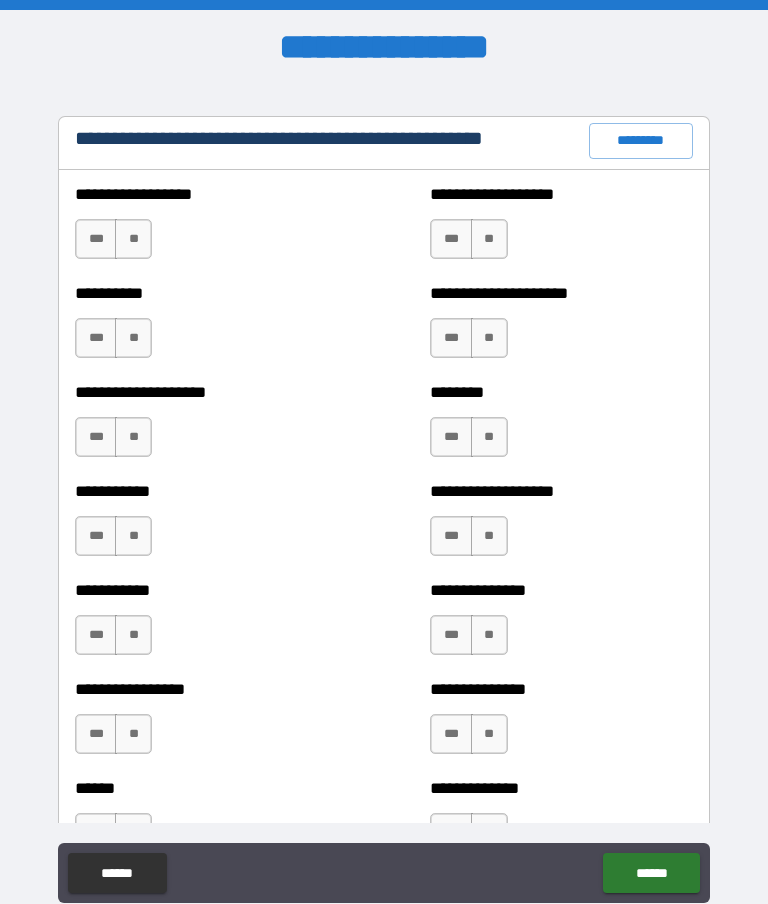 click on "**" at bounding box center (133, 239) 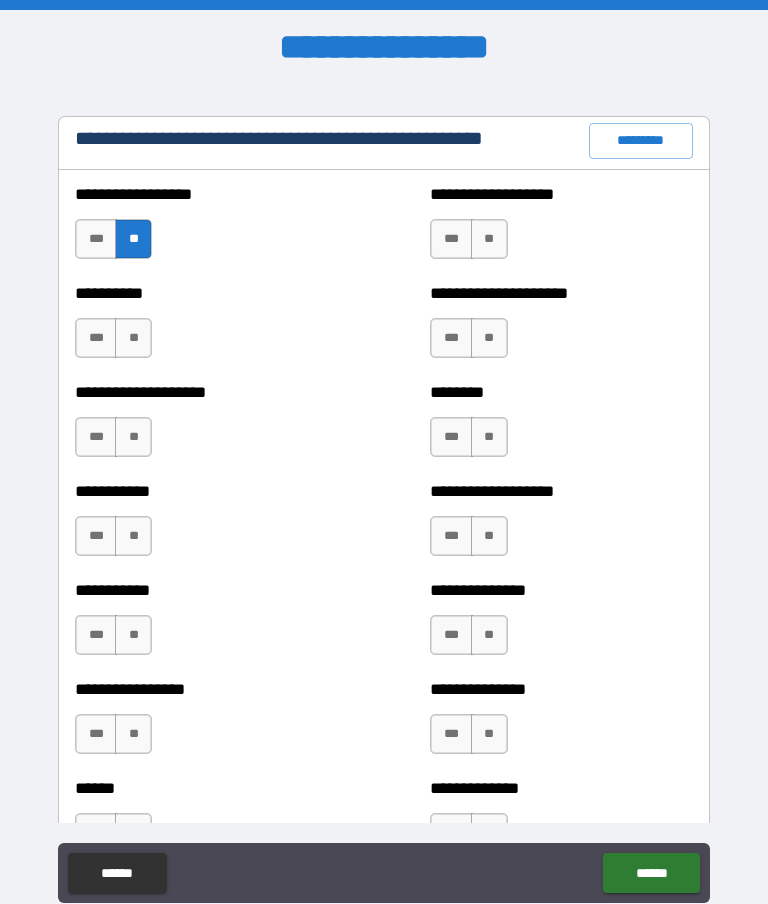 click on "**" at bounding box center (133, 437) 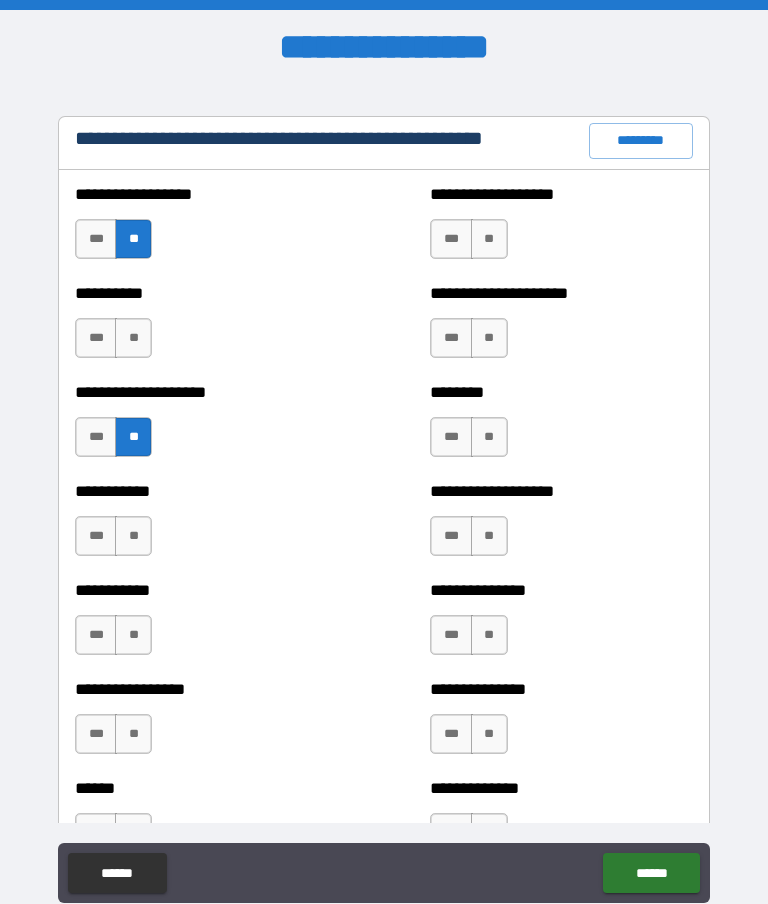 click on "**" at bounding box center [133, 536] 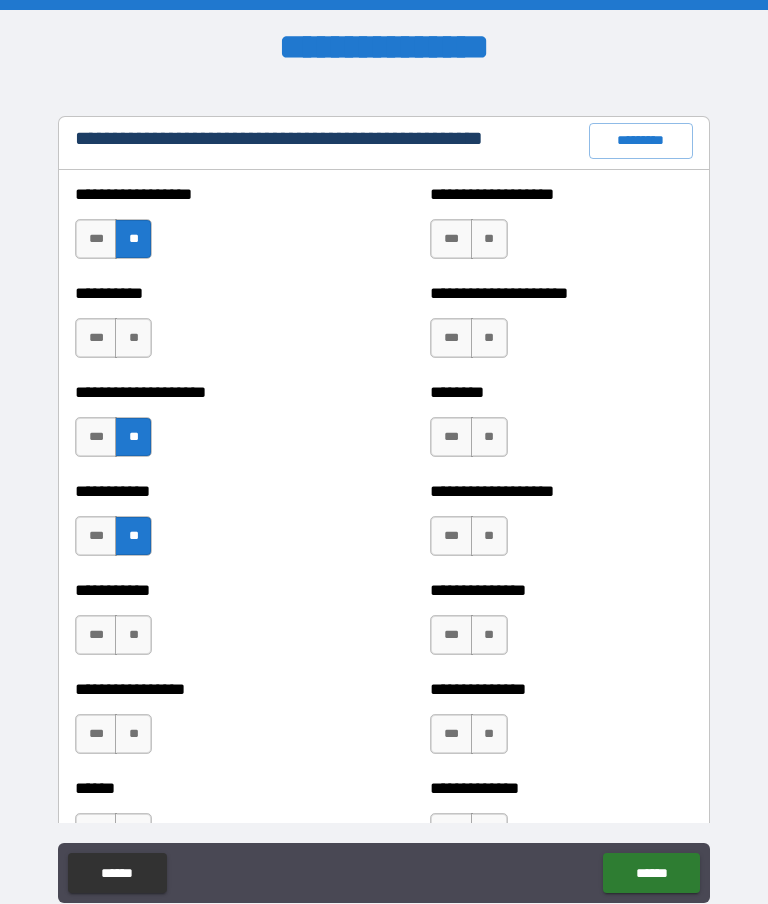click on "**" at bounding box center [133, 635] 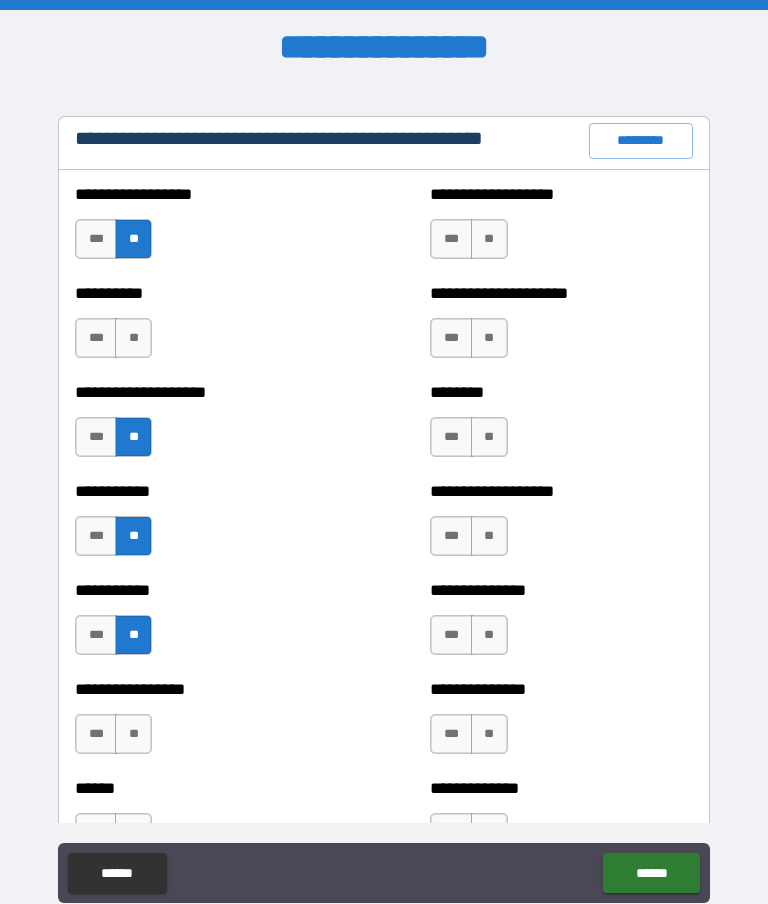 click on "**" at bounding box center (133, 734) 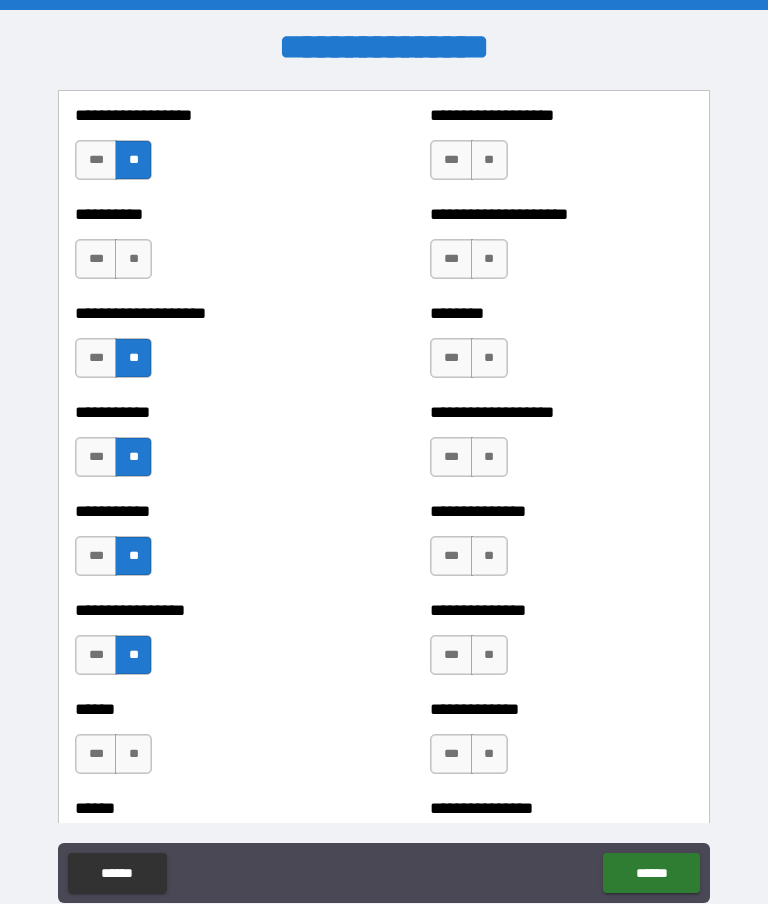 scroll, scrollTop: 2458, scrollLeft: 0, axis: vertical 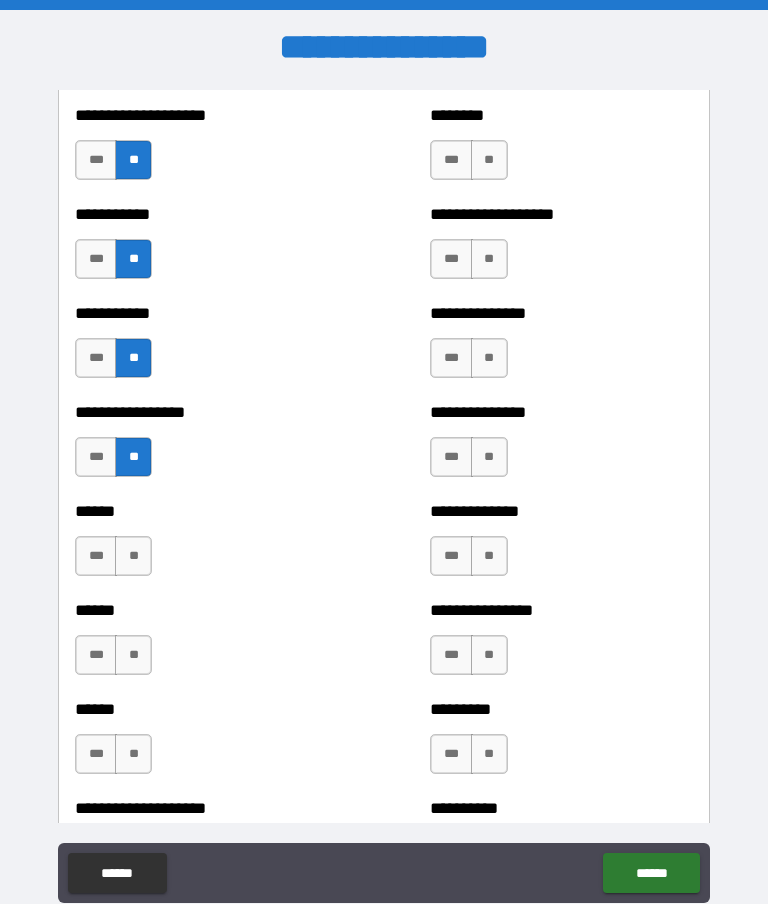 click on "**" at bounding box center [133, 556] 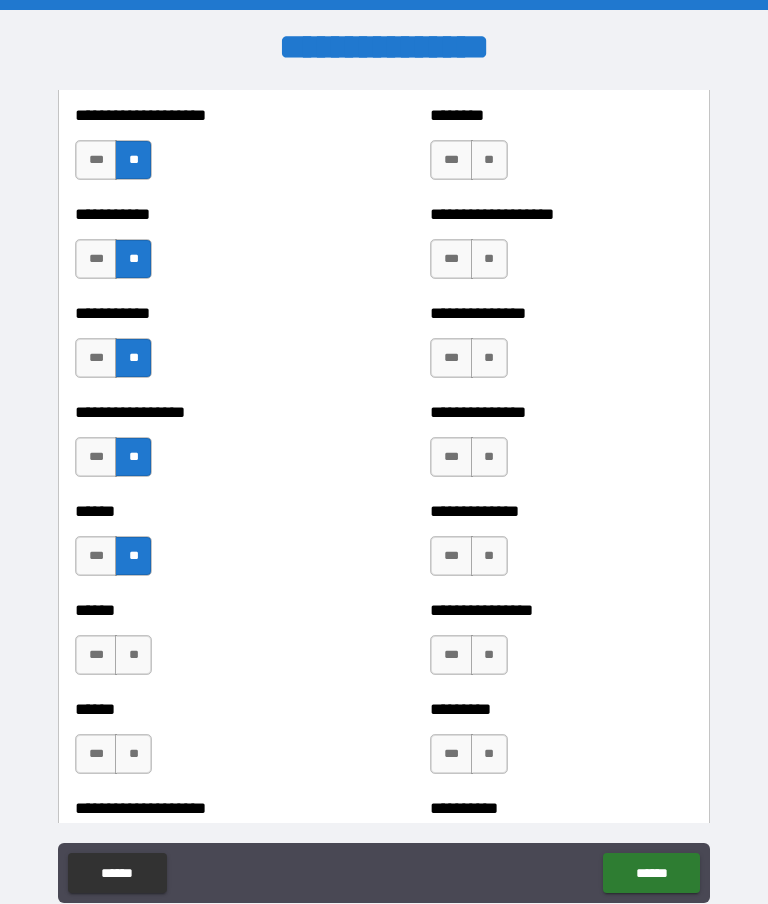 click on "**" at bounding box center [133, 754] 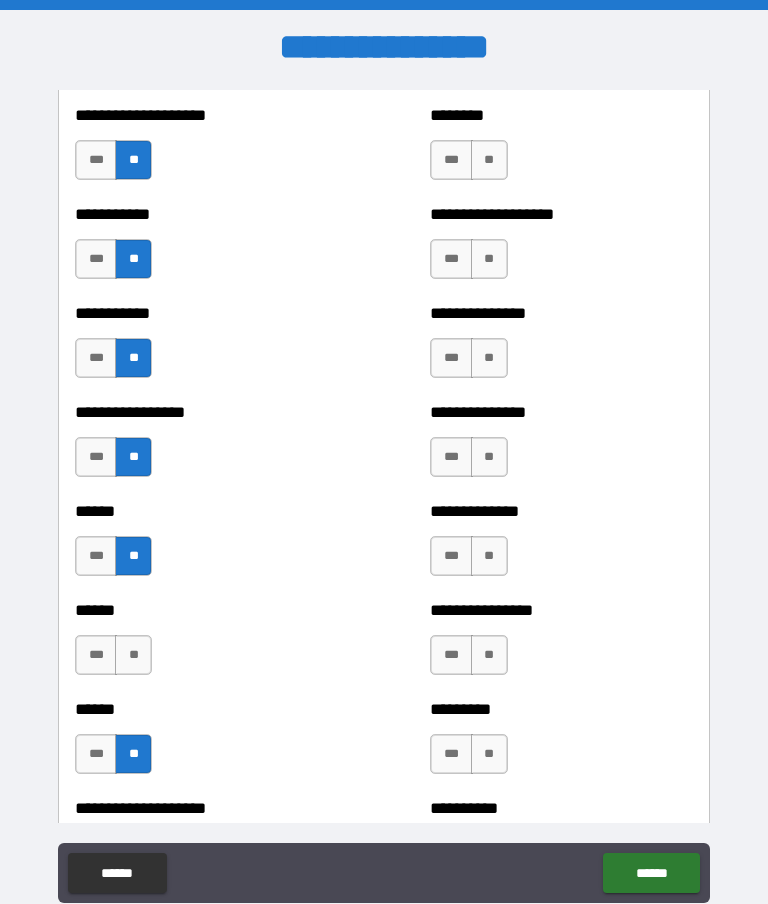 click on "**" at bounding box center [133, 655] 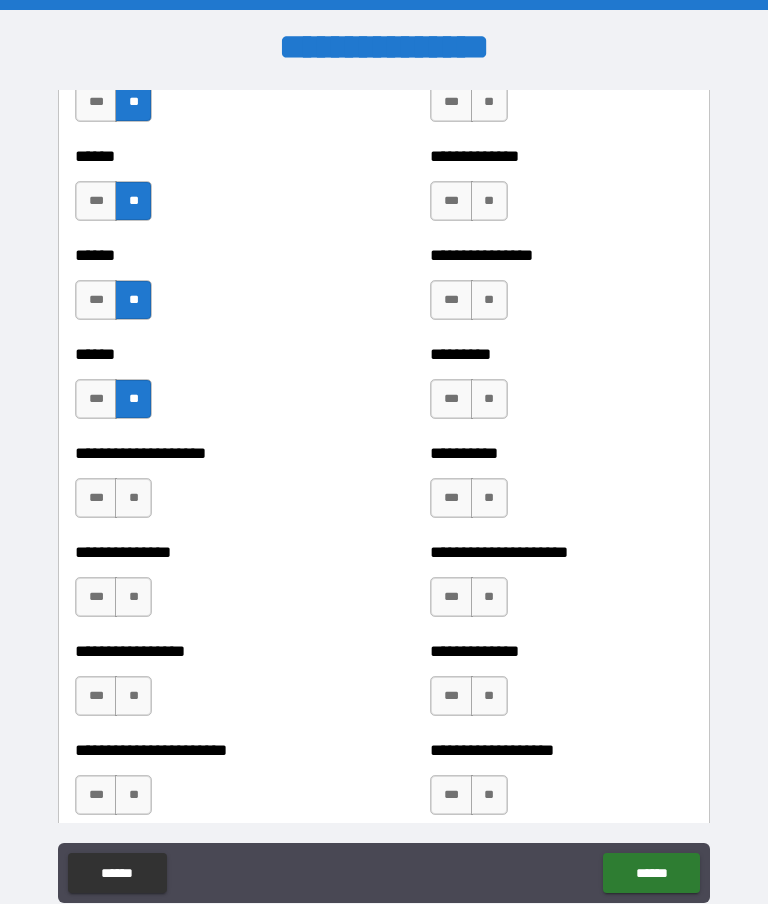 scroll, scrollTop: 3010, scrollLeft: 0, axis: vertical 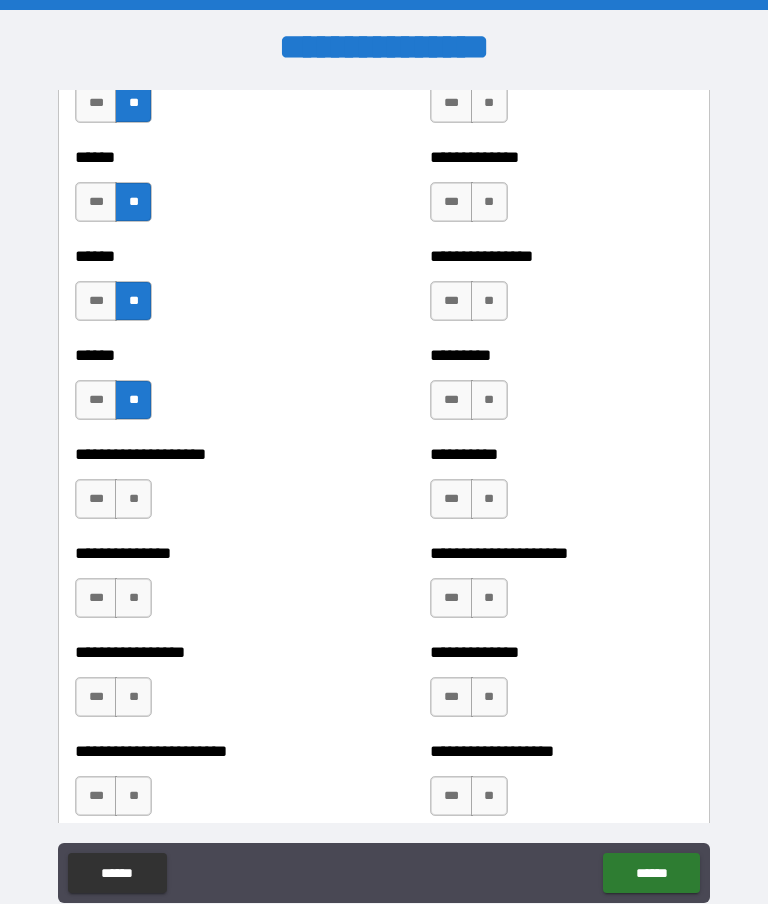 click on "**" at bounding box center (133, 499) 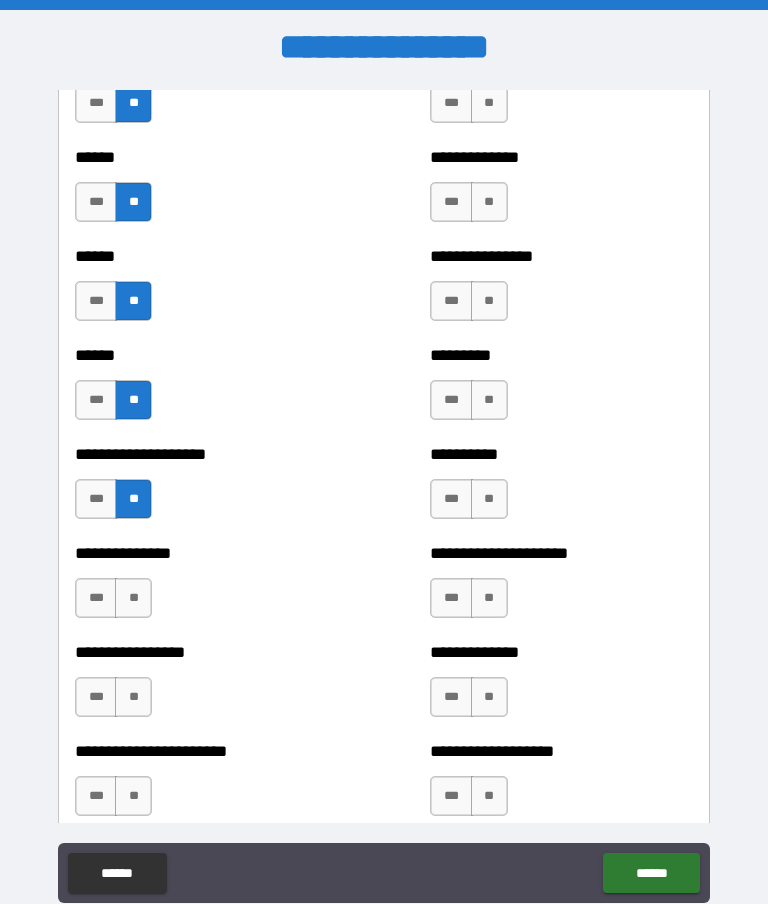 click on "**" at bounding box center (133, 697) 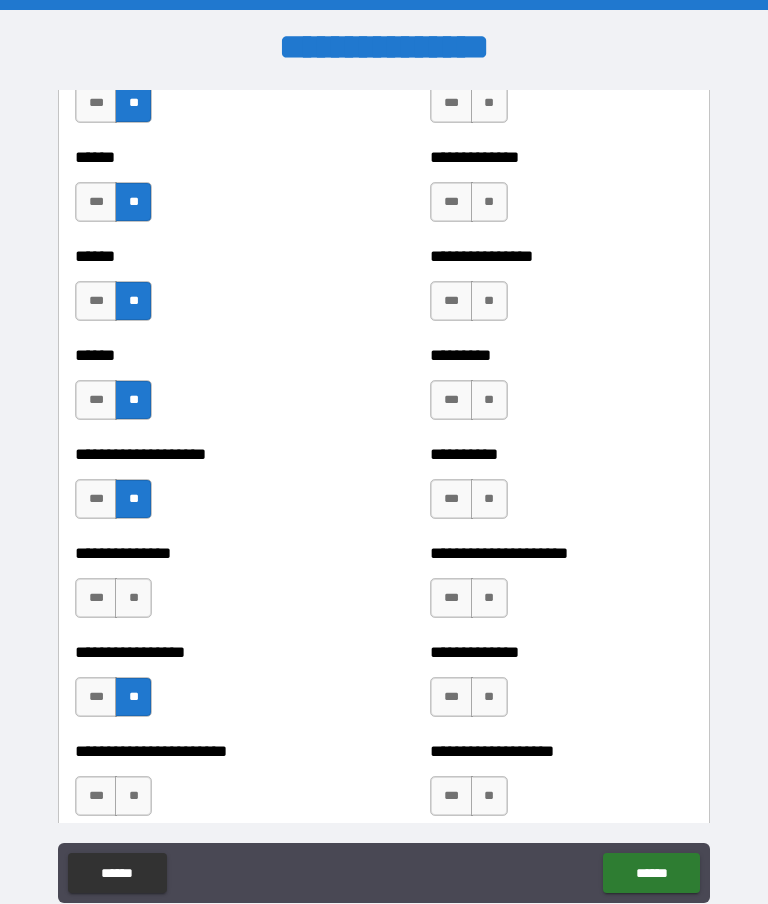 click on "**" at bounding box center [133, 598] 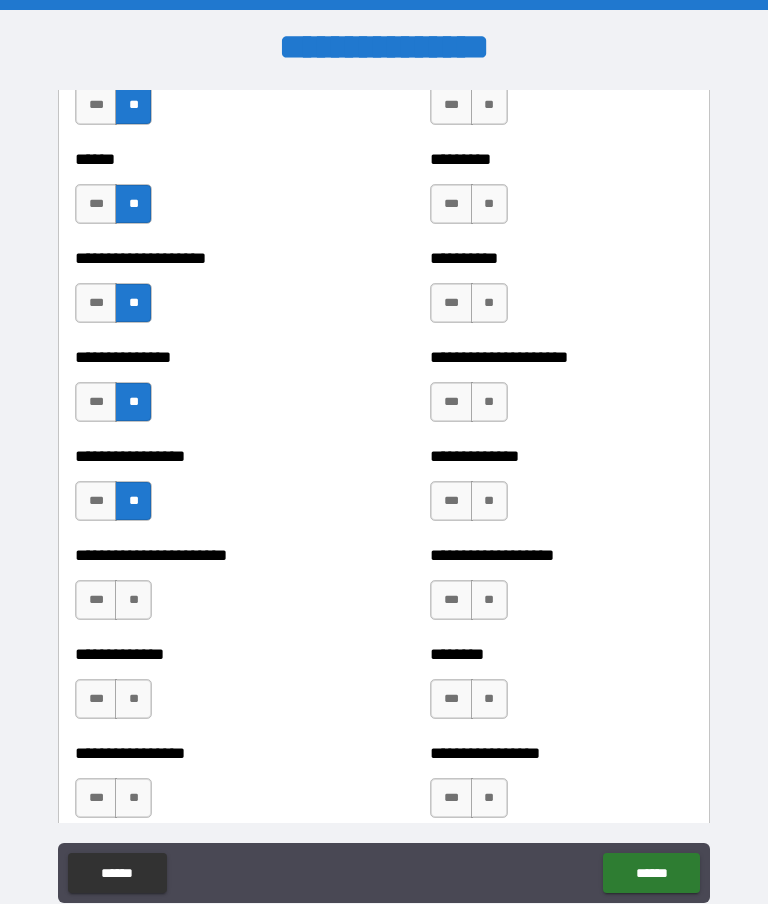 scroll, scrollTop: 3202, scrollLeft: 0, axis: vertical 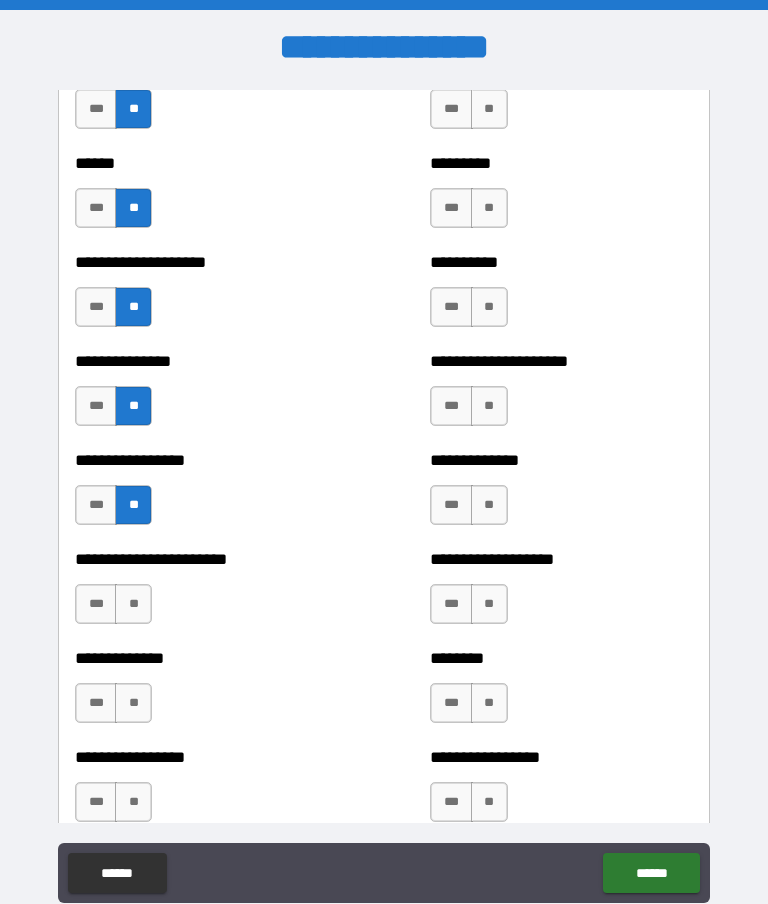 click on "**" at bounding box center [133, 703] 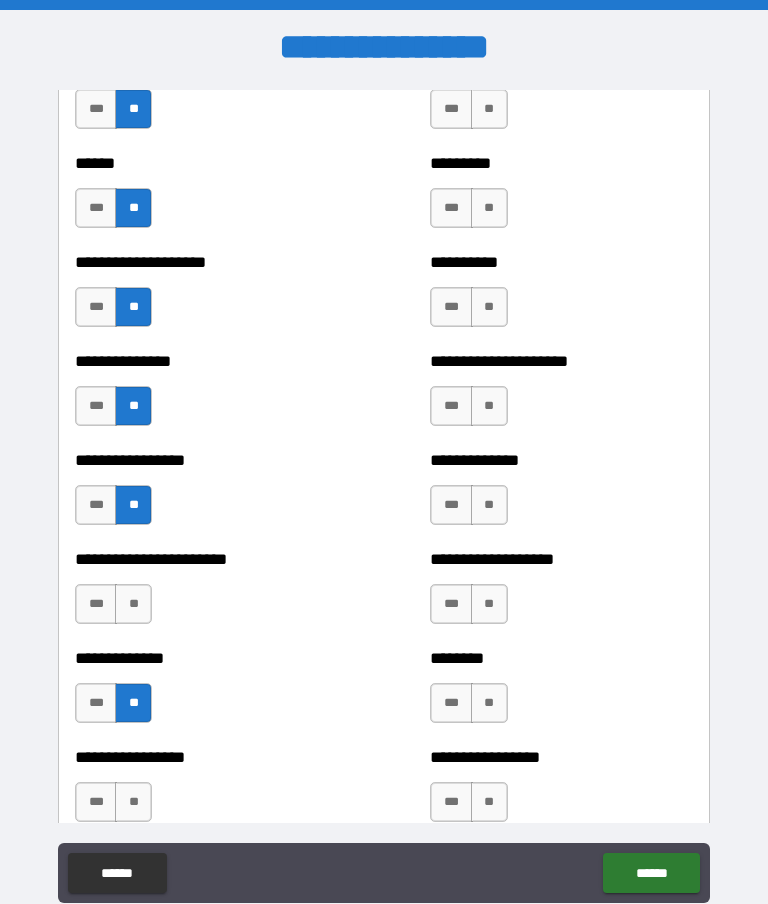 click on "**" at bounding box center [133, 604] 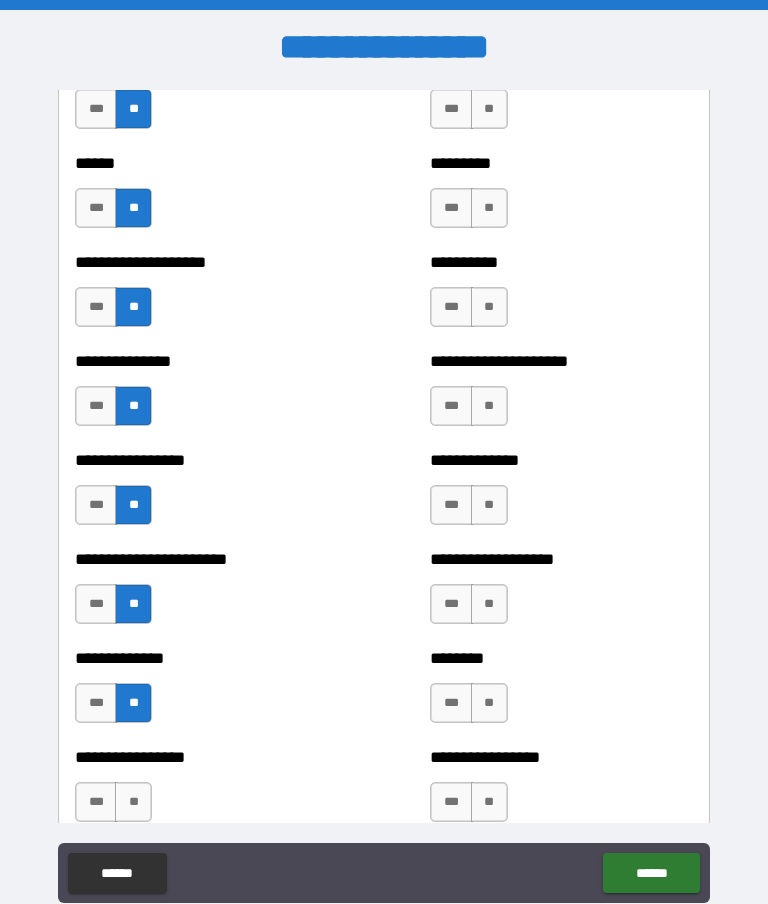 click on "**" at bounding box center [133, 802] 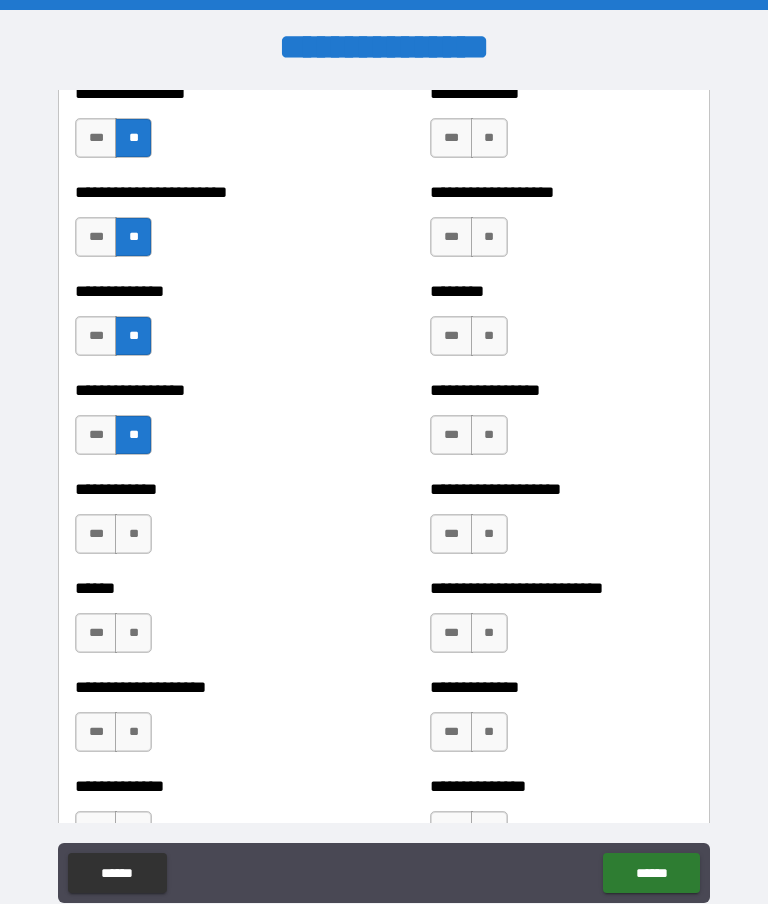 scroll, scrollTop: 3567, scrollLeft: 0, axis: vertical 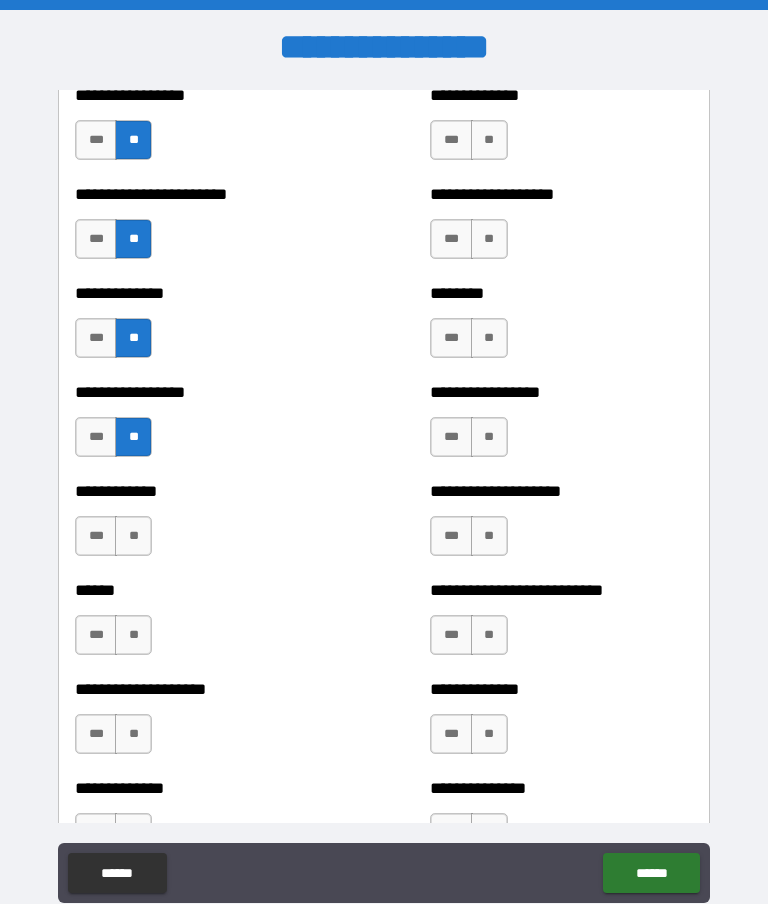 click on "**" at bounding box center [133, 536] 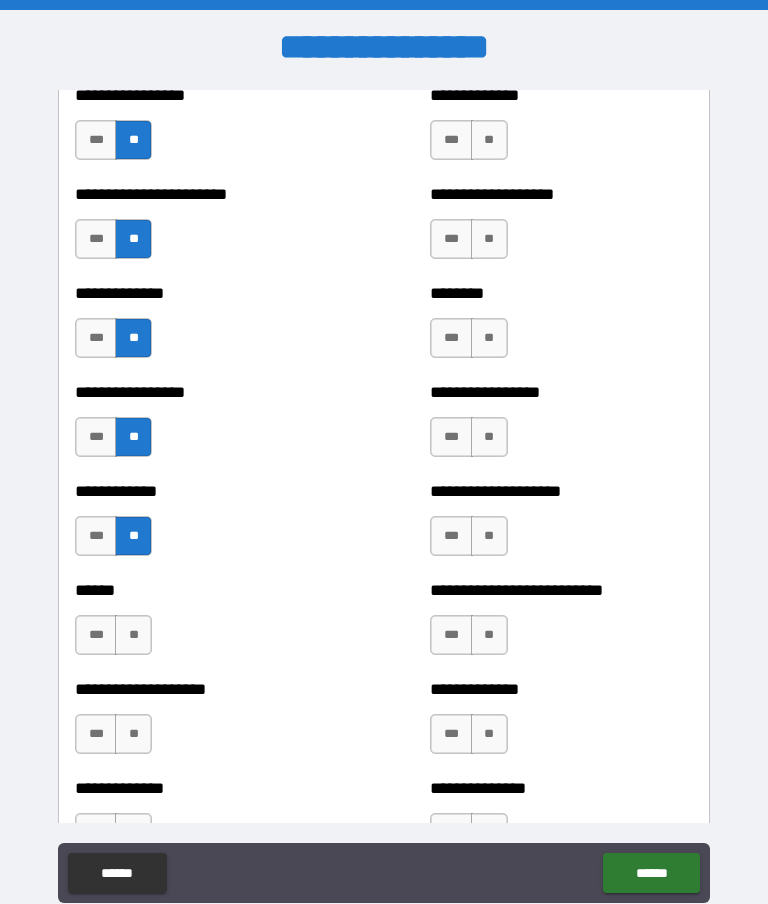 click on "**" at bounding box center (133, 635) 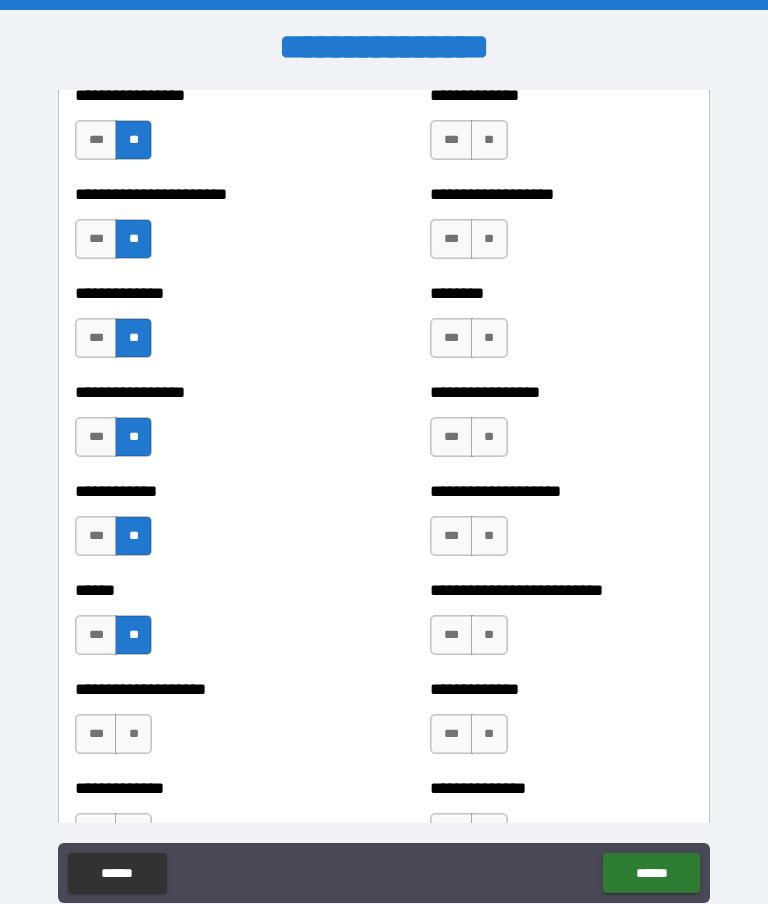 click on "**" at bounding box center [133, 734] 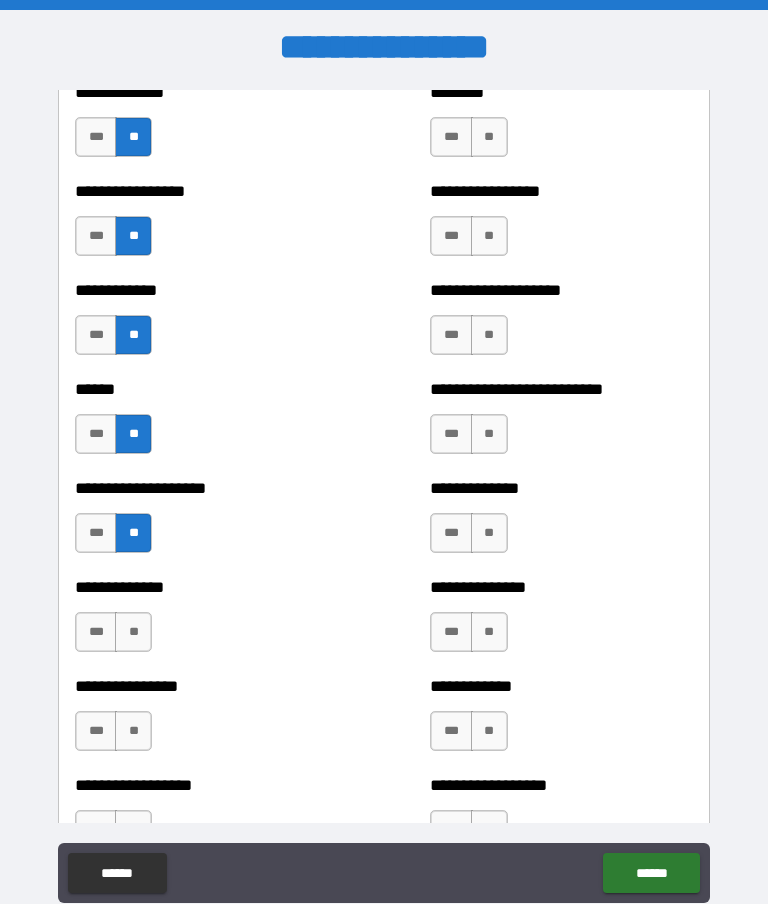 scroll, scrollTop: 3773, scrollLeft: 0, axis: vertical 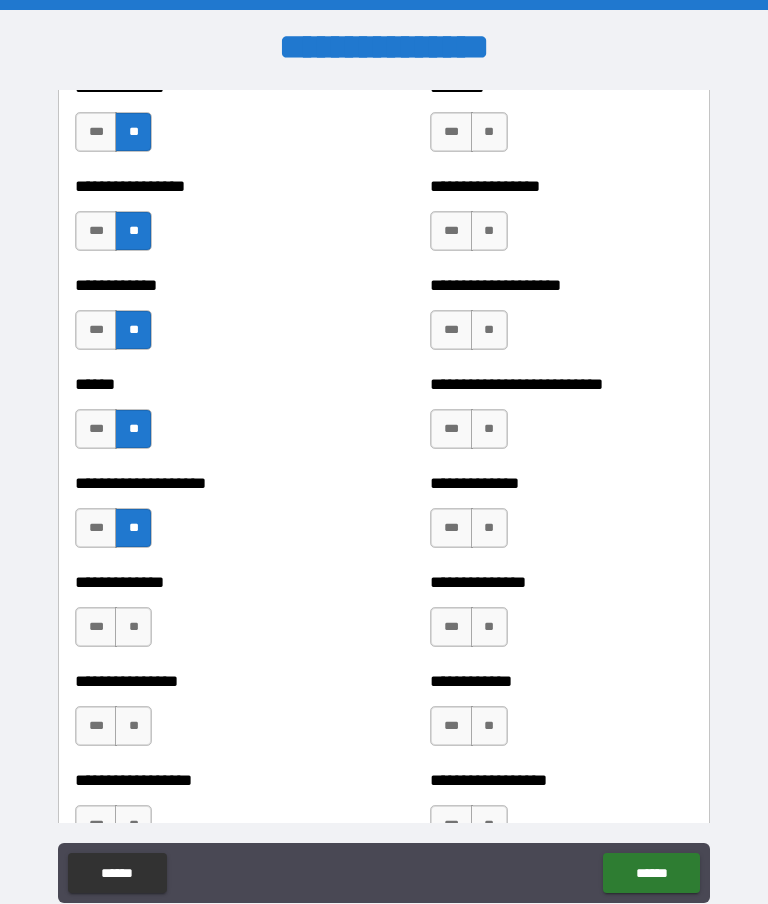 click on "**" at bounding box center [133, 627] 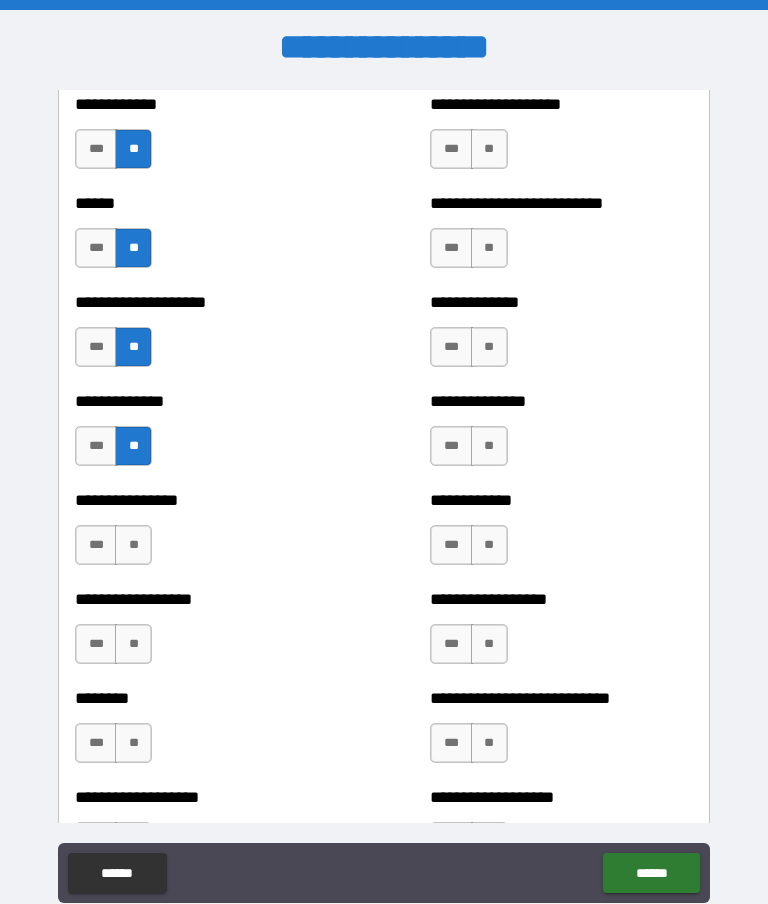 scroll, scrollTop: 3953, scrollLeft: 0, axis: vertical 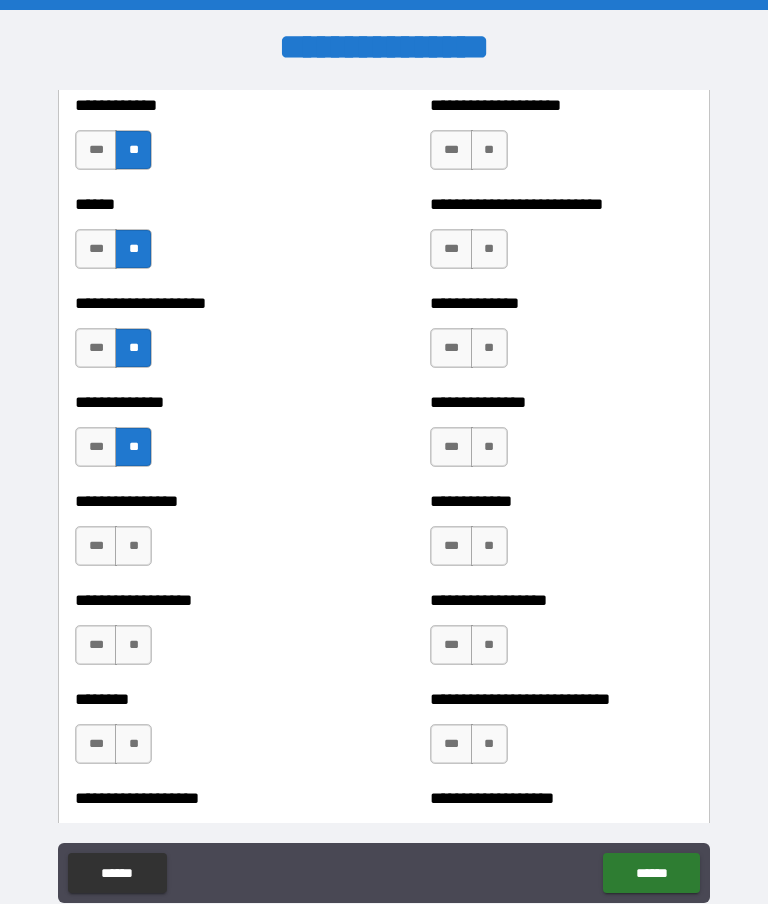 click on "**" at bounding box center [133, 546] 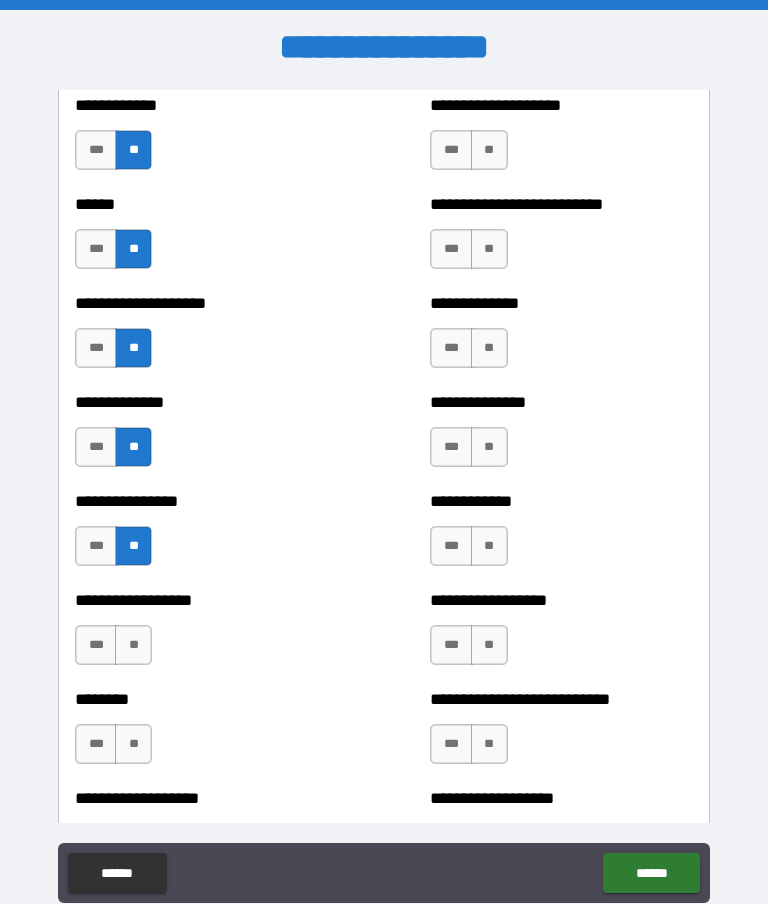 click on "**" at bounding box center [133, 645] 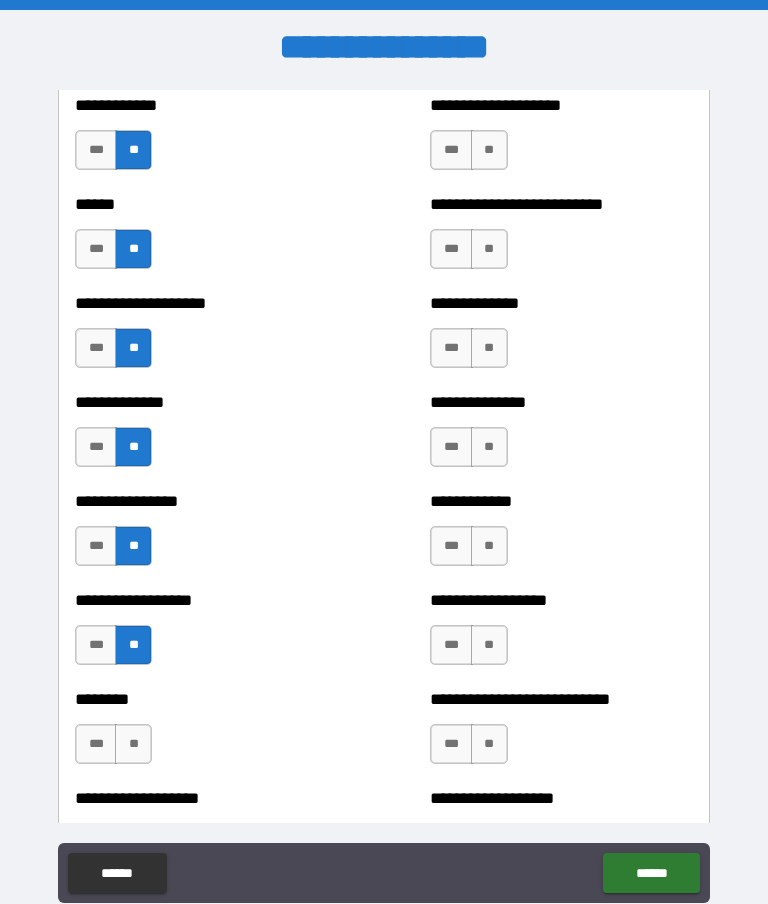 click on "**" at bounding box center [133, 744] 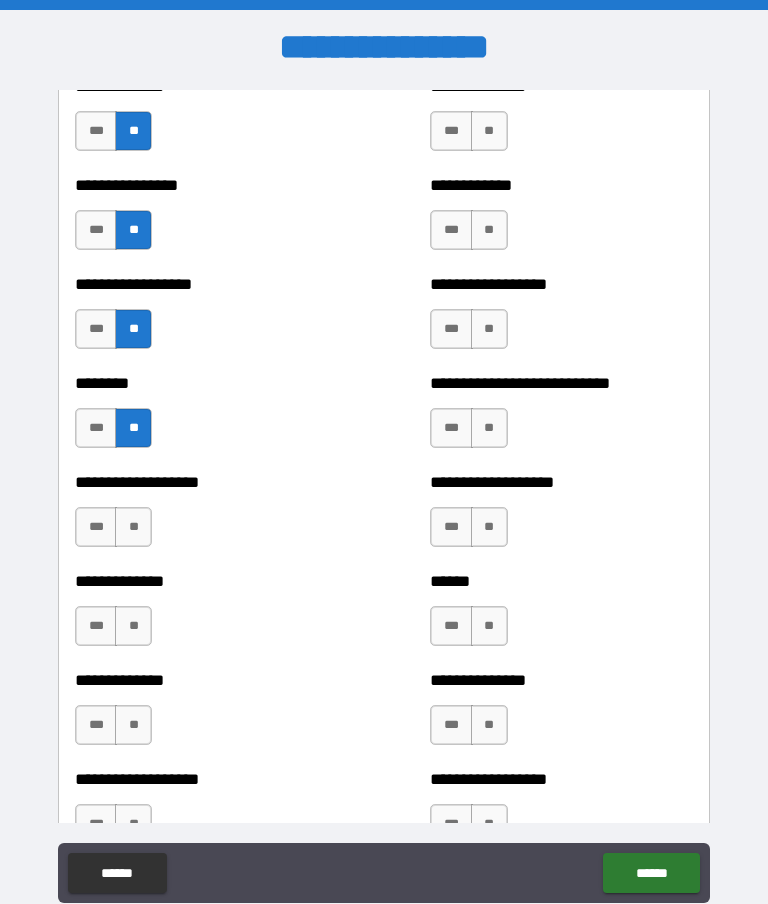 scroll, scrollTop: 4273, scrollLeft: 0, axis: vertical 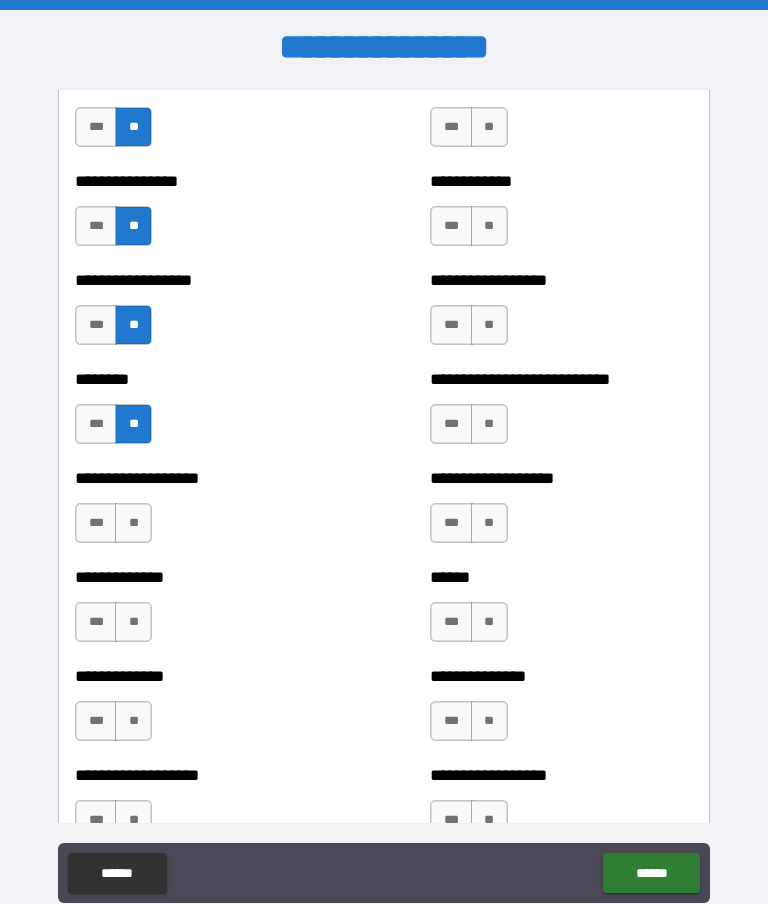 click on "**" at bounding box center (133, 523) 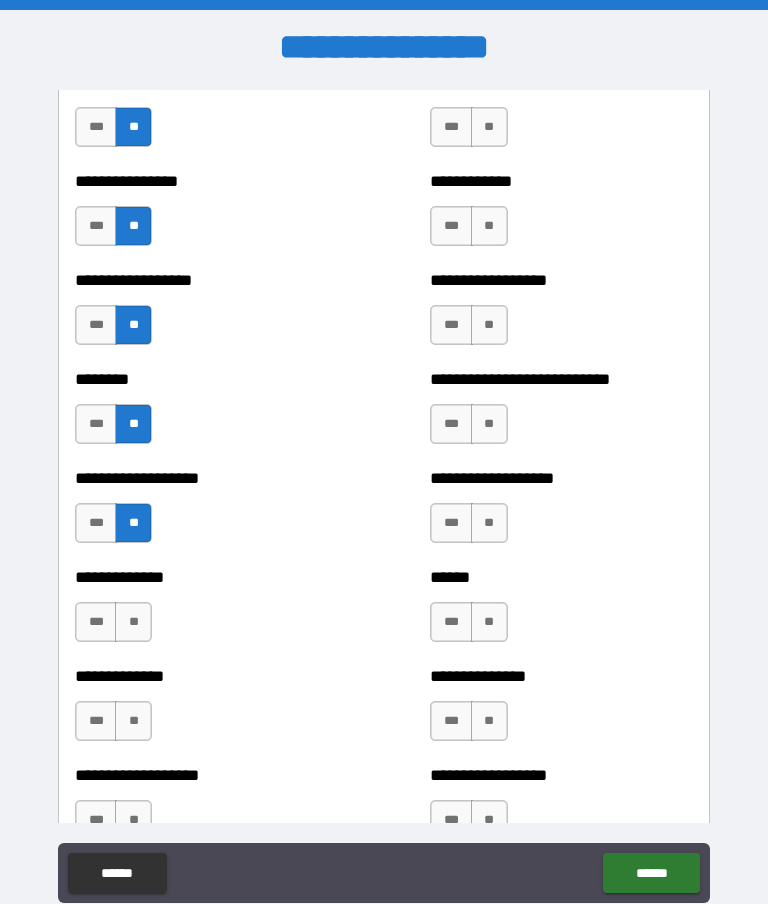click on "**" at bounding box center (133, 721) 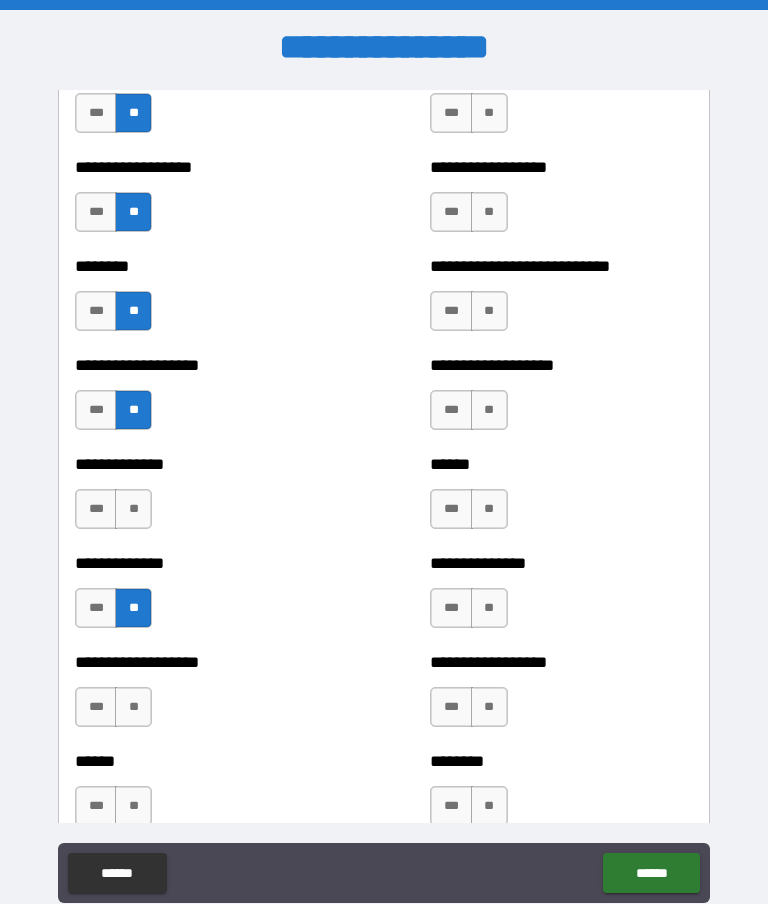 scroll, scrollTop: 4393, scrollLeft: 0, axis: vertical 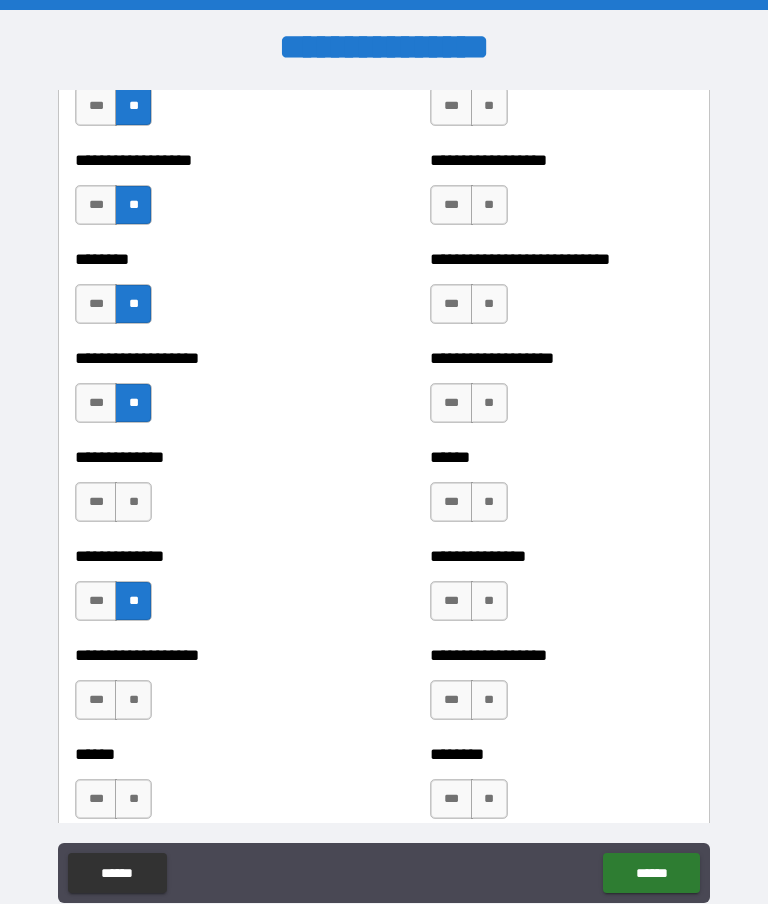 click on "**" at bounding box center (133, 502) 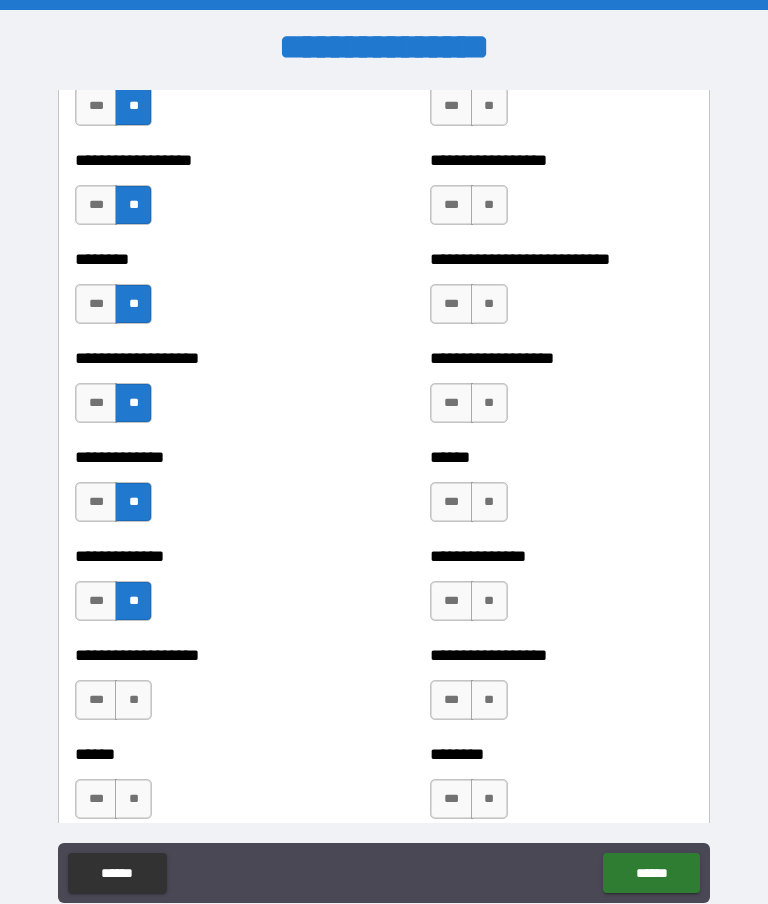 click on "**" at bounding box center (133, 700) 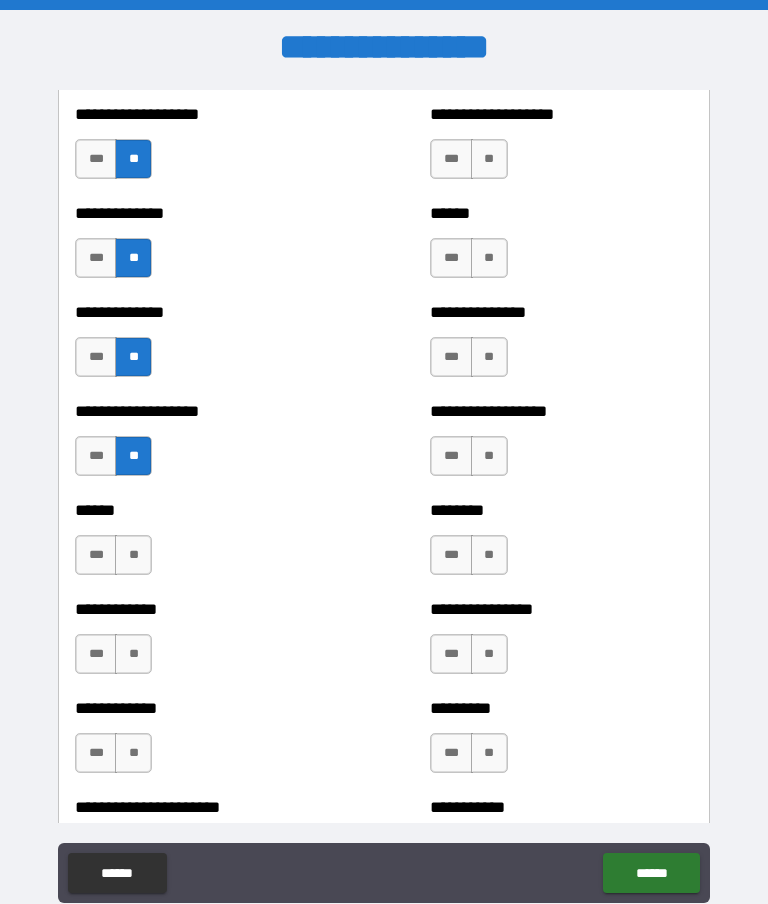 scroll, scrollTop: 4677, scrollLeft: 0, axis: vertical 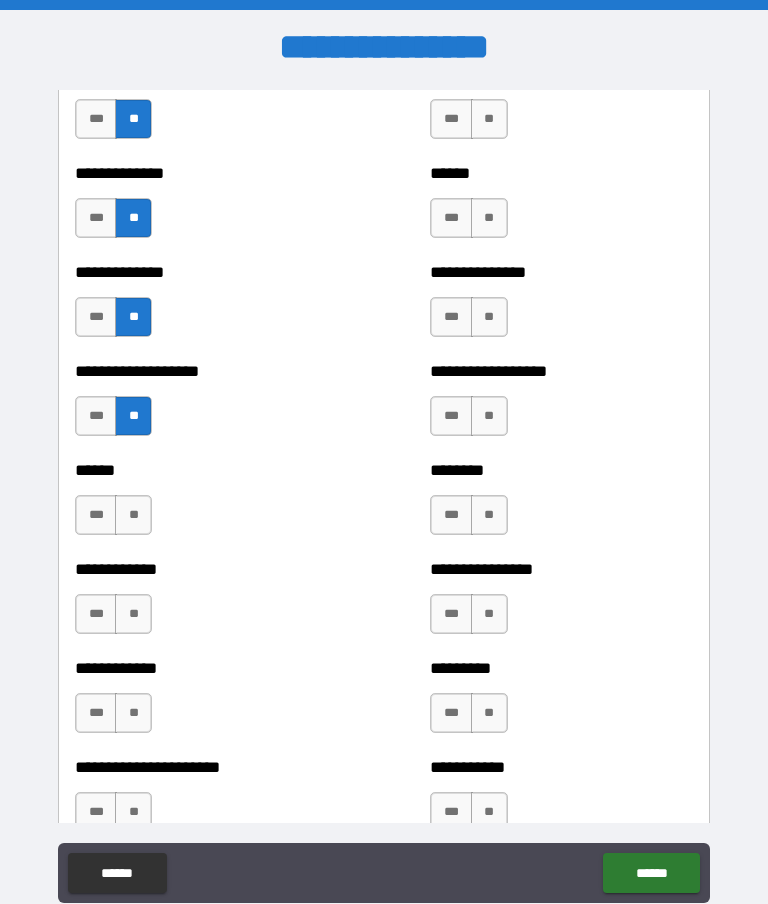 click on "**" at bounding box center [133, 515] 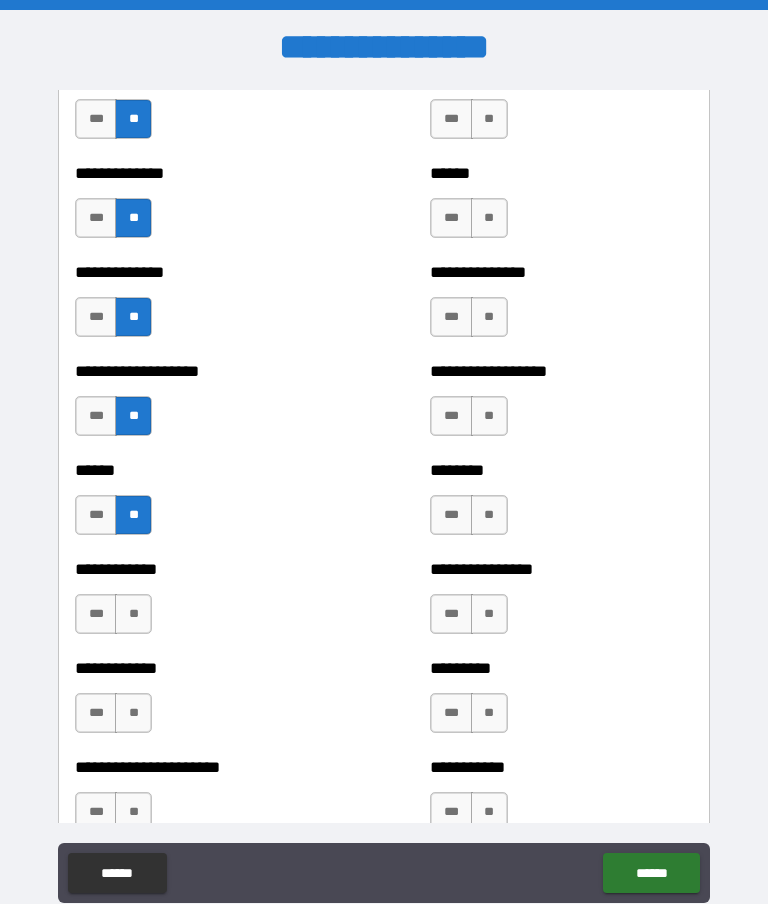 click on "**" at bounding box center [133, 614] 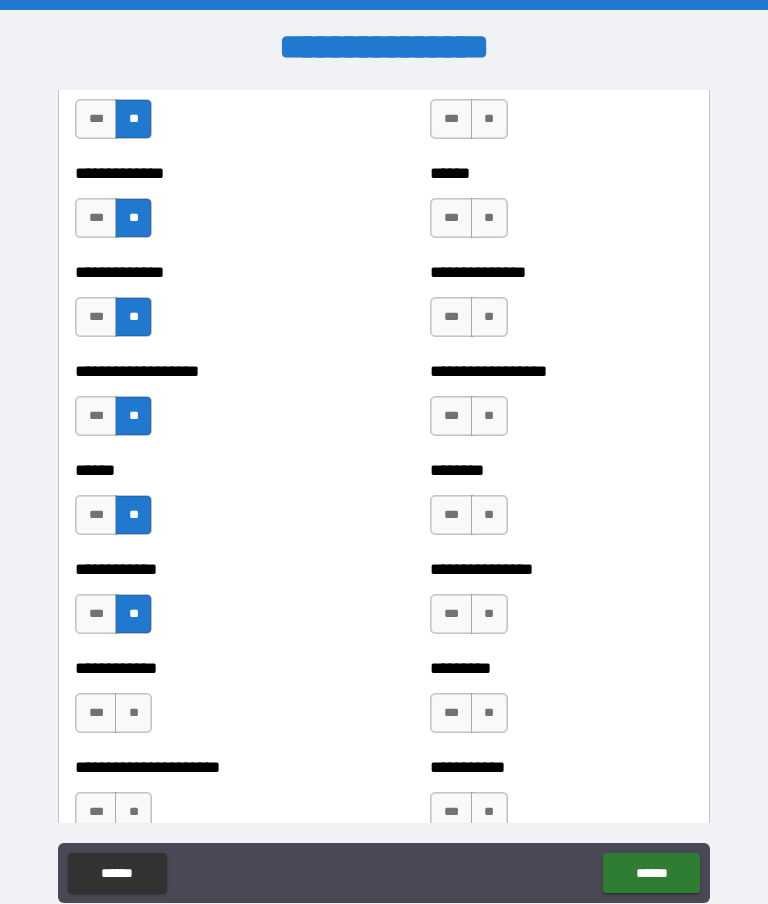 click on "**" at bounding box center [133, 713] 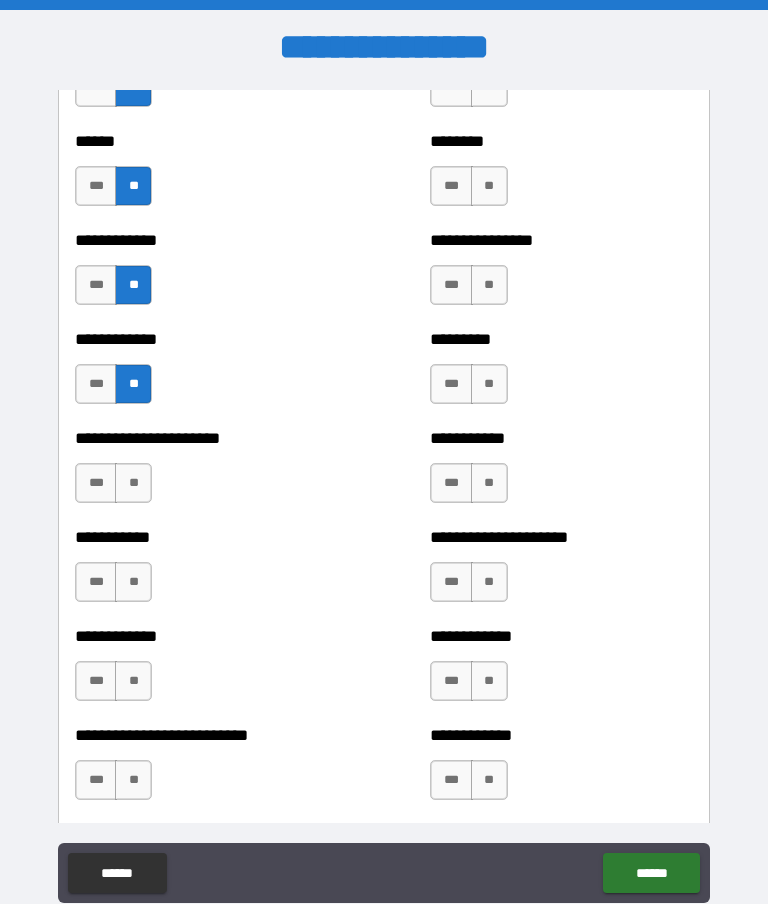scroll, scrollTop: 5004, scrollLeft: 0, axis: vertical 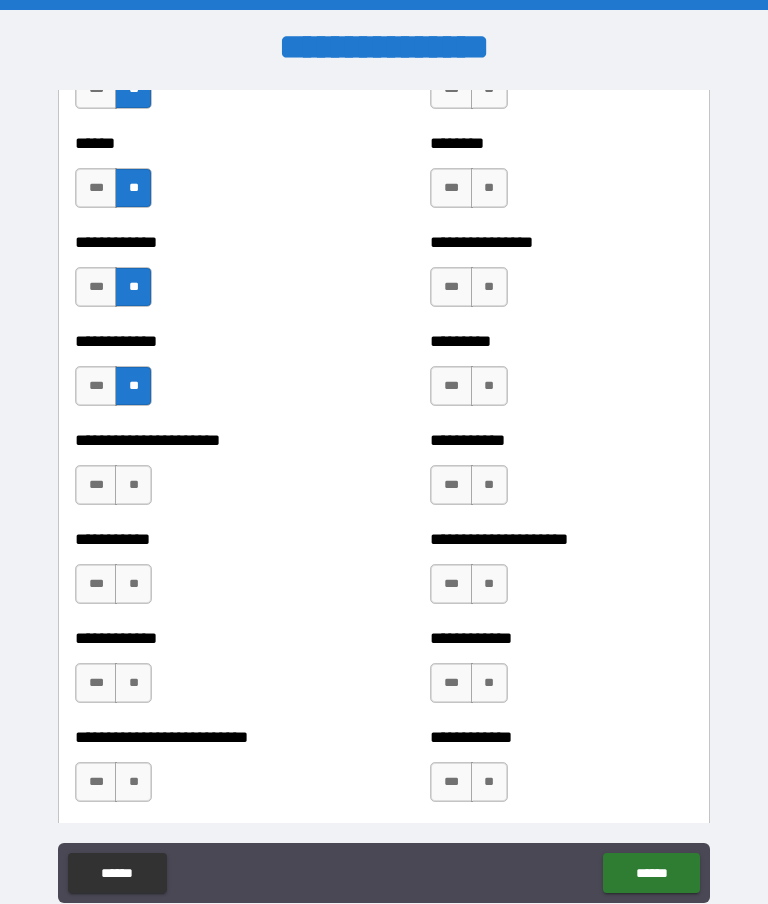 click on "**" at bounding box center [133, 485] 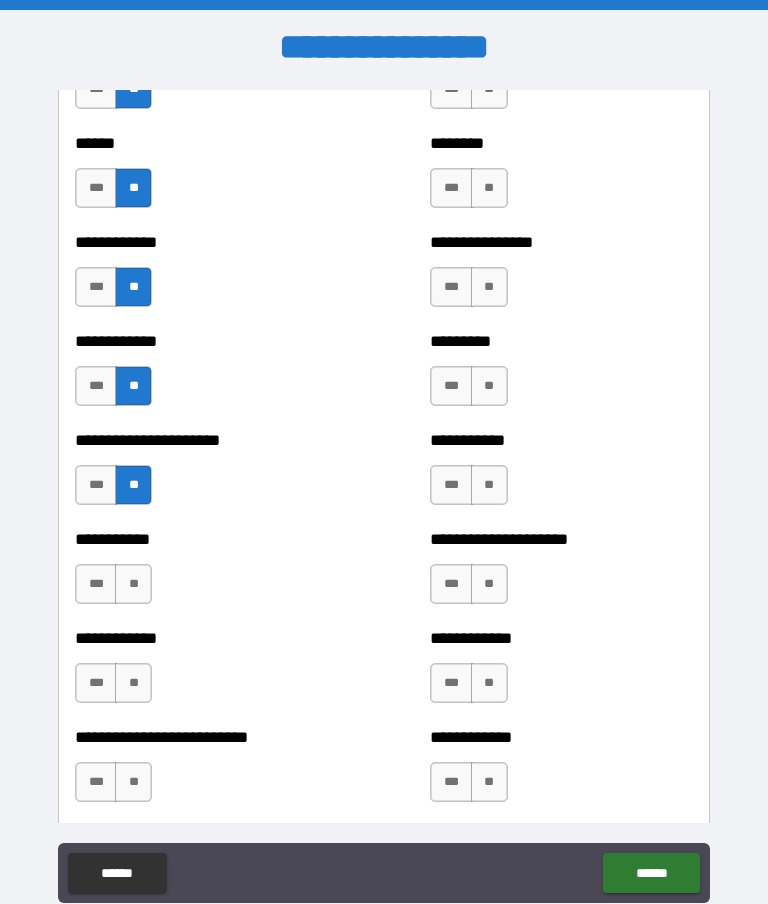 click on "**" at bounding box center (133, 683) 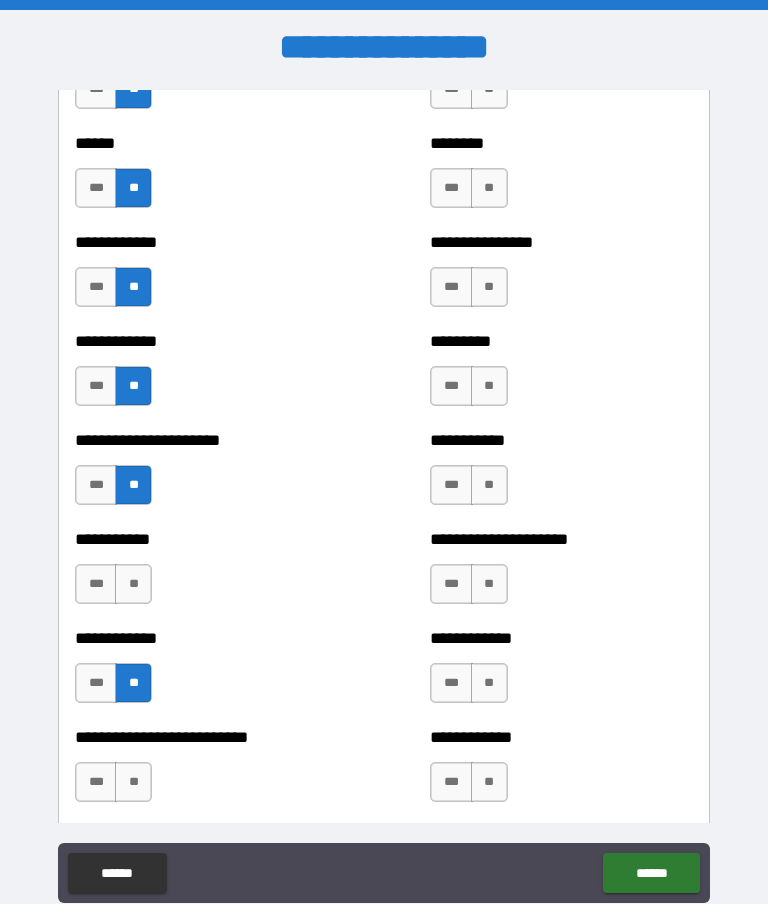 click on "**" at bounding box center (133, 584) 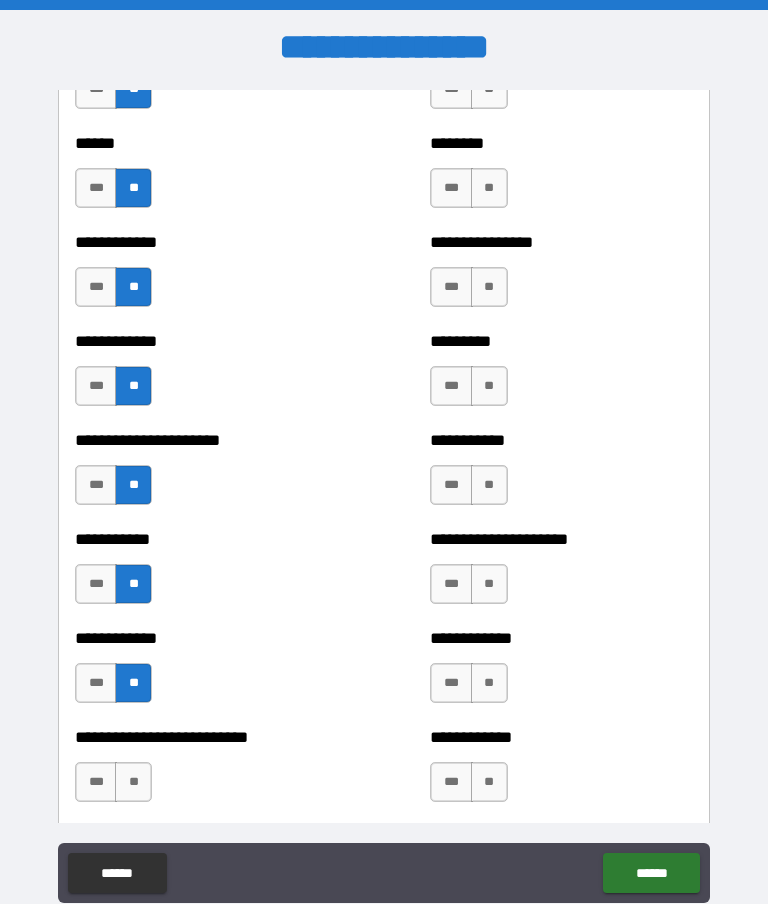 click on "**" at bounding box center (133, 782) 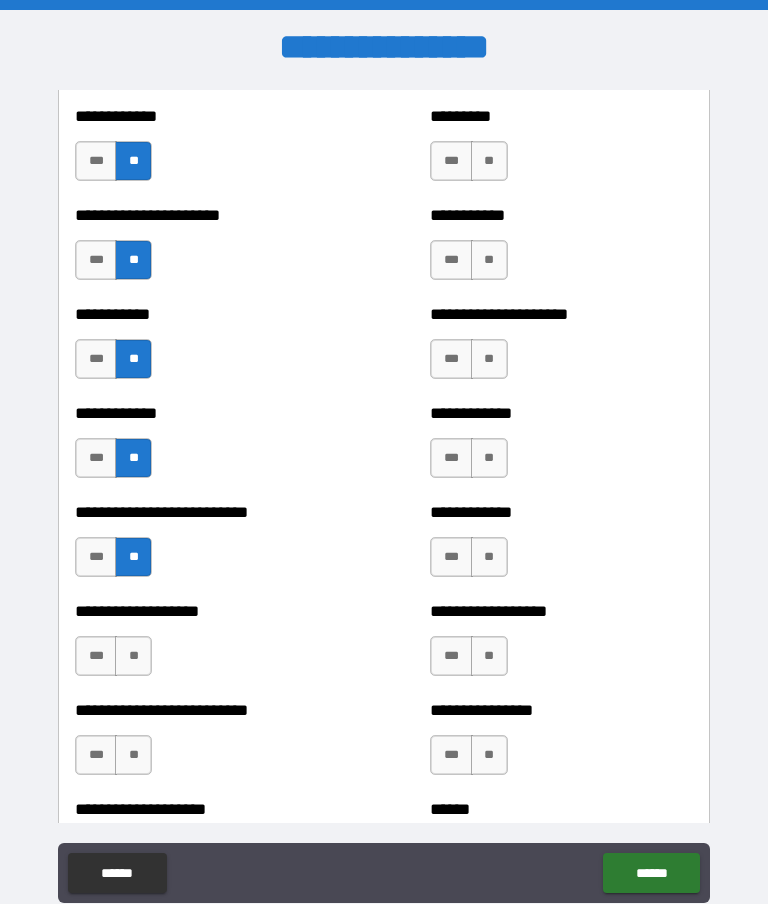 scroll, scrollTop: 5262, scrollLeft: 0, axis: vertical 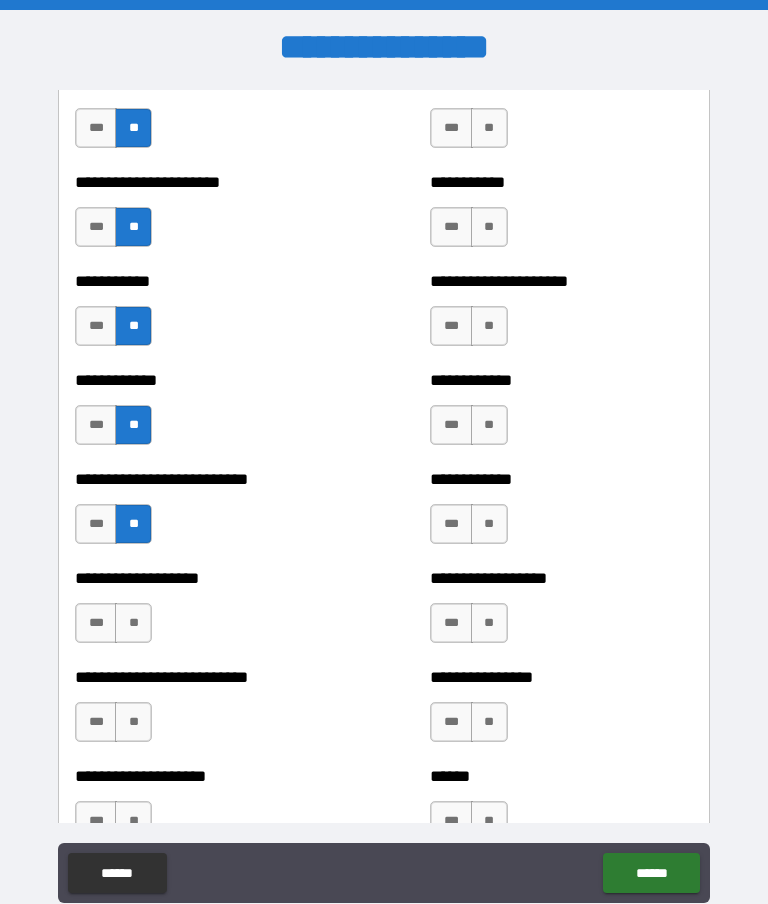 click on "**" at bounding box center [133, 623] 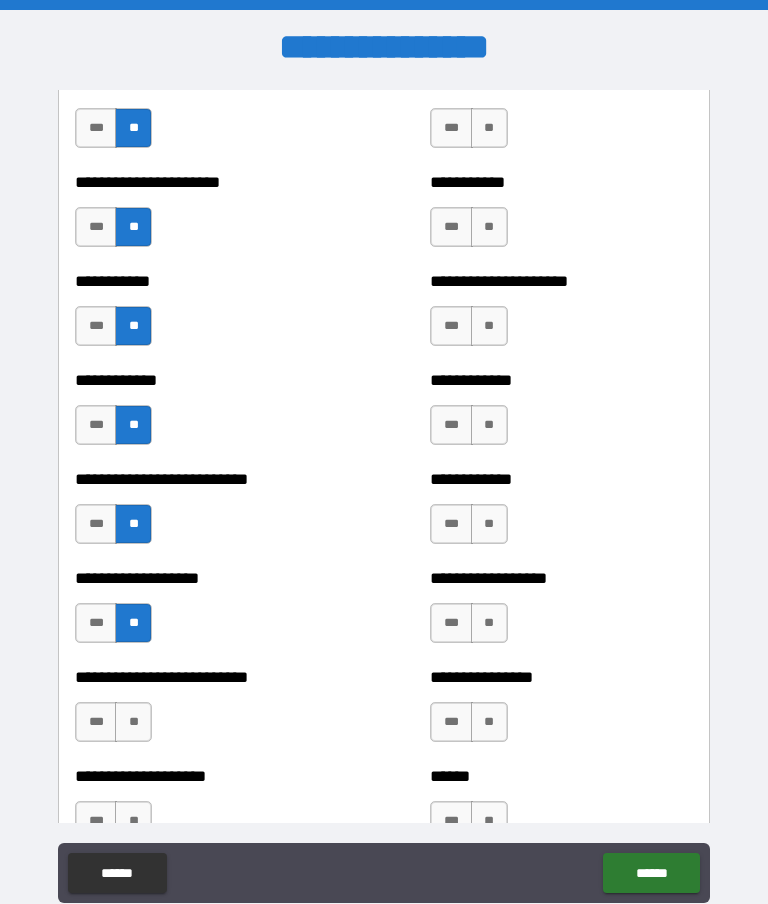click on "**" at bounding box center [133, 722] 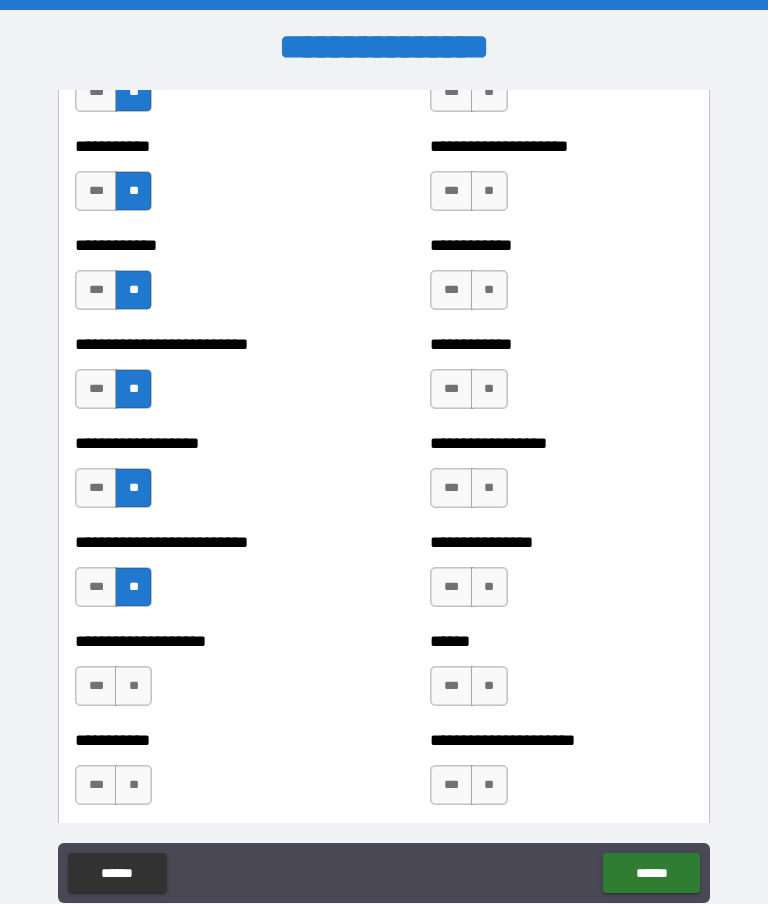 scroll, scrollTop: 5415, scrollLeft: 0, axis: vertical 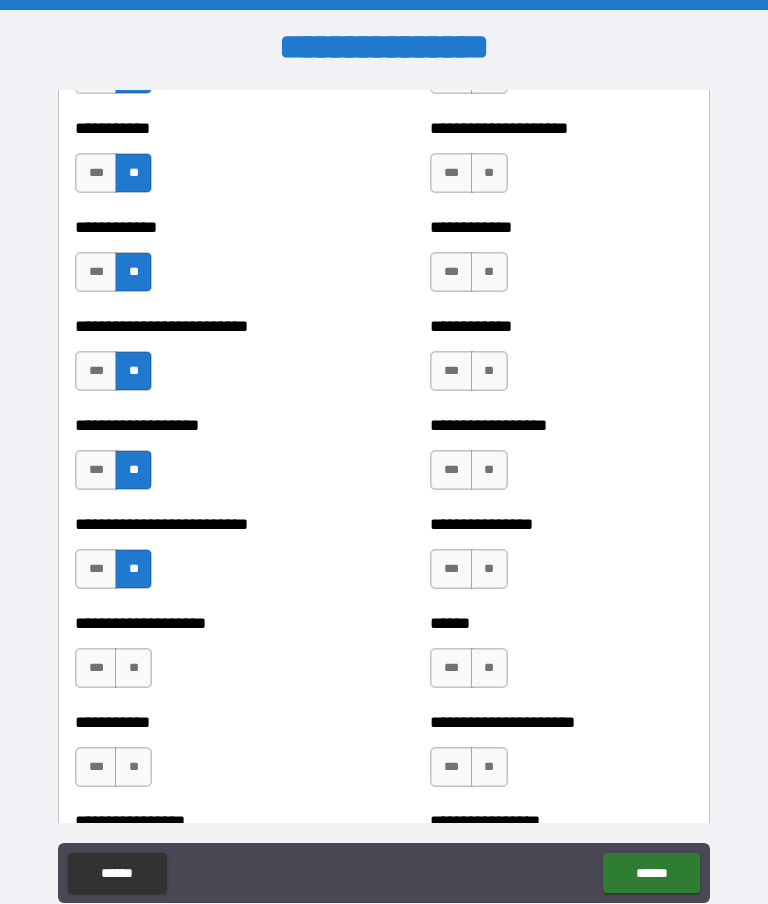 click on "**" at bounding box center (133, 668) 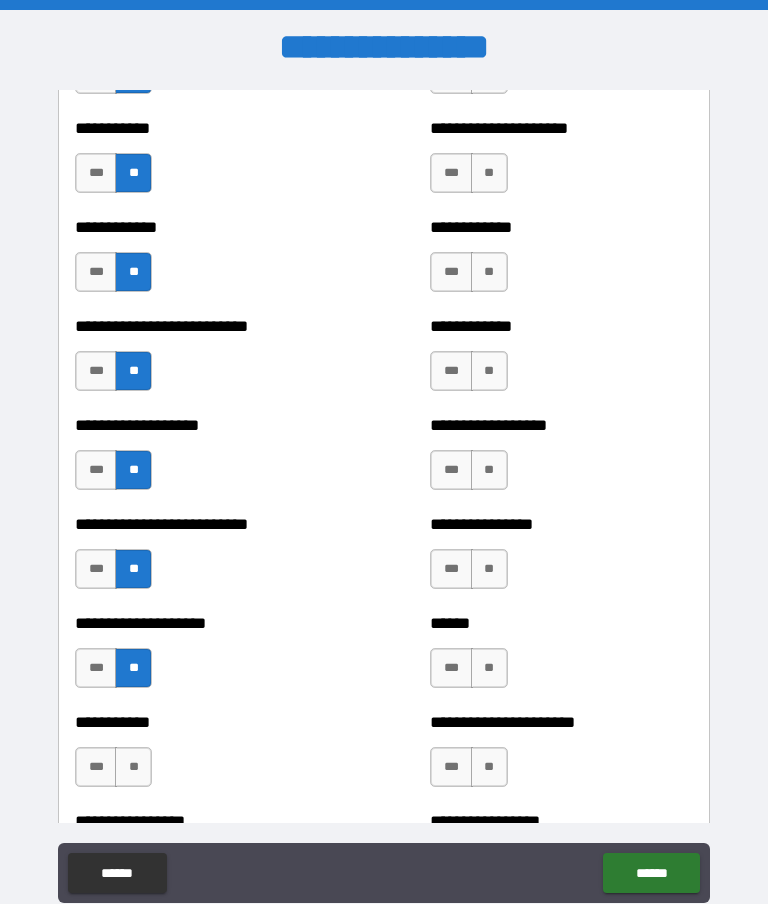 click on "**" at bounding box center [133, 767] 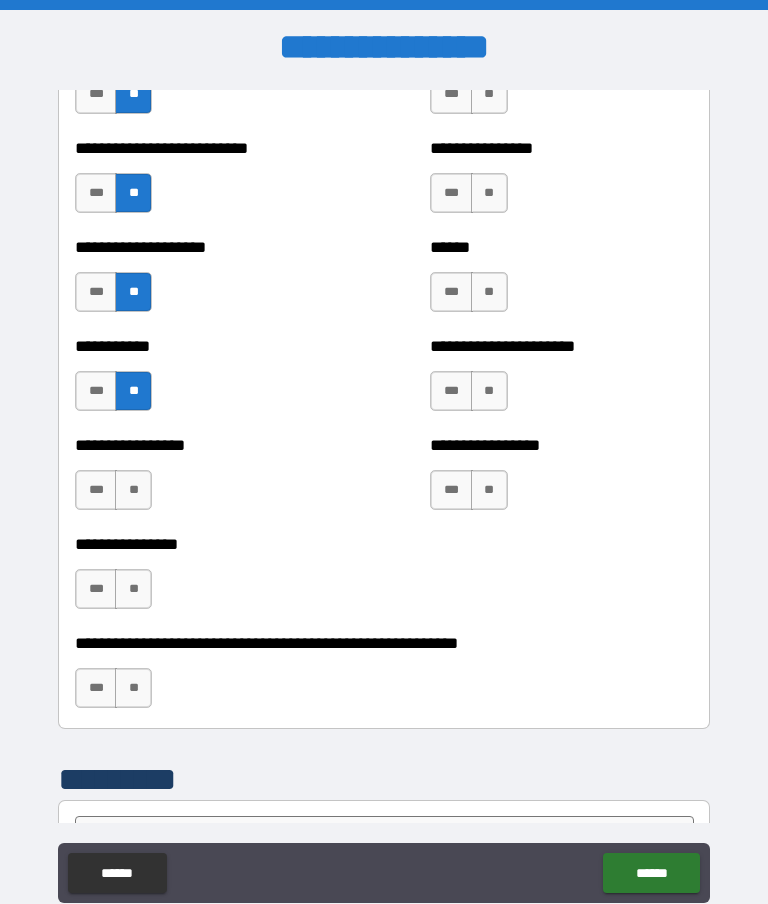 scroll, scrollTop: 5790, scrollLeft: 0, axis: vertical 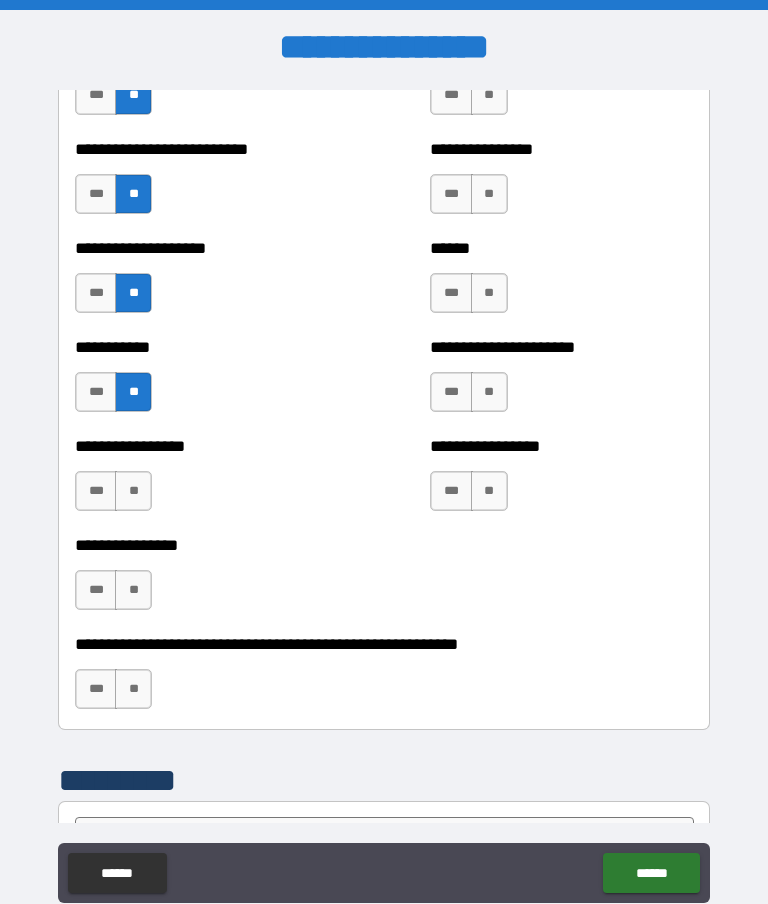 click on "**" at bounding box center [133, 491] 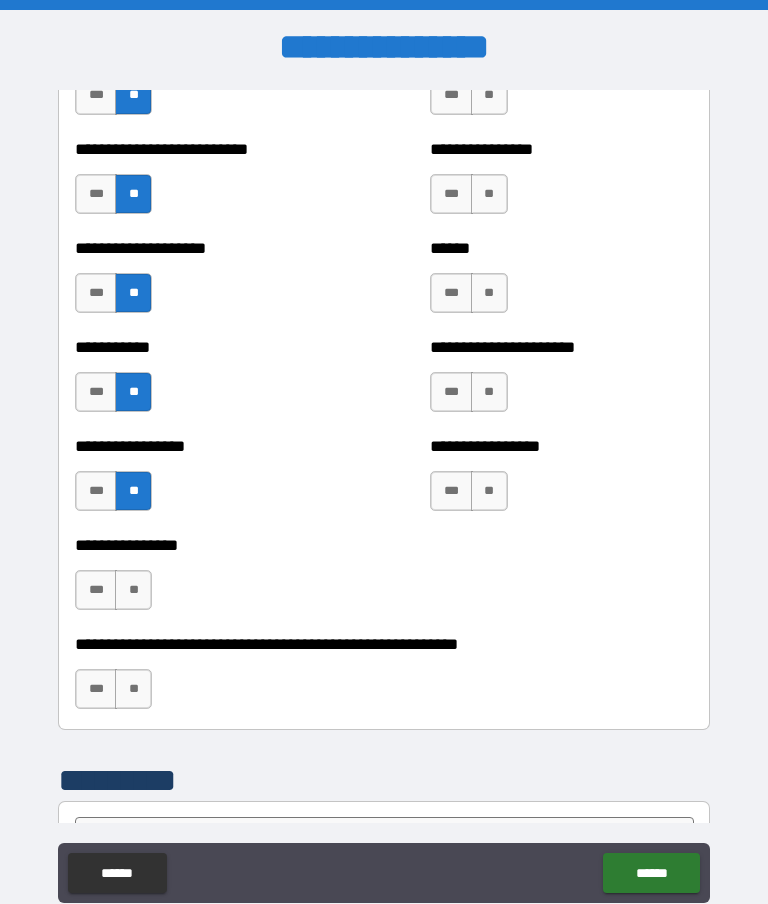 click on "**" at bounding box center (133, 590) 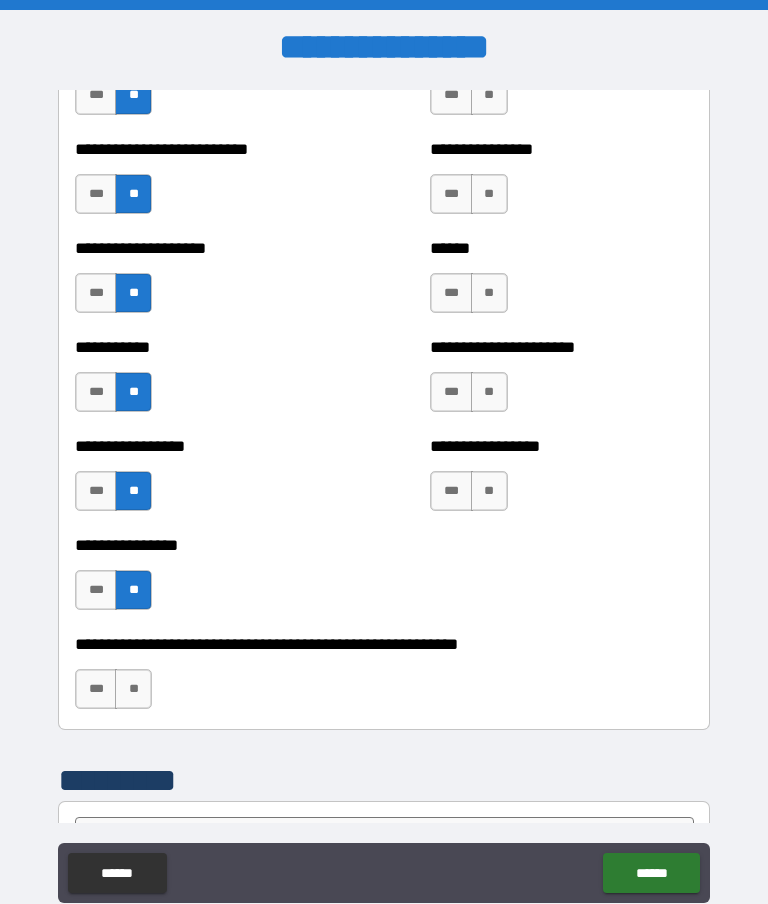 click on "**" at bounding box center (133, 689) 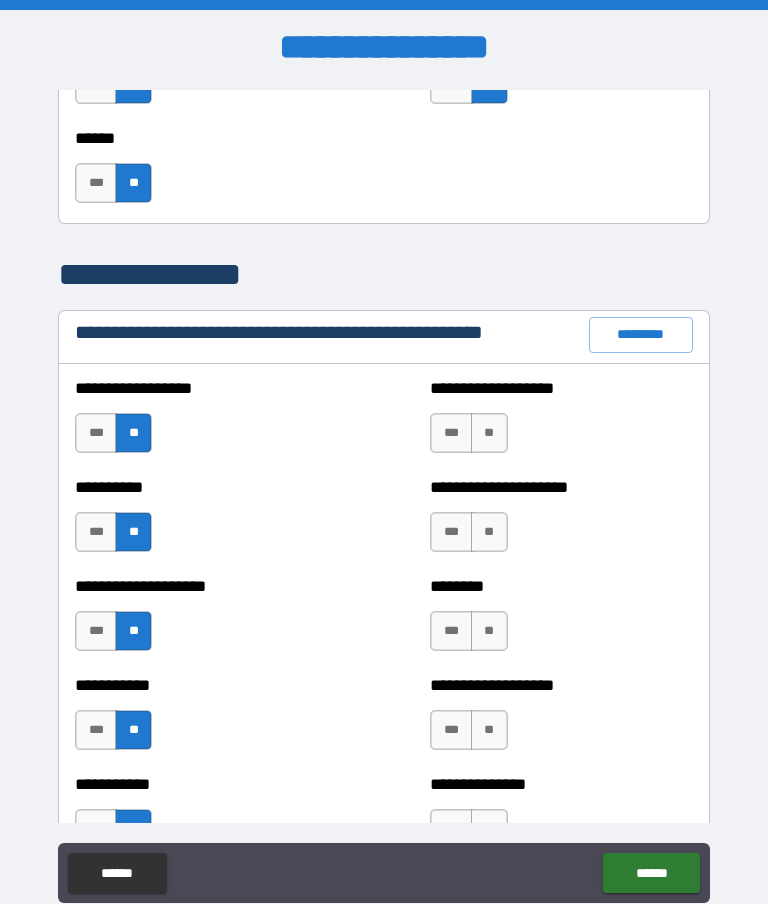scroll, scrollTop: 2179, scrollLeft: 0, axis: vertical 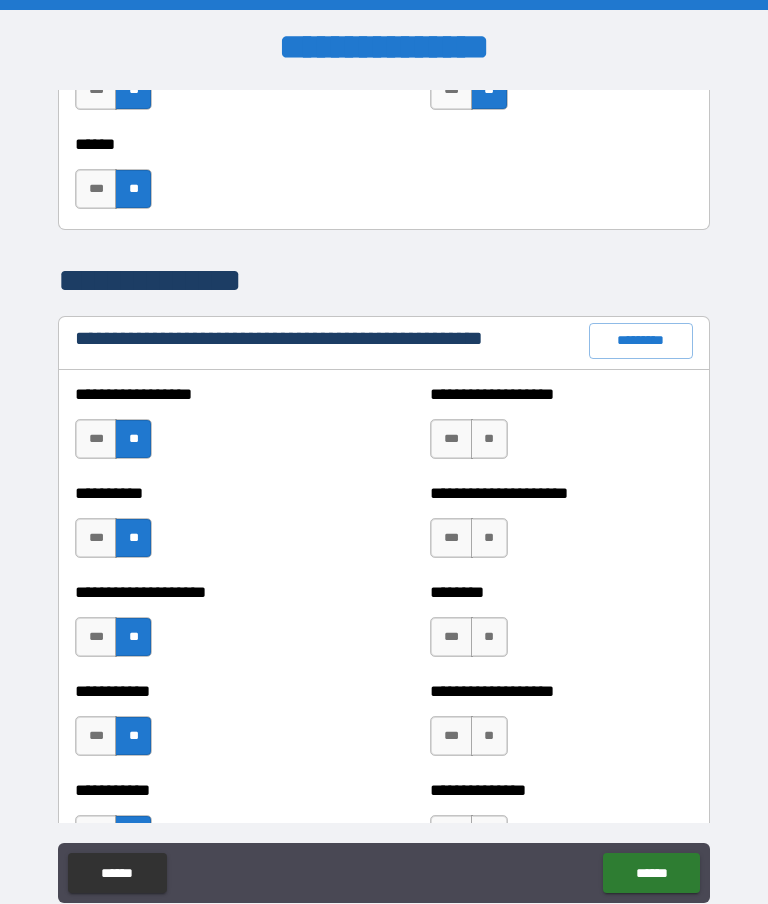 click on "**" at bounding box center [489, 439] 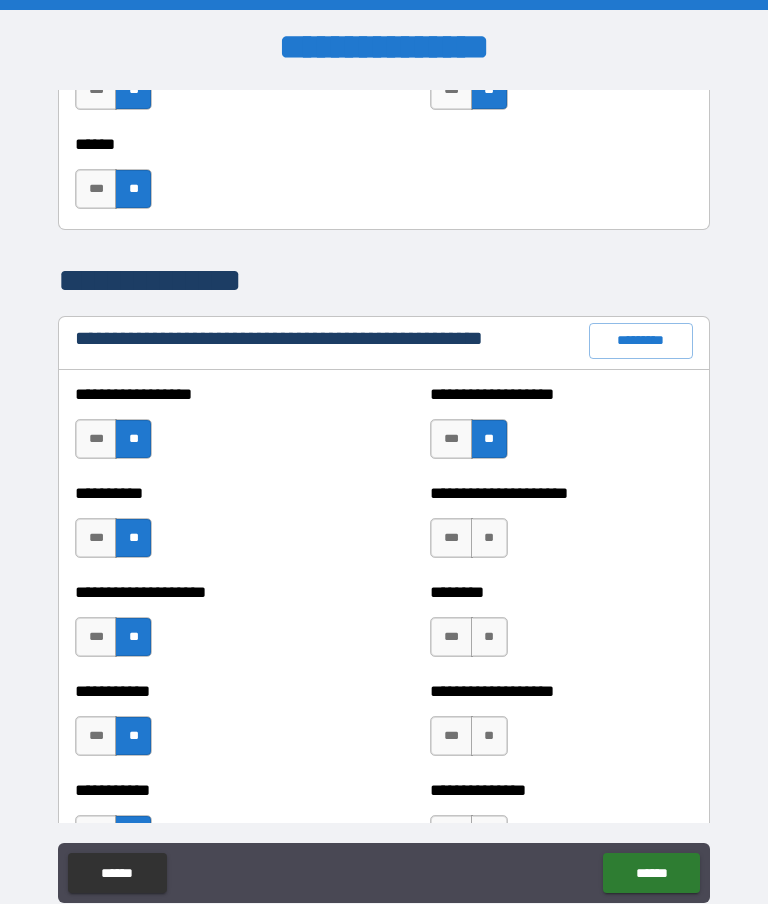 click on "**" at bounding box center (489, 538) 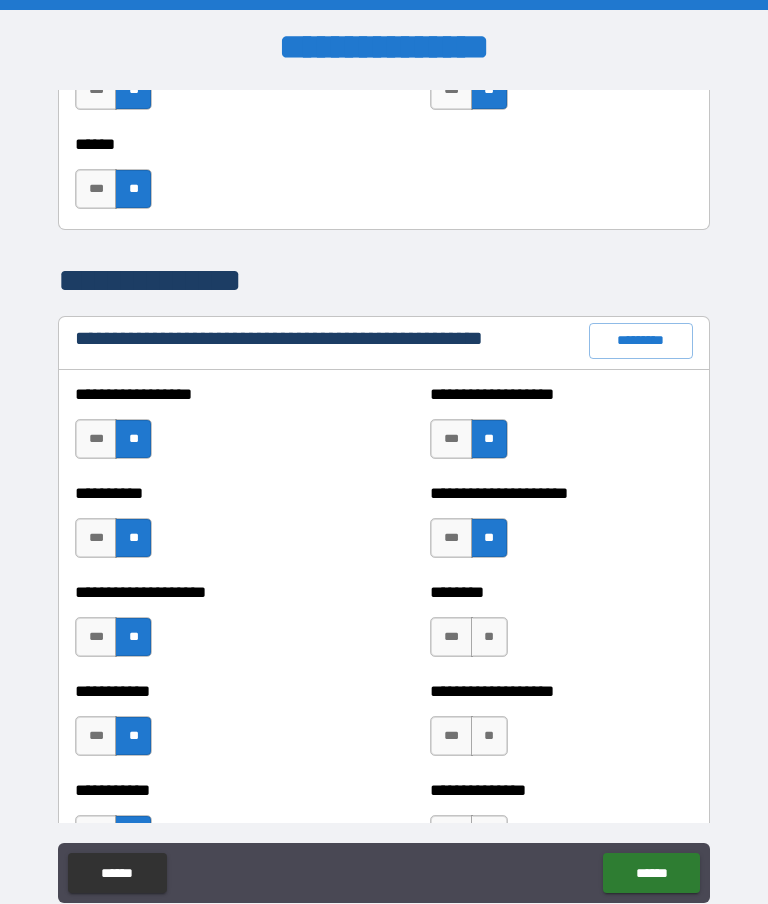 click on "**" at bounding box center (489, 637) 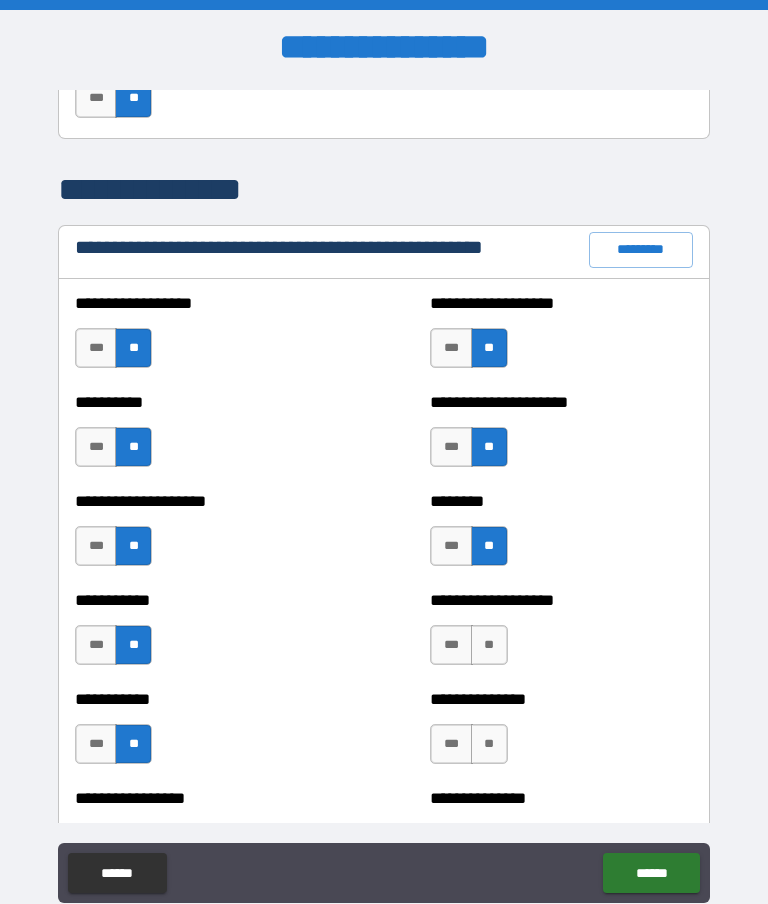 scroll, scrollTop: 2300, scrollLeft: 0, axis: vertical 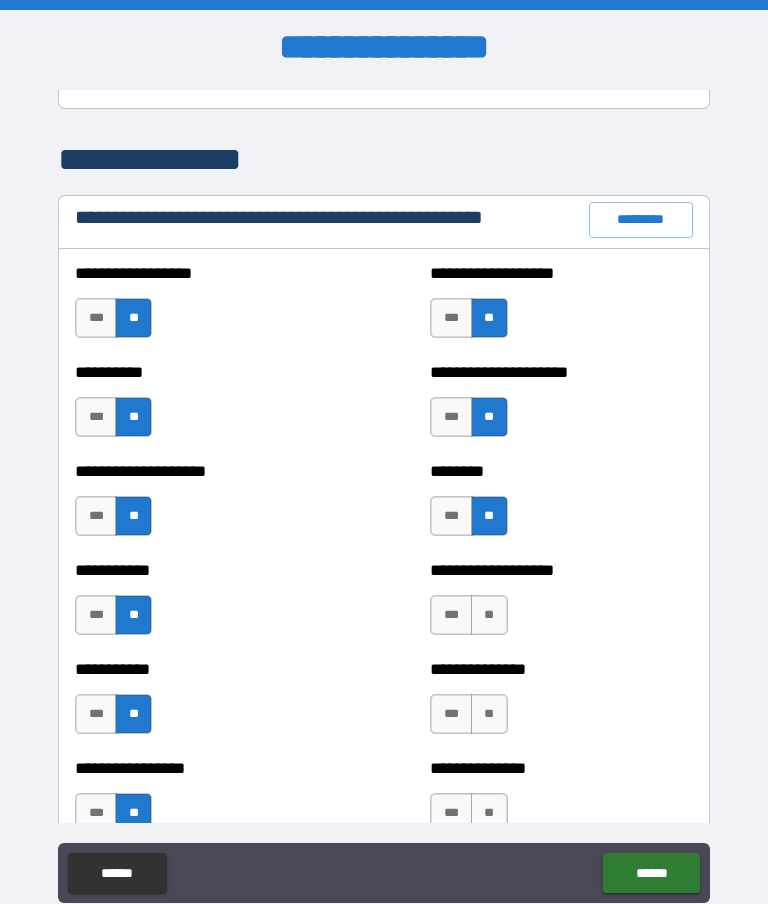 click on "**" at bounding box center (489, 615) 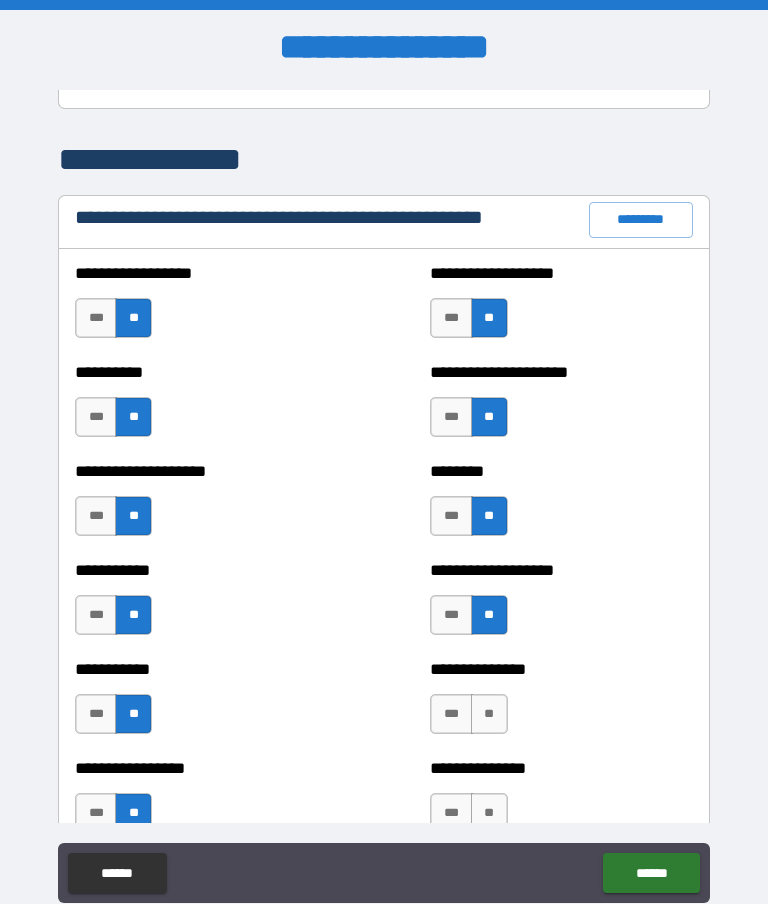 click on "**" at bounding box center [489, 714] 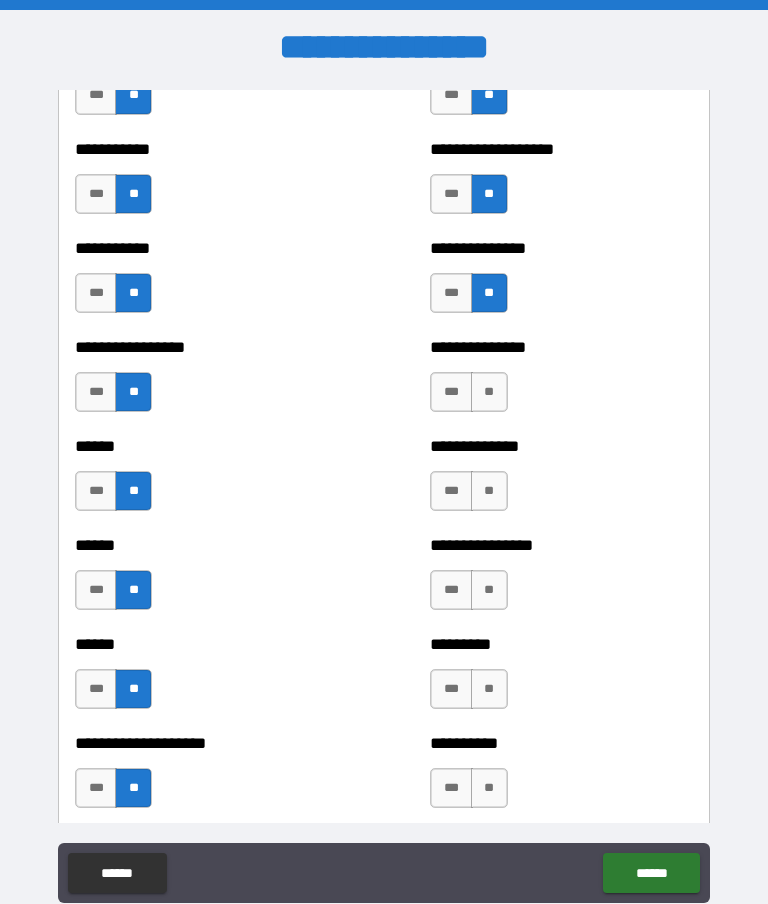 scroll, scrollTop: 2718, scrollLeft: 0, axis: vertical 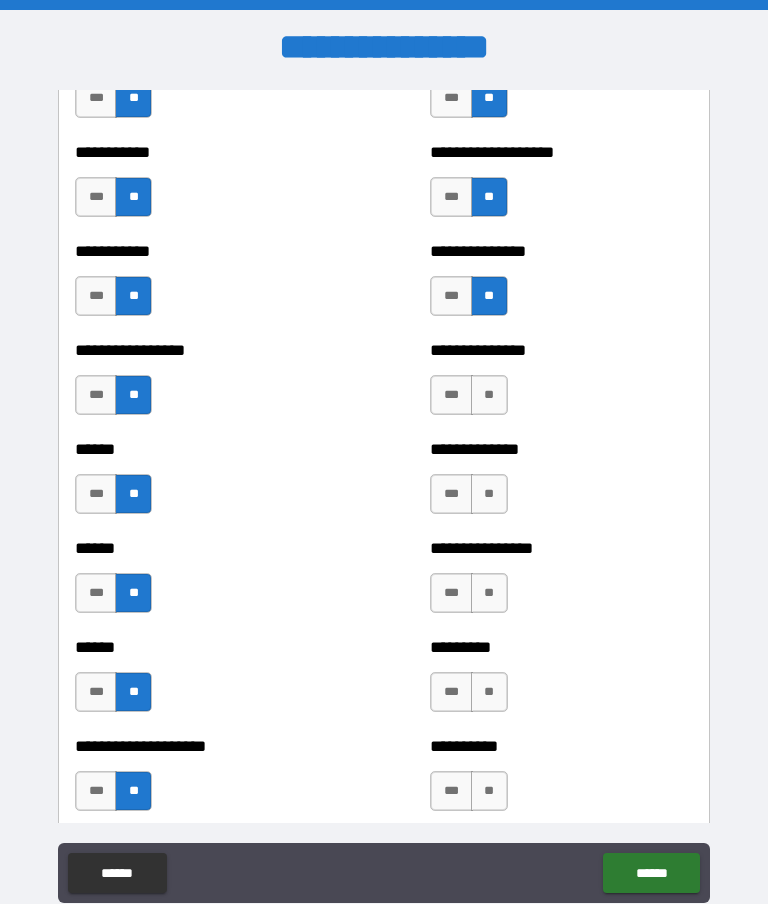 click on "**" at bounding box center [489, 395] 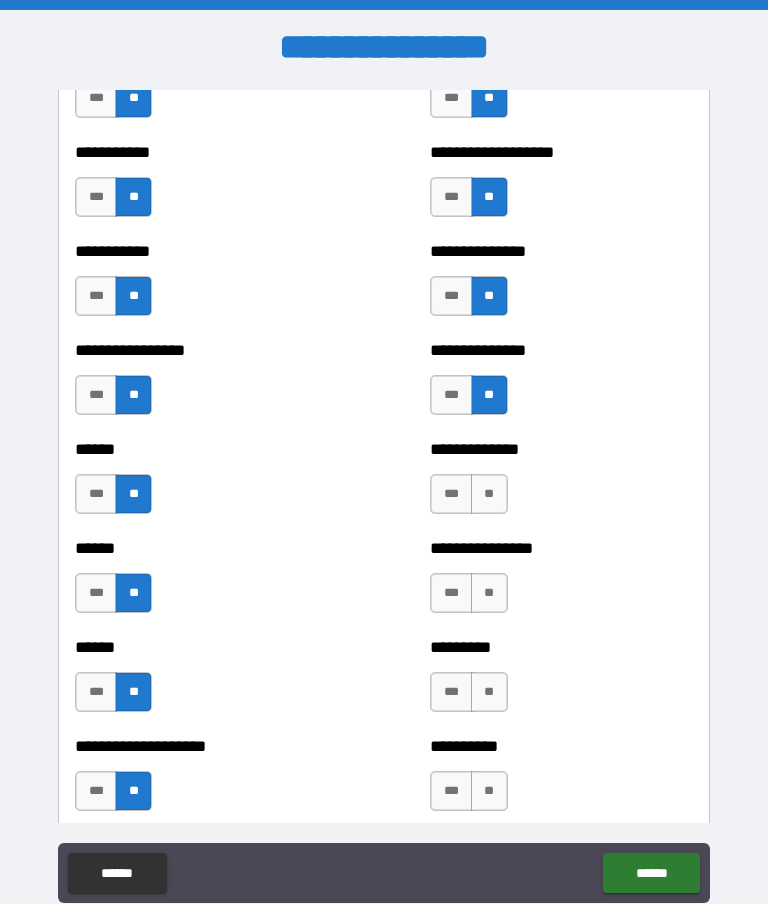 click on "**" at bounding box center (489, 593) 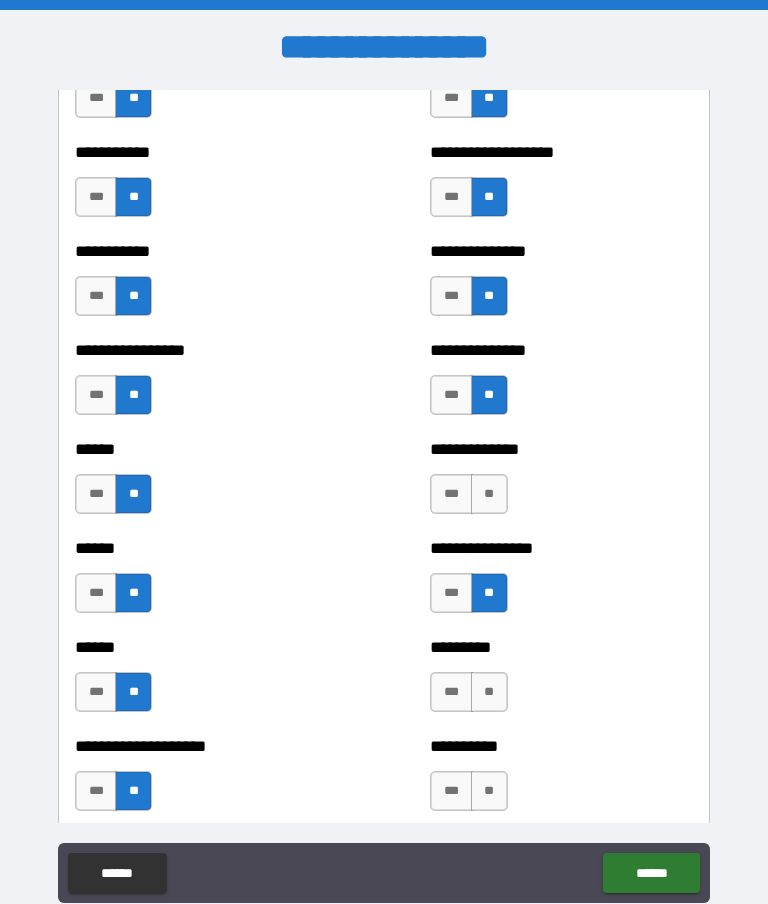 click on "**" at bounding box center (489, 494) 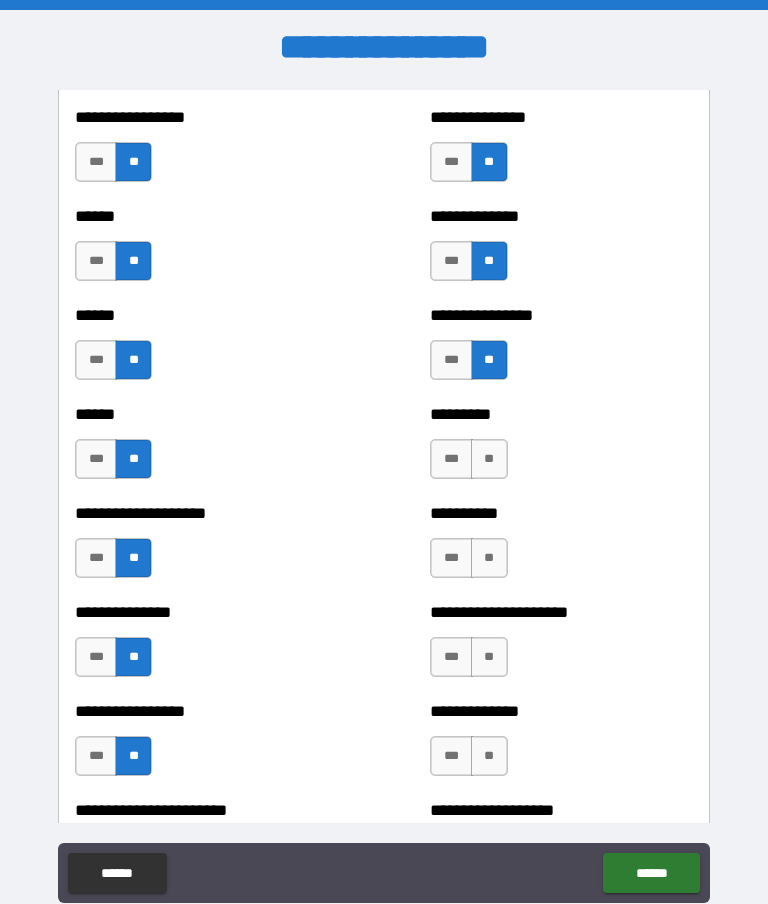 scroll, scrollTop: 2949, scrollLeft: 0, axis: vertical 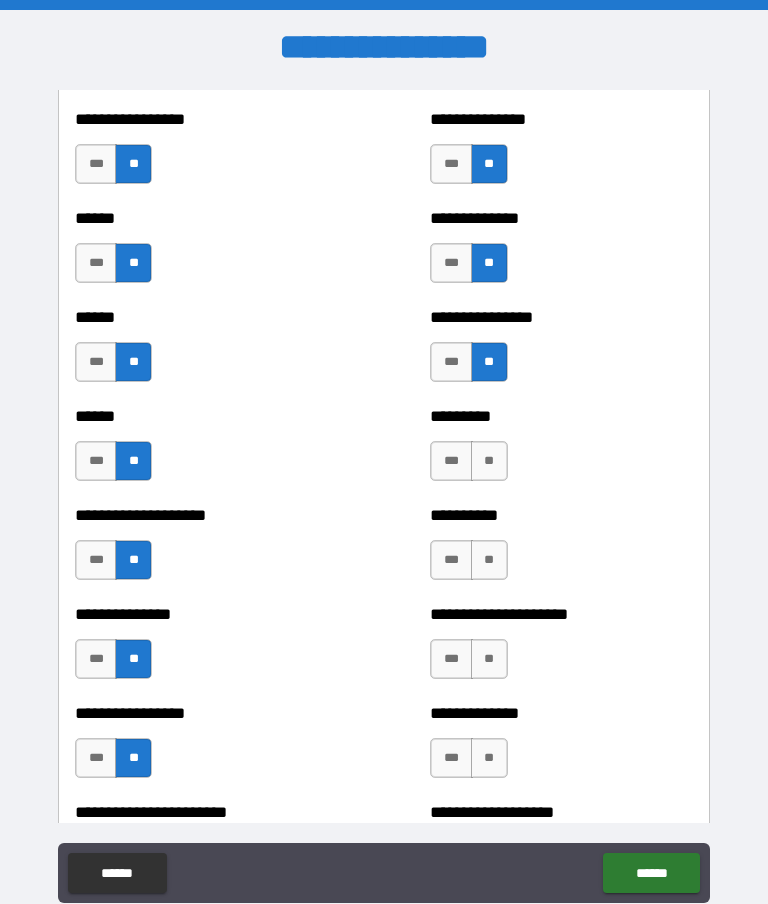 click on "**" at bounding box center [489, 461] 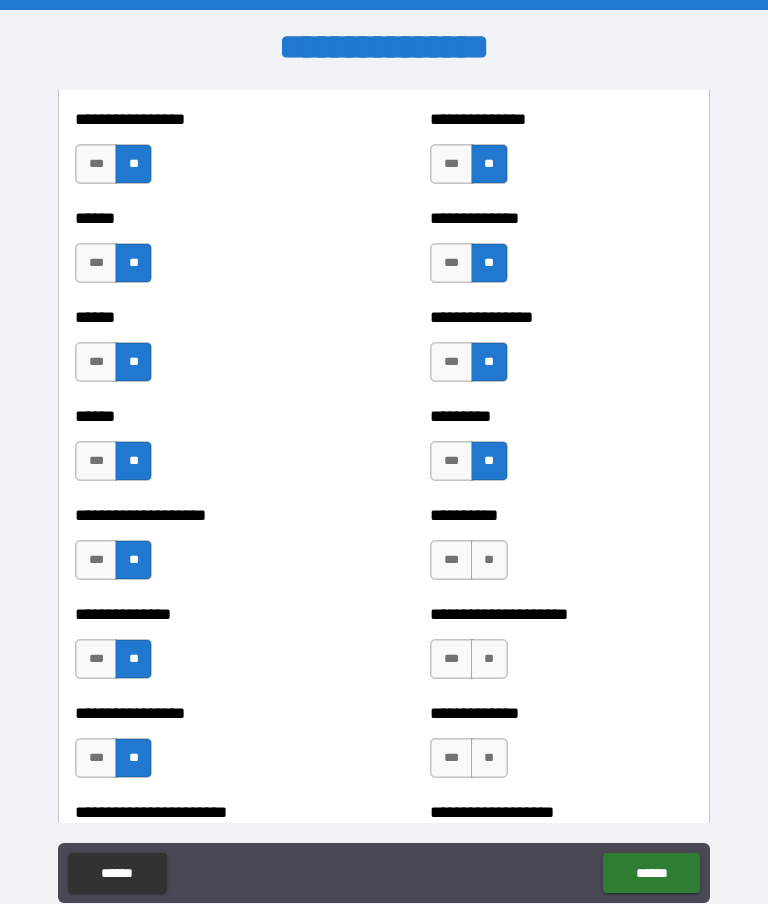 click on "**" at bounding box center (489, 659) 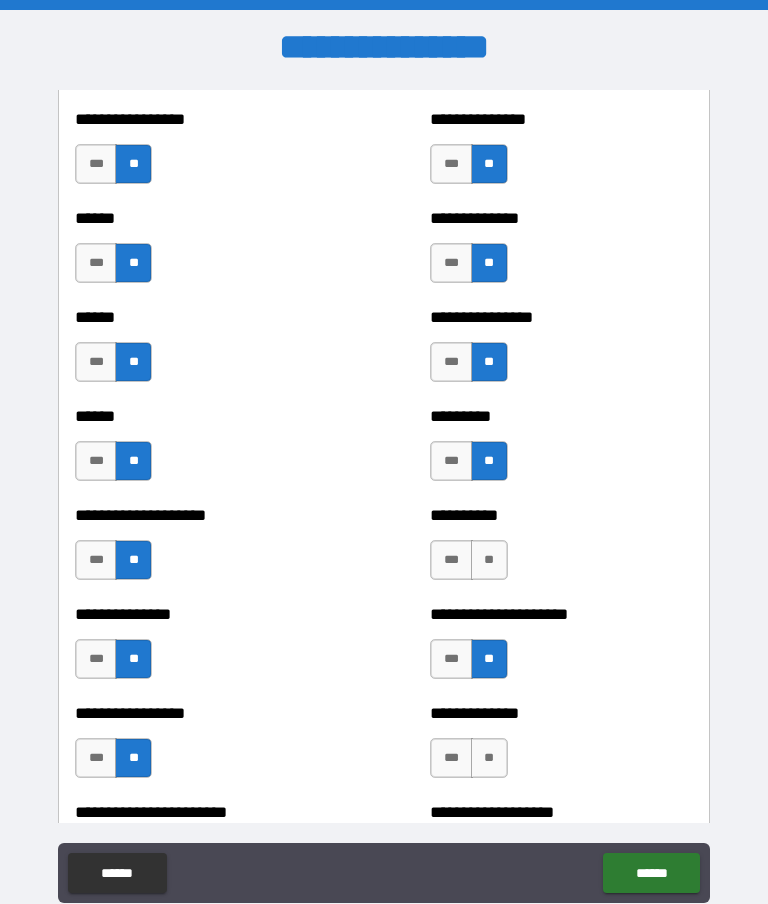 click on "**" at bounding box center (489, 560) 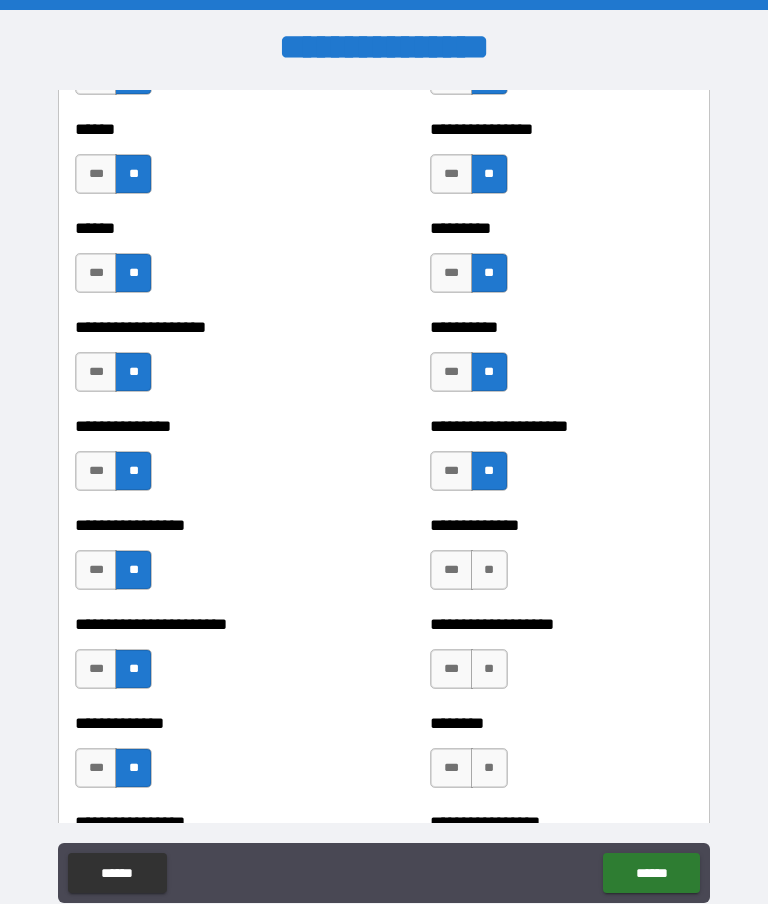 scroll, scrollTop: 3146, scrollLeft: 0, axis: vertical 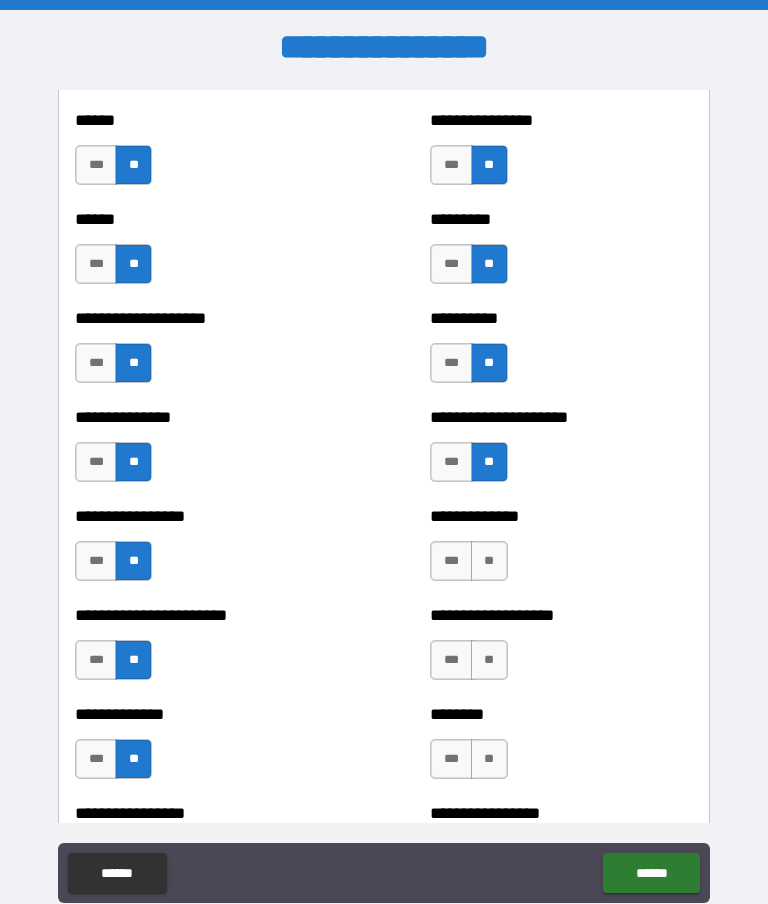 click on "**" at bounding box center (489, 561) 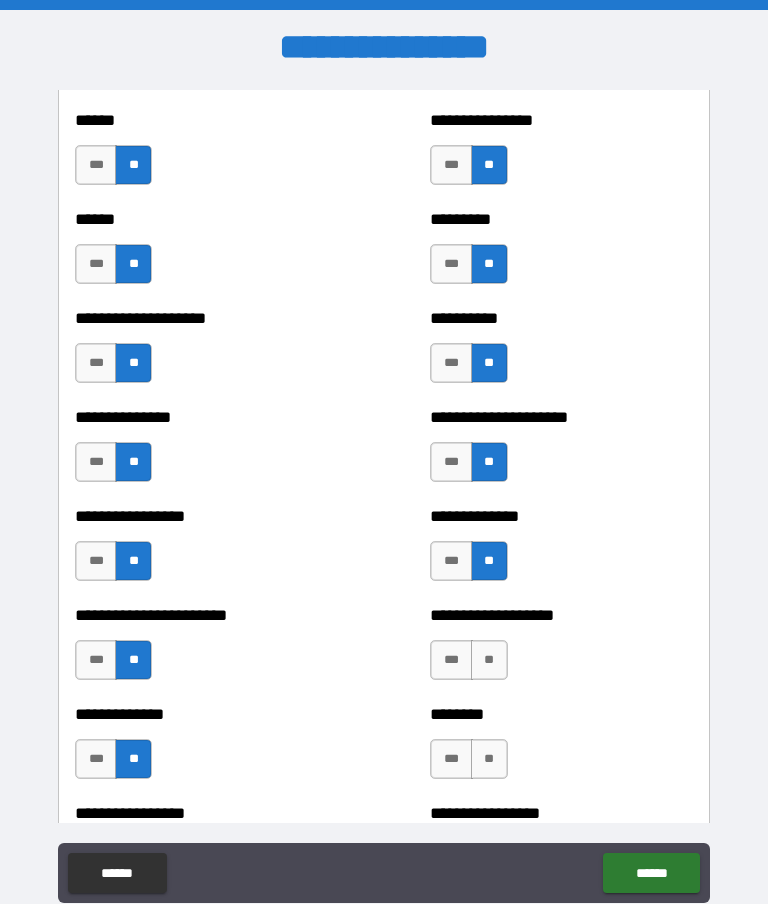click on "**" at bounding box center (489, 660) 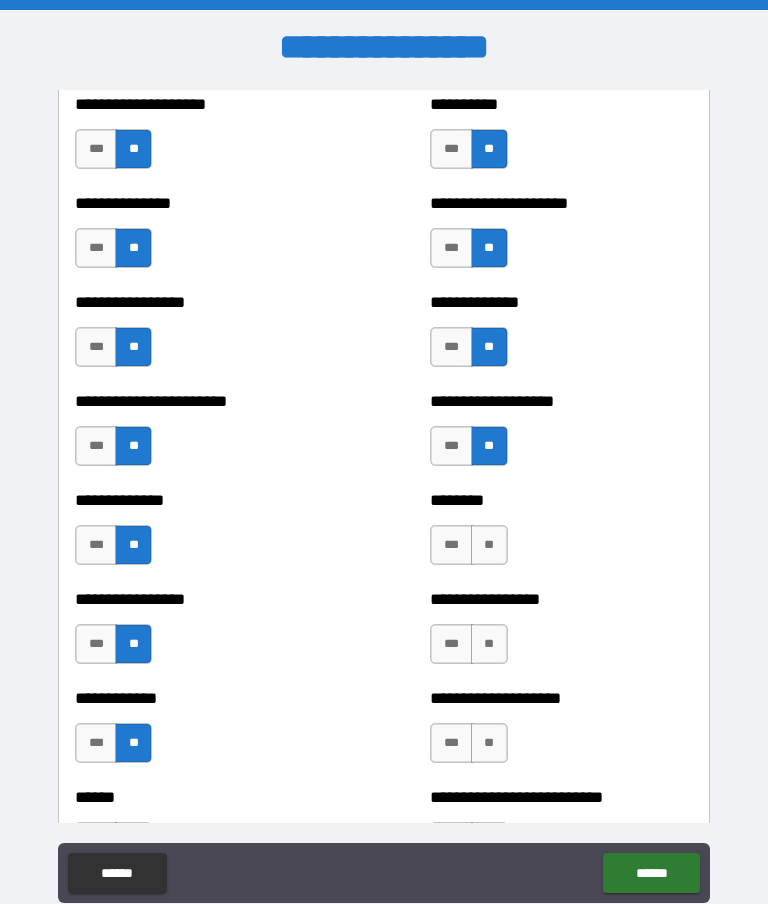 scroll, scrollTop: 3352, scrollLeft: 0, axis: vertical 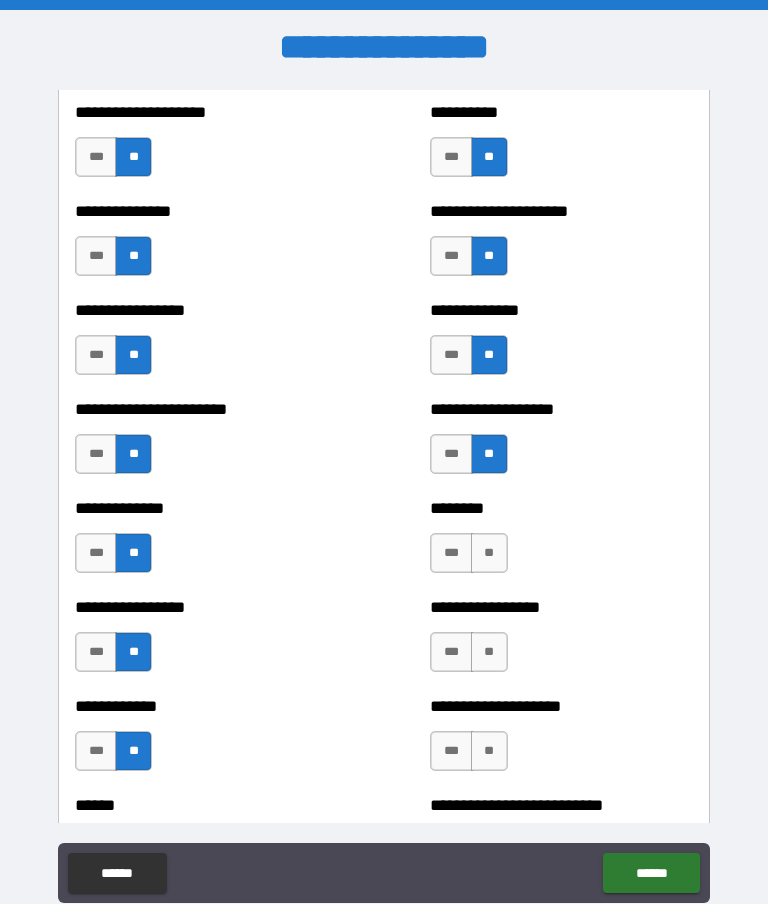 click on "**" at bounding box center (489, 553) 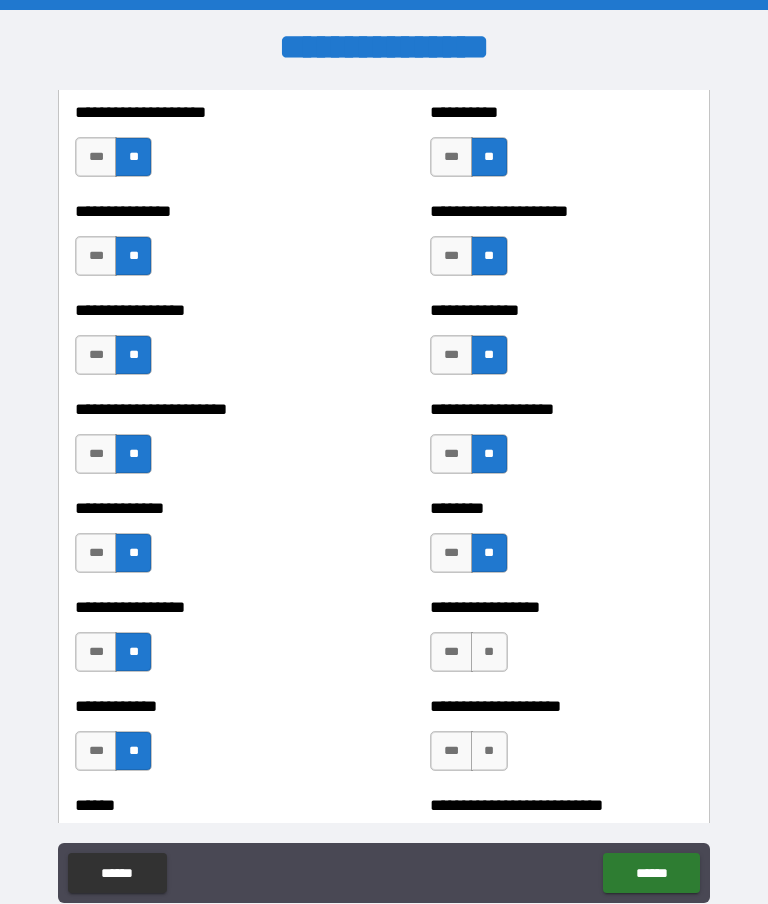 click on "**" at bounding box center [489, 652] 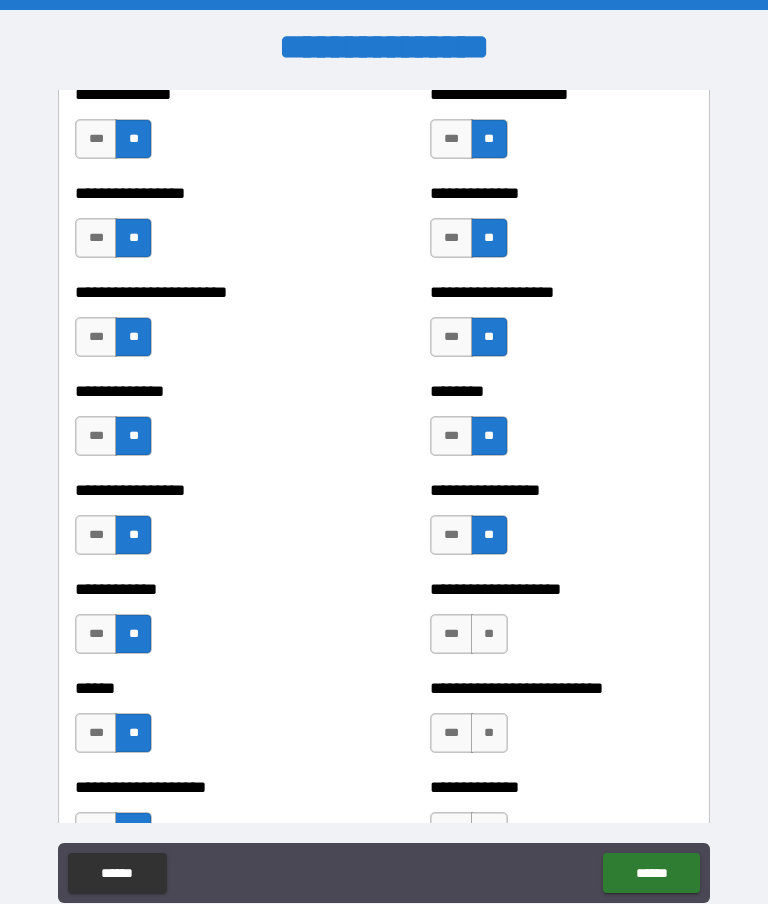 scroll, scrollTop: 3466, scrollLeft: 0, axis: vertical 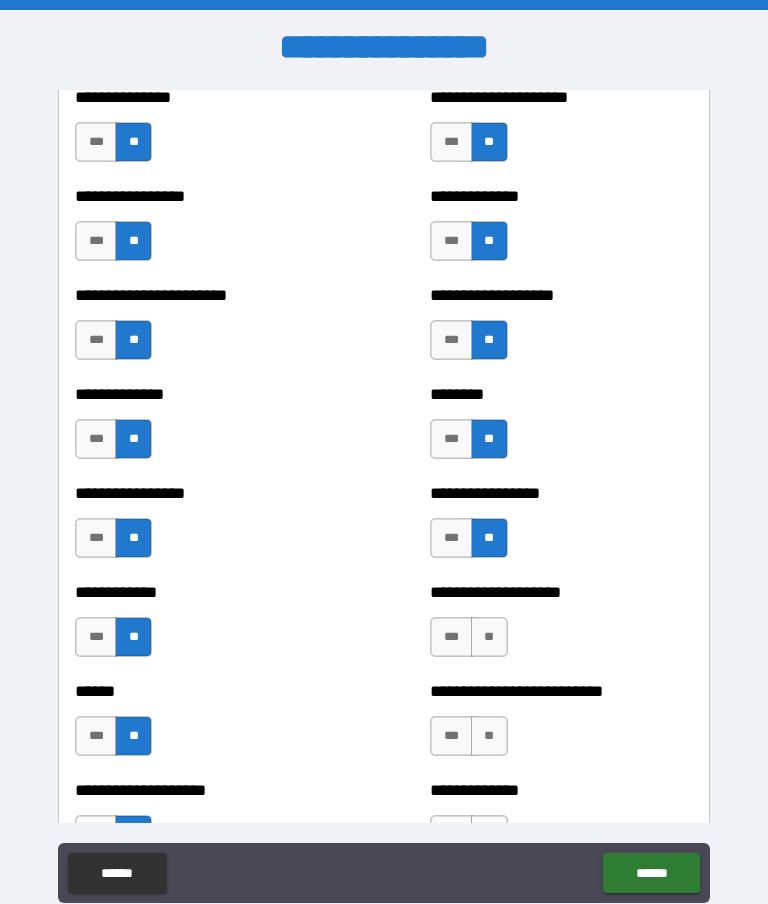 click on "**" at bounding box center (489, 637) 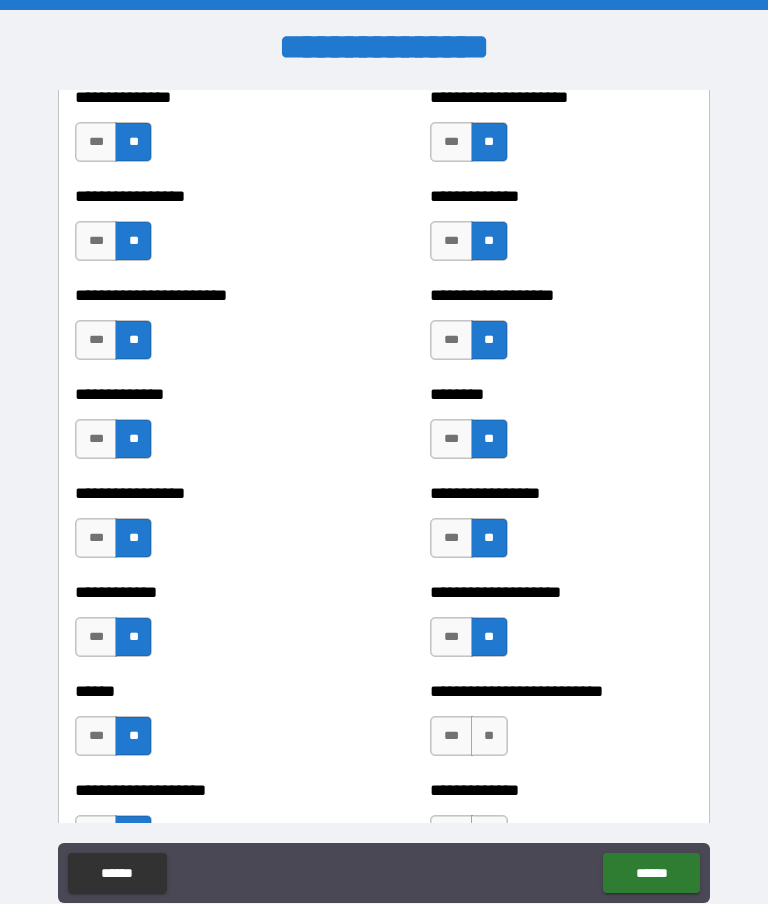 click on "**" at bounding box center [489, 736] 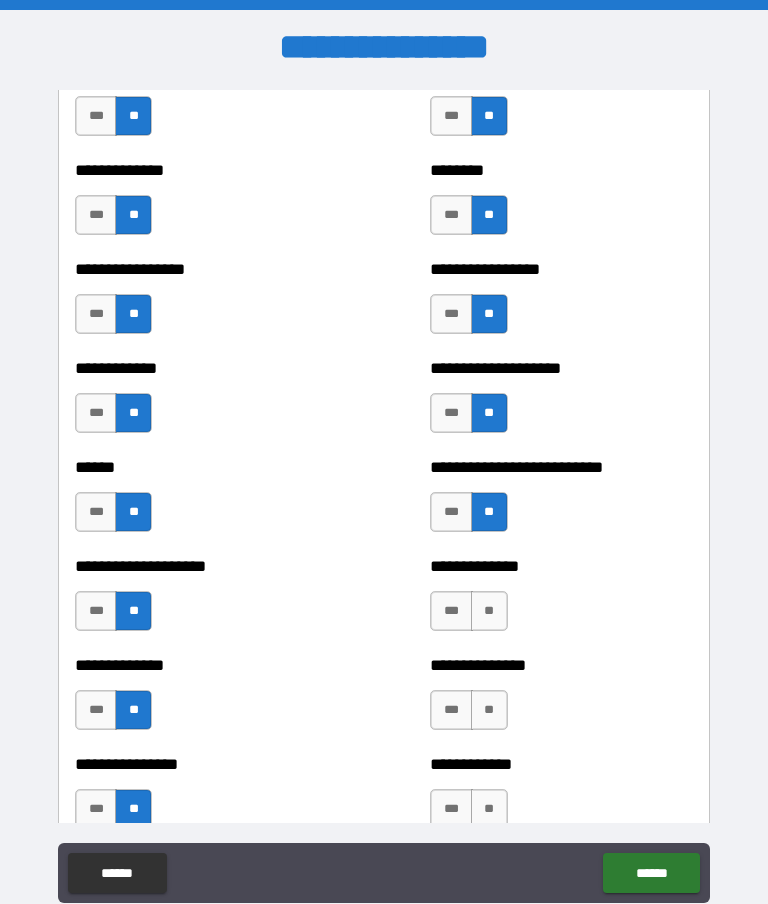 scroll, scrollTop: 3695, scrollLeft: 0, axis: vertical 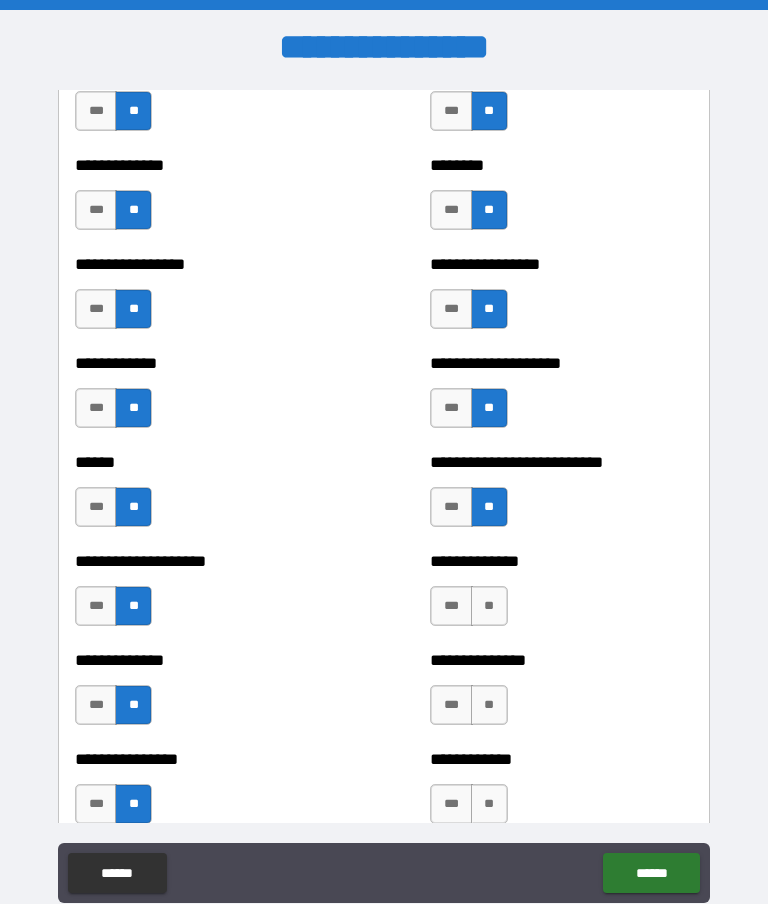click on "**" at bounding box center (489, 606) 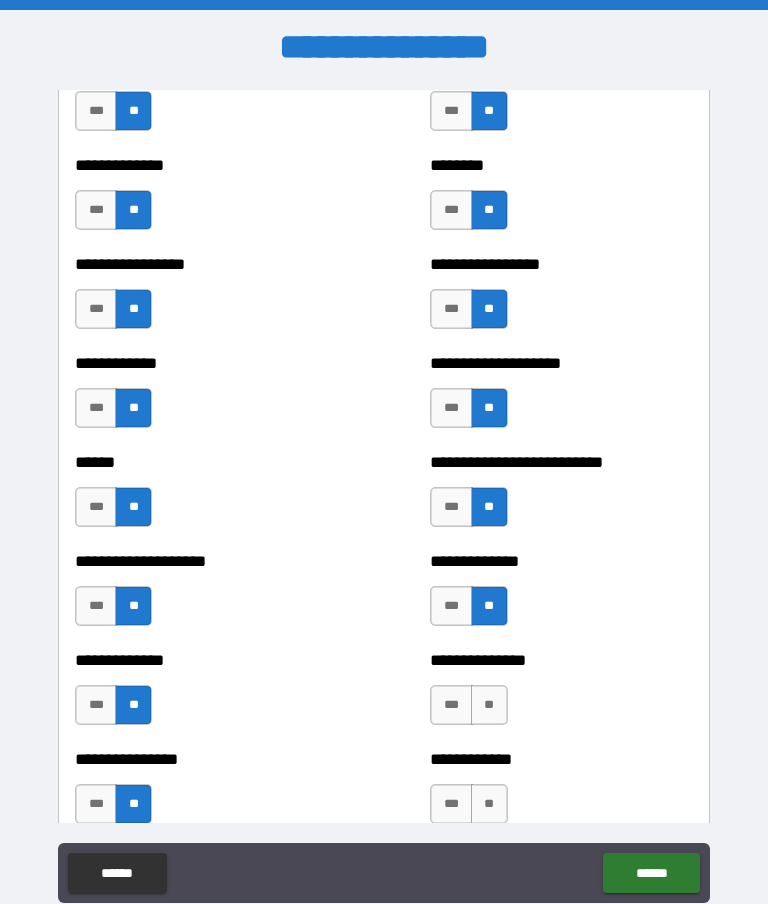 click on "**" at bounding box center [489, 705] 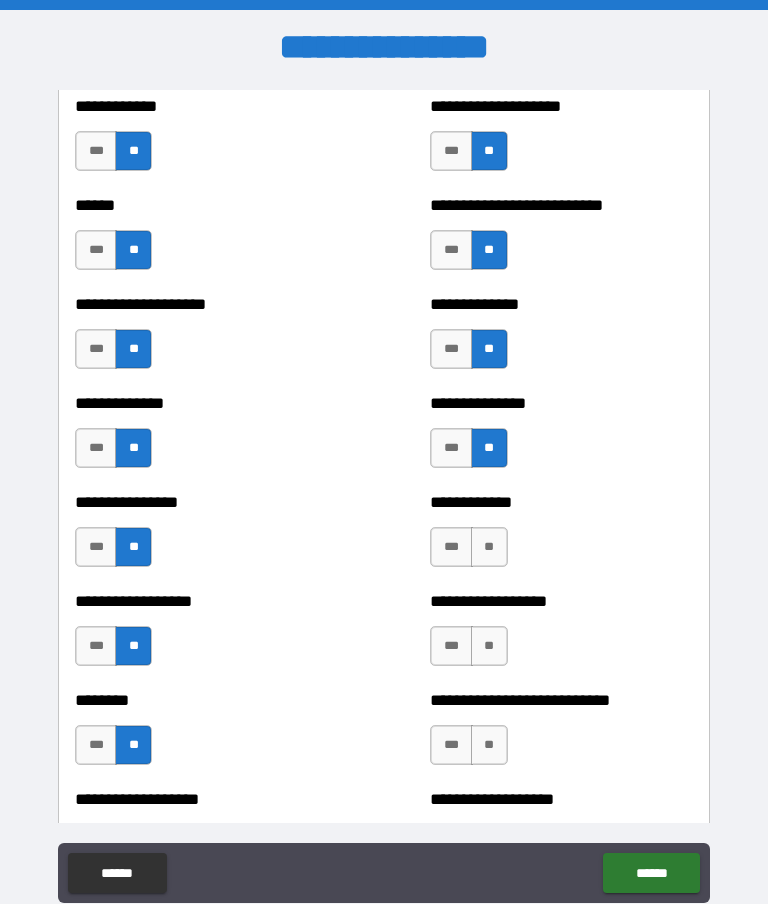 scroll, scrollTop: 3959, scrollLeft: 0, axis: vertical 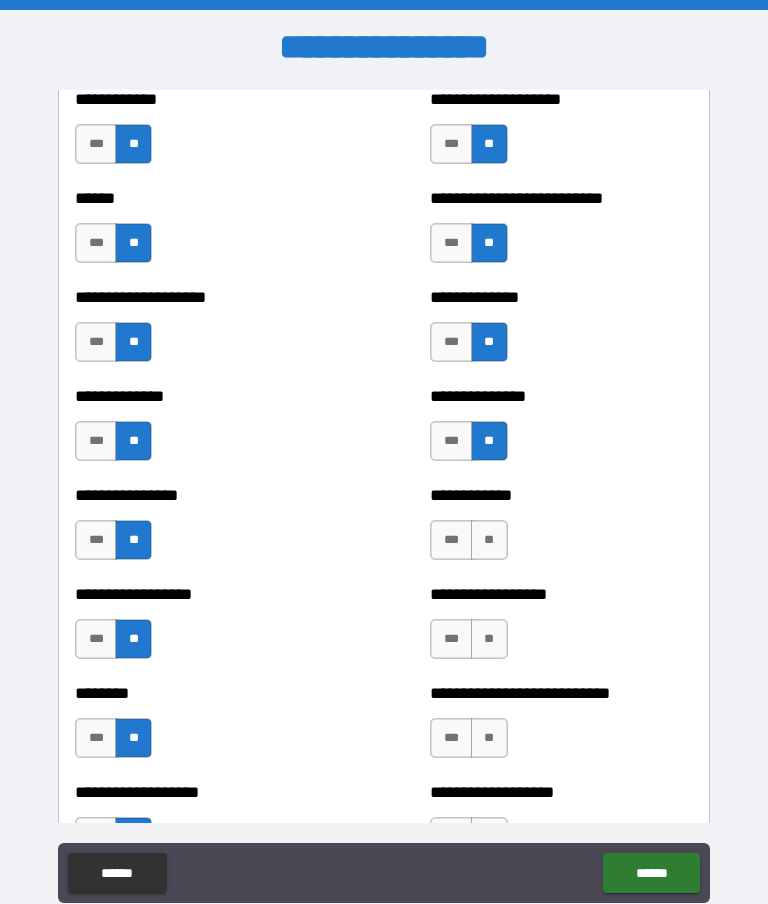 click on "**" at bounding box center (489, 540) 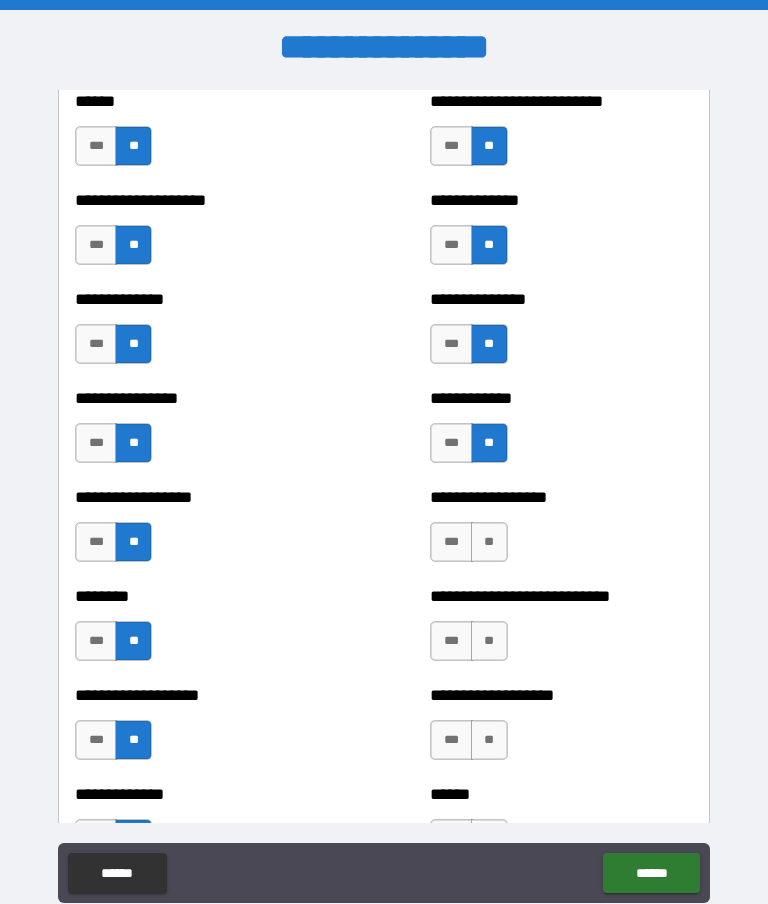 scroll, scrollTop: 4066, scrollLeft: 0, axis: vertical 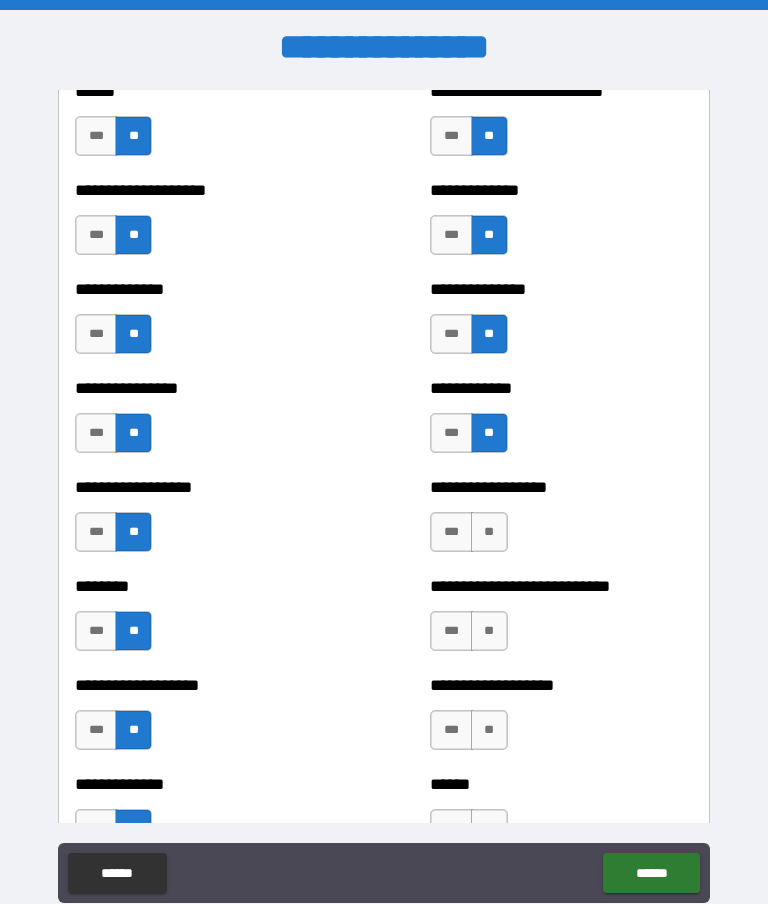 click on "**" at bounding box center [489, 532] 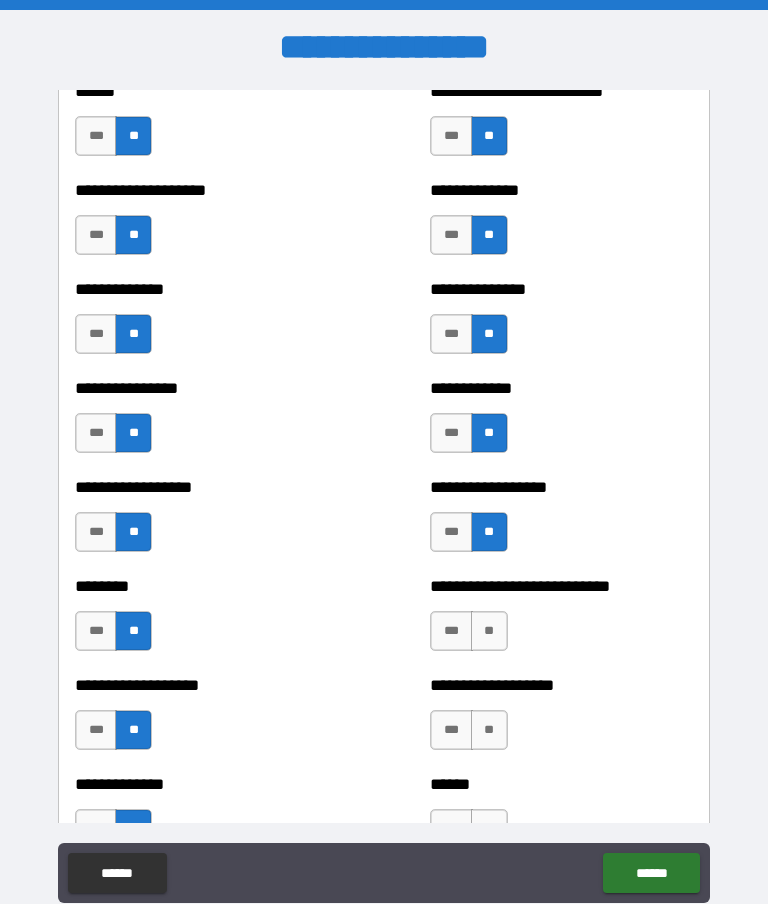 click on "**" at bounding box center (489, 631) 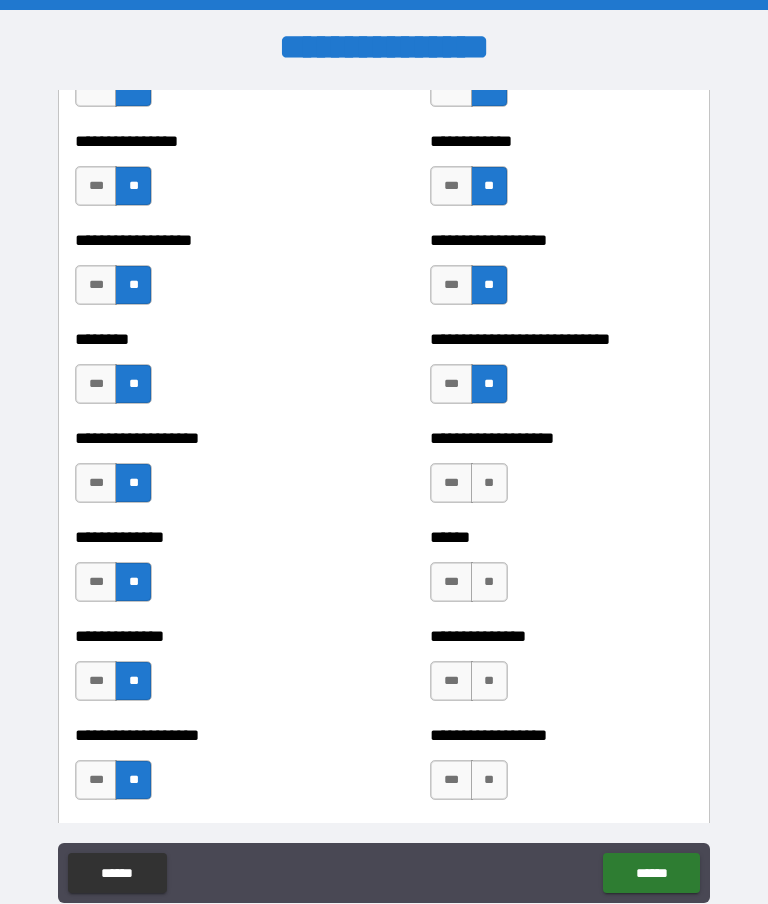 scroll, scrollTop: 4305, scrollLeft: 0, axis: vertical 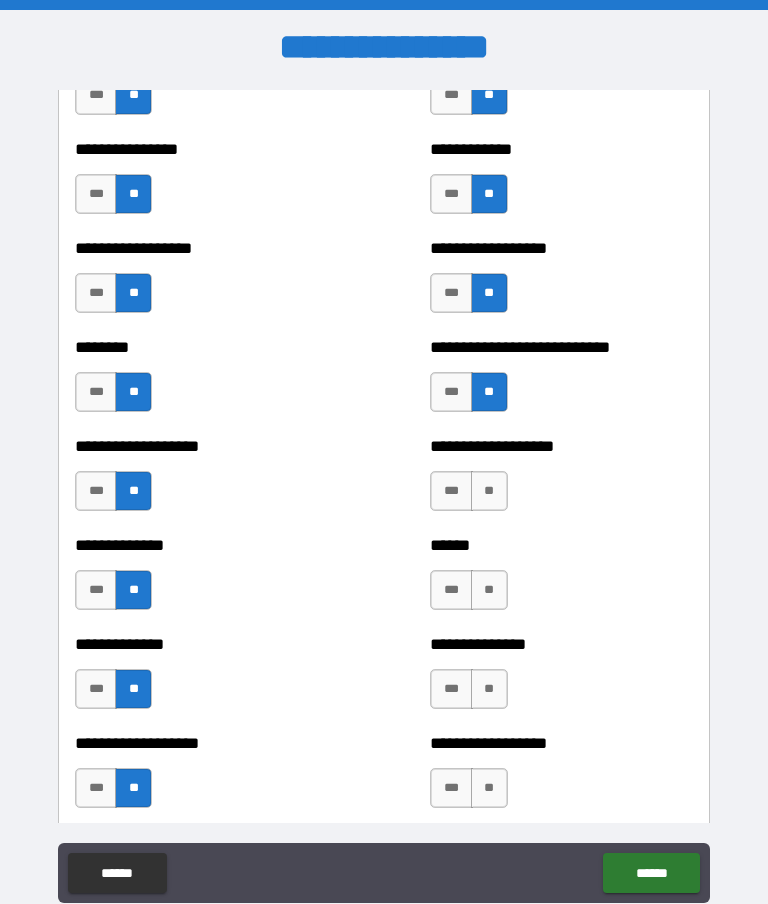 click on "**" at bounding box center (489, 491) 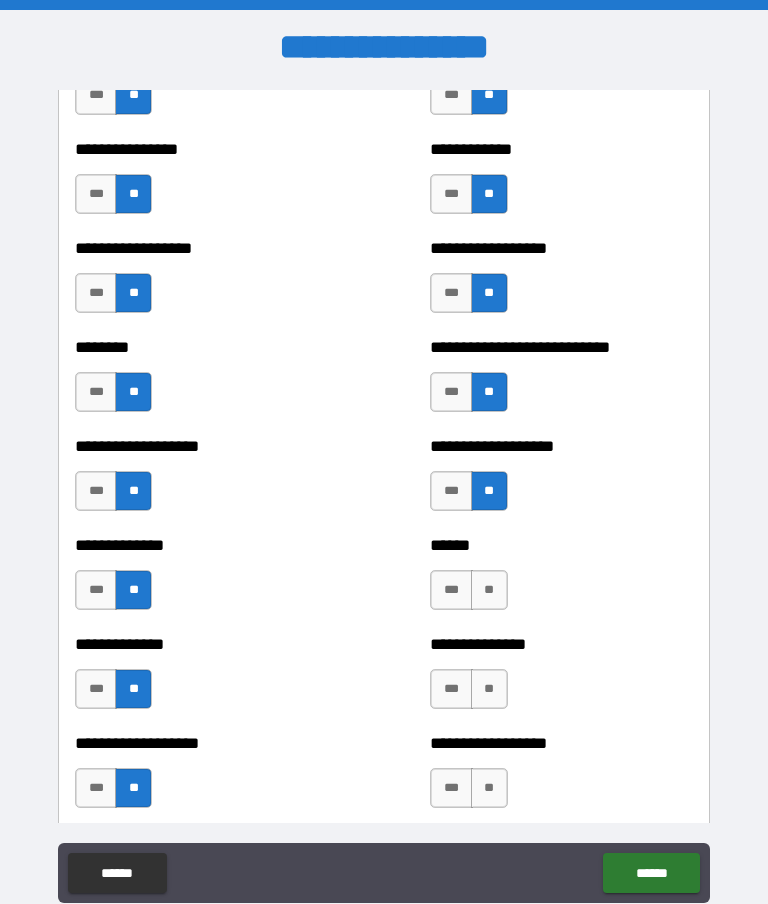 click on "**" at bounding box center (489, 689) 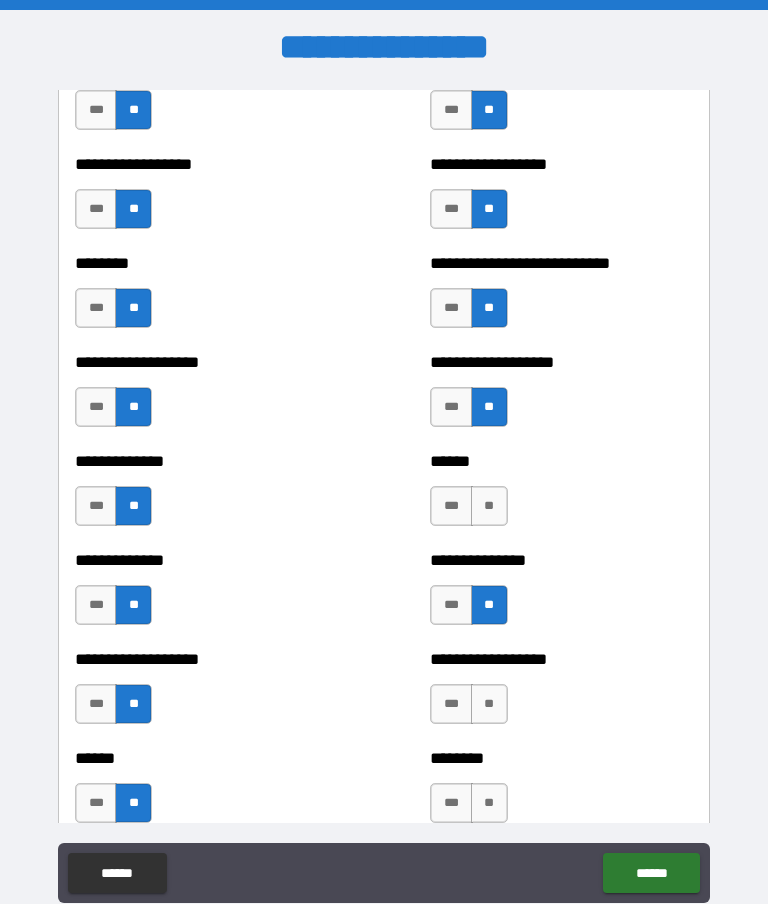 scroll, scrollTop: 4385, scrollLeft: 0, axis: vertical 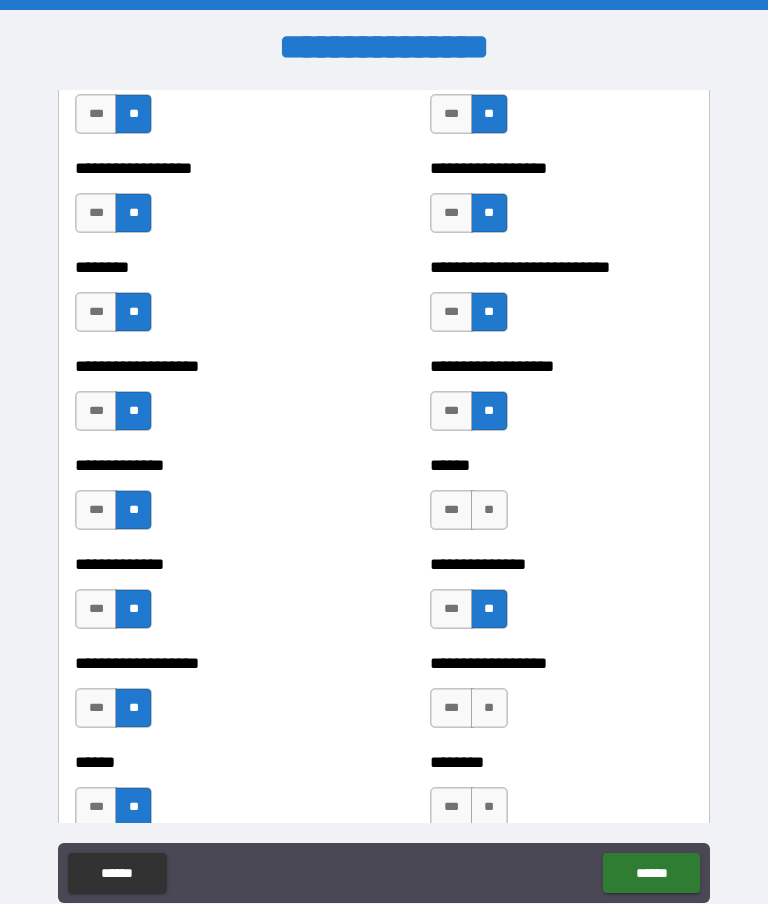 click on "**" at bounding box center [489, 510] 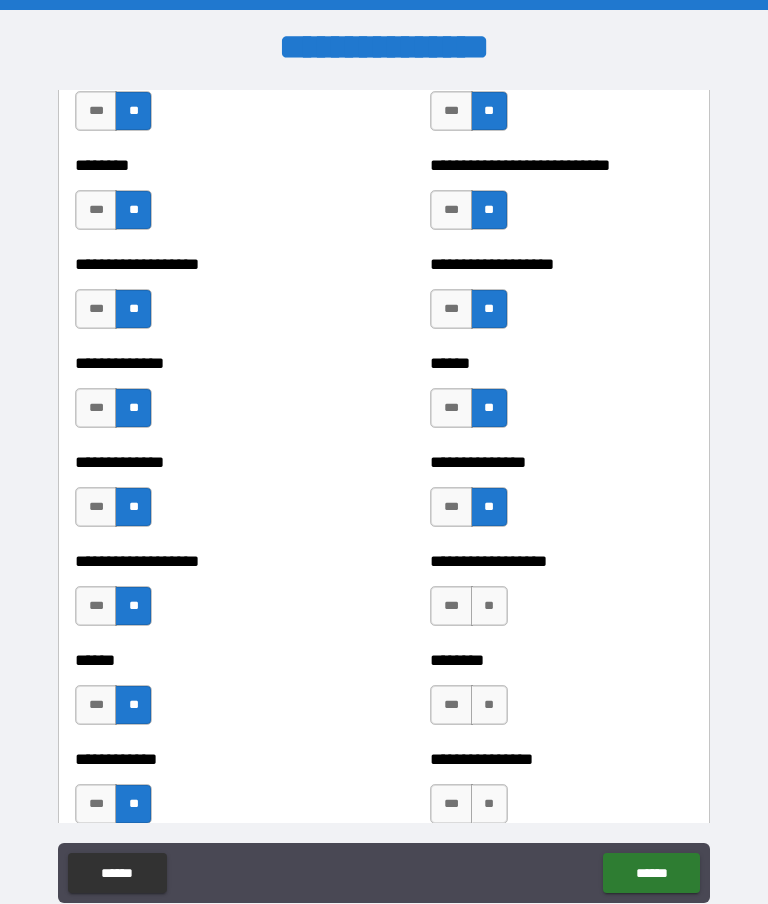 scroll, scrollTop: 4536, scrollLeft: 0, axis: vertical 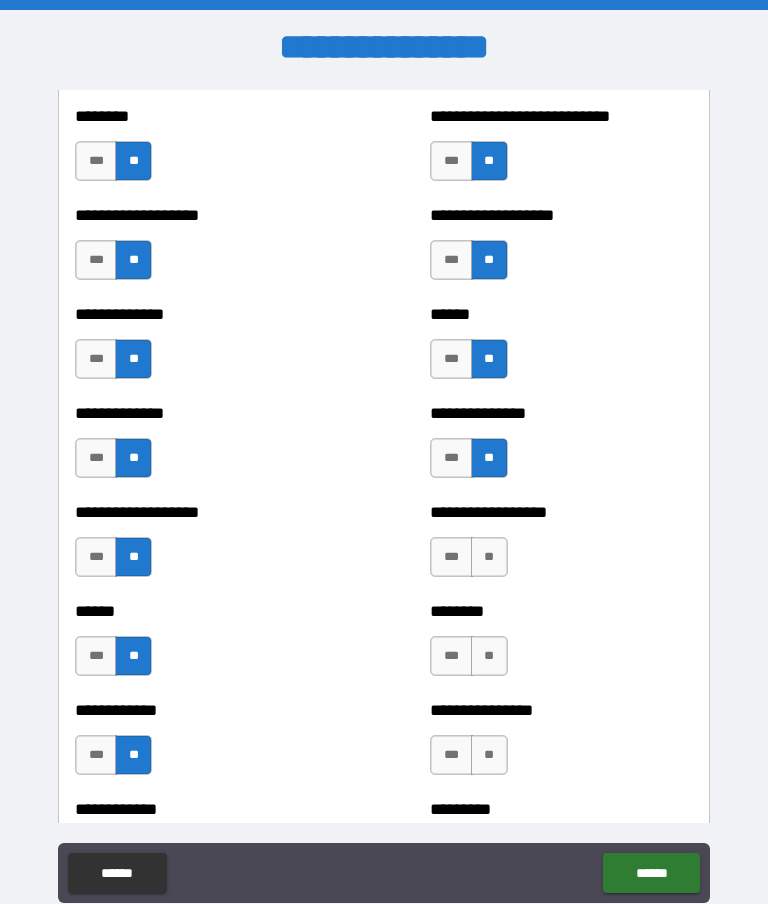 click on "**" at bounding box center [489, 557] 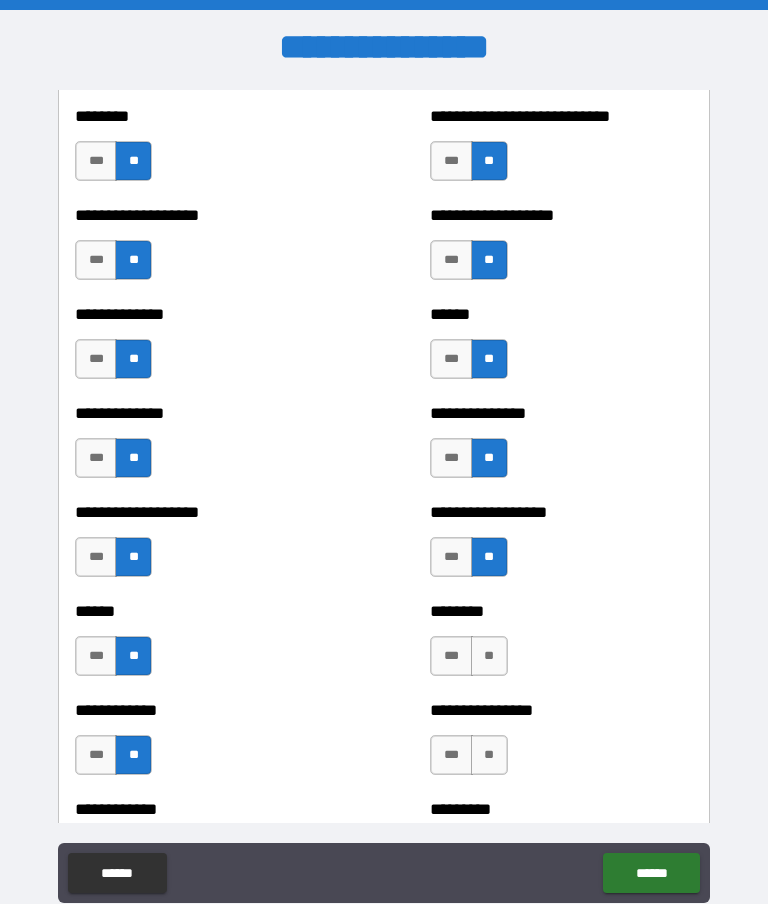 click on "**" at bounding box center (489, 656) 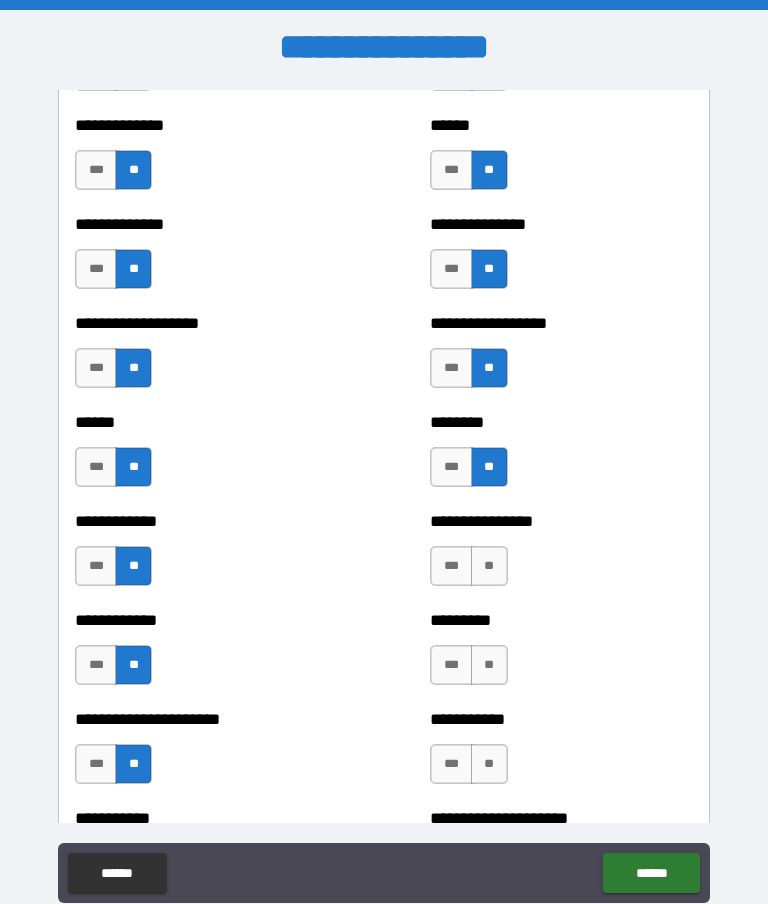 scroll, scrollTop: 4733, scrollLeft: 0, axis: vertical 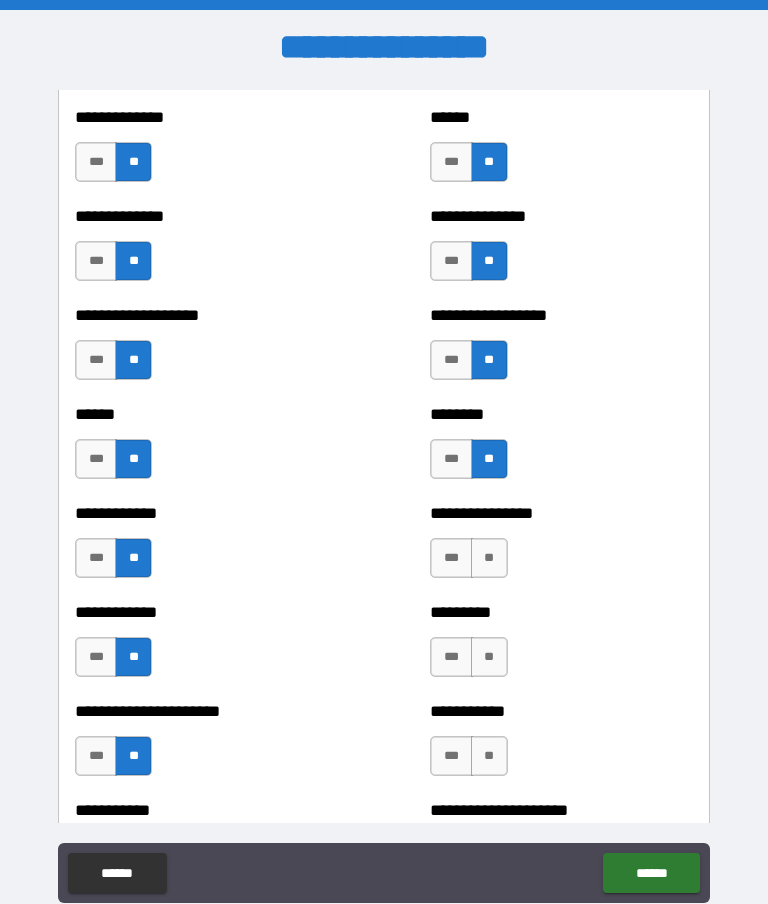 click on "**" at bounding box center (489, 558) 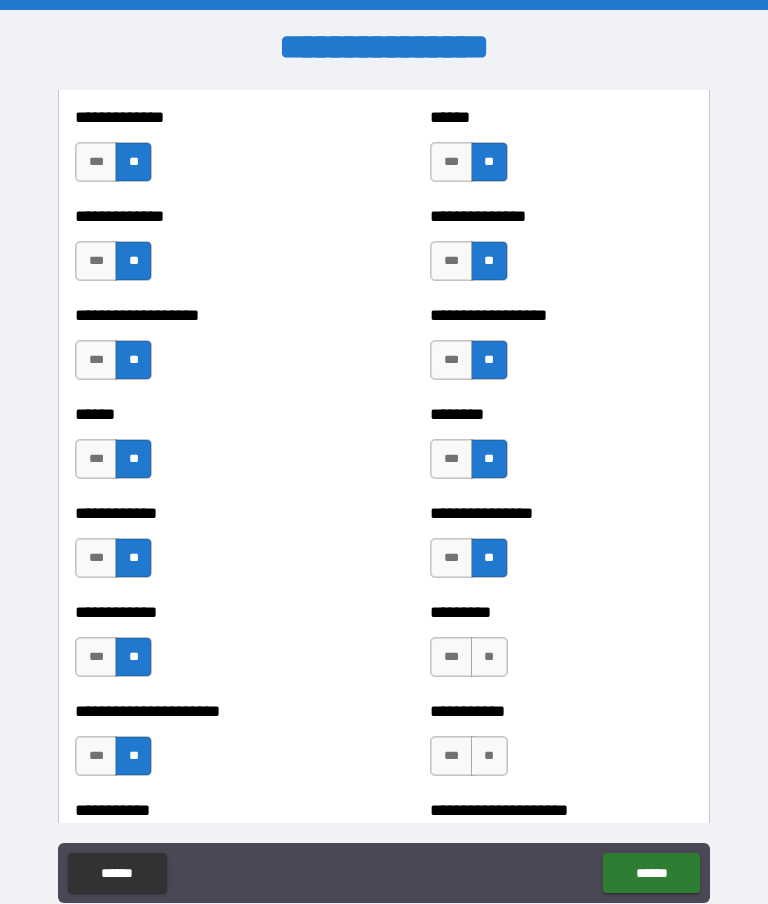 click on "**" at bounding box center [489, 657] 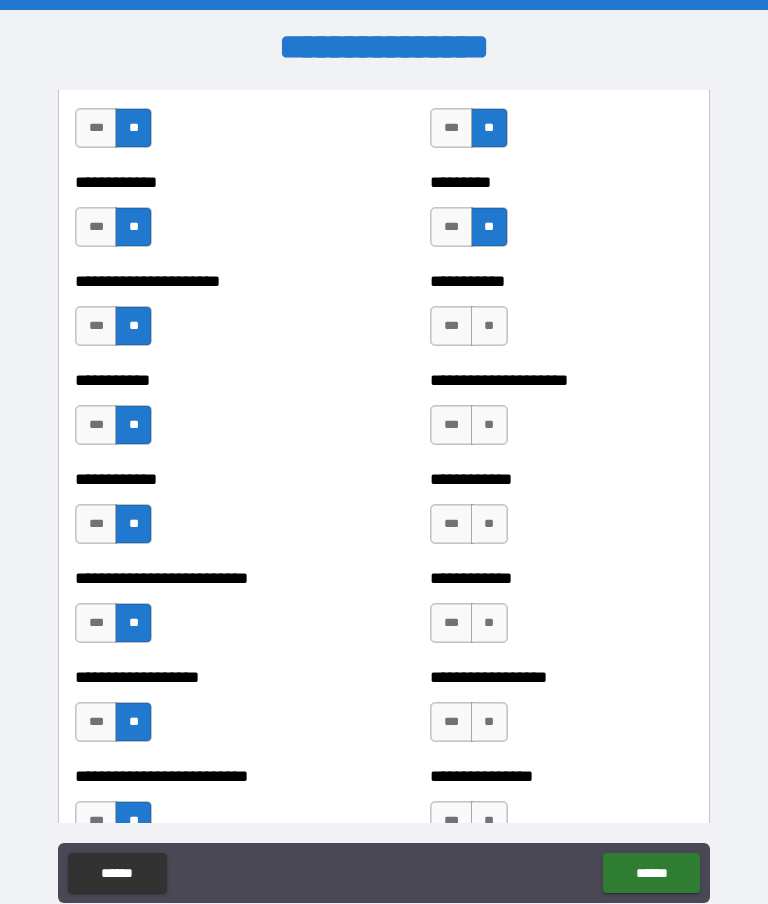 scroll, scrollTop: 5166, scrollLeft: 0, axis: vertical 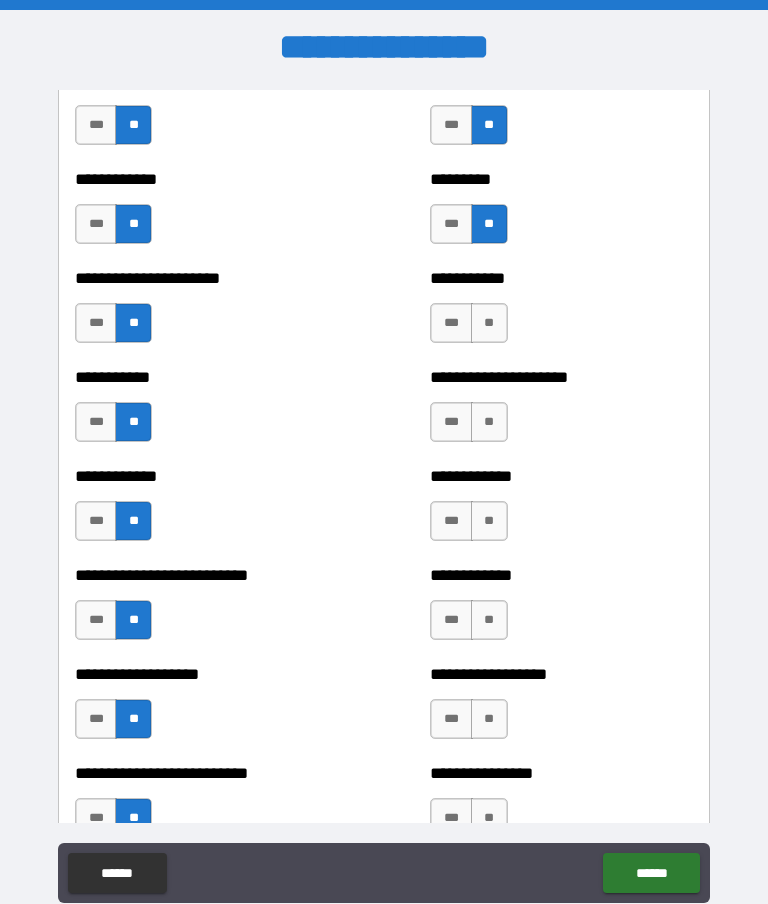 click on "**" at bounding box center (489, 323) 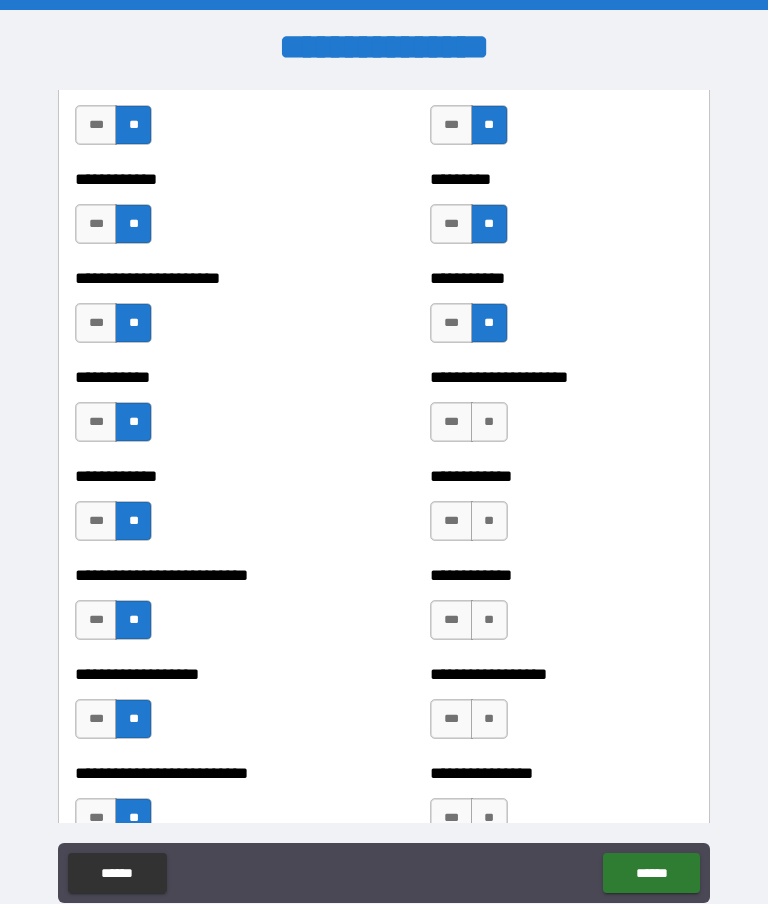 click on "**" at bounding box center [489, 422] 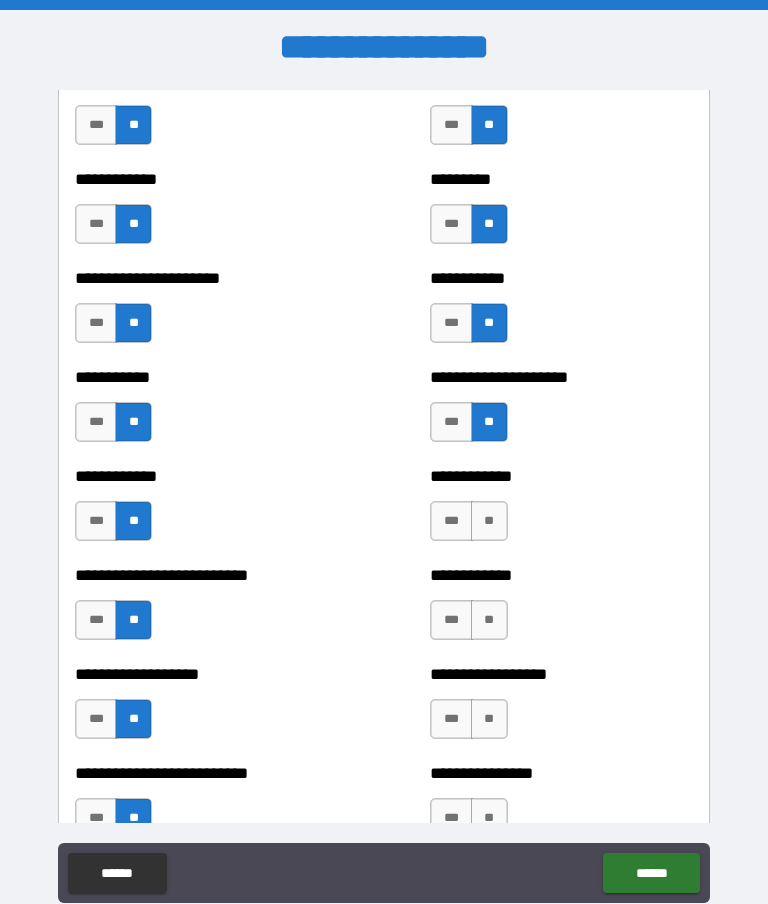 click on "**" at bounding box center (489, 521) 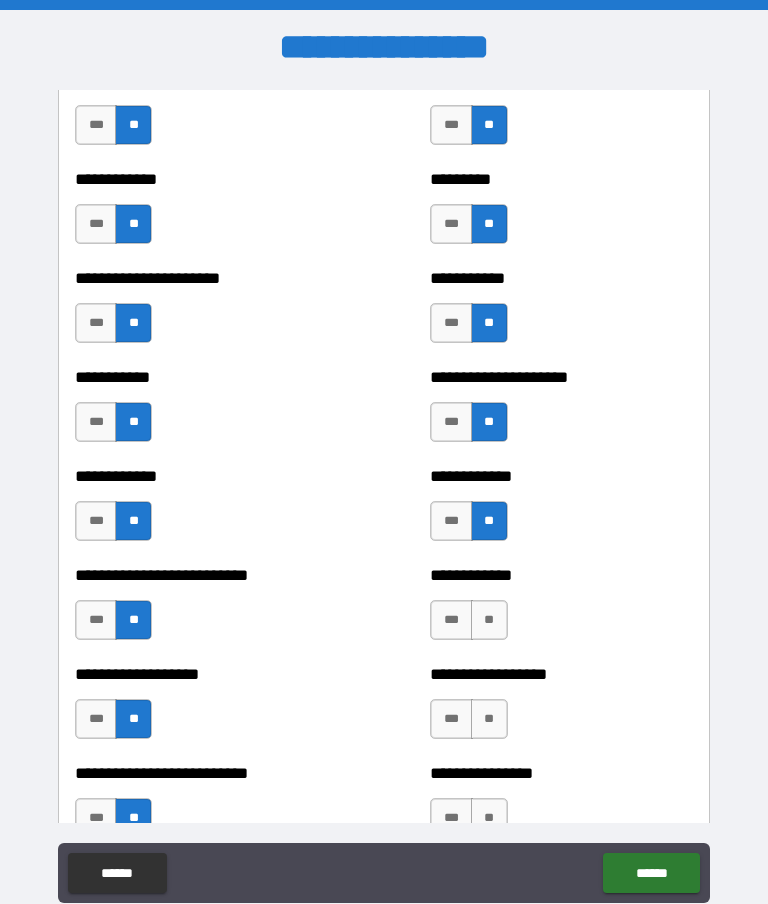 click on "**" at bounding box center (489, 620) 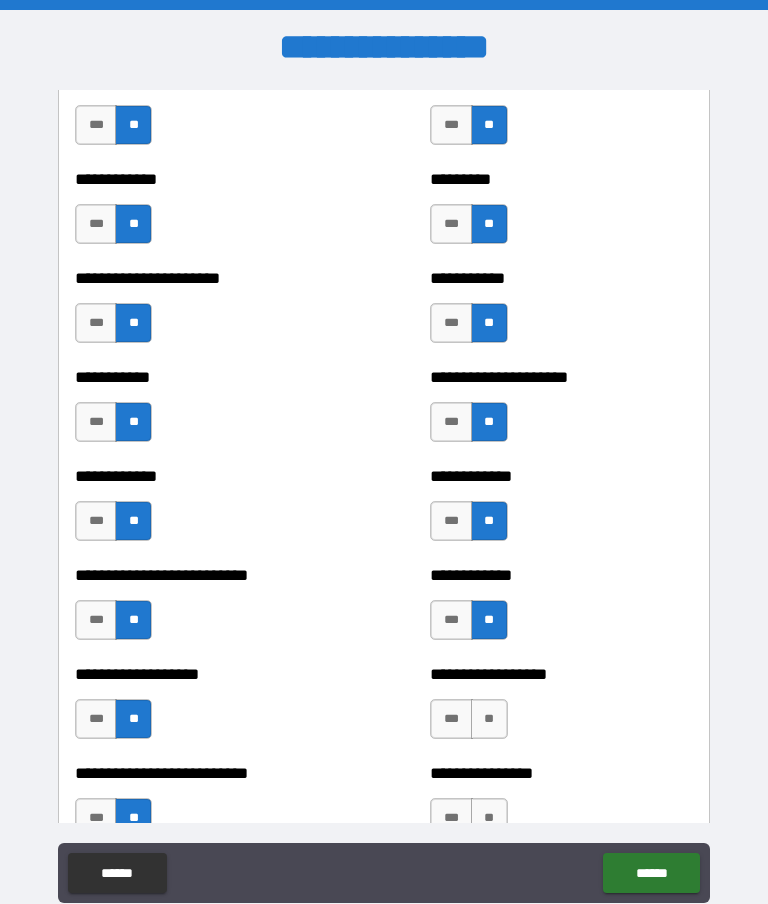 click on "**" at bounding box center [489, 719] 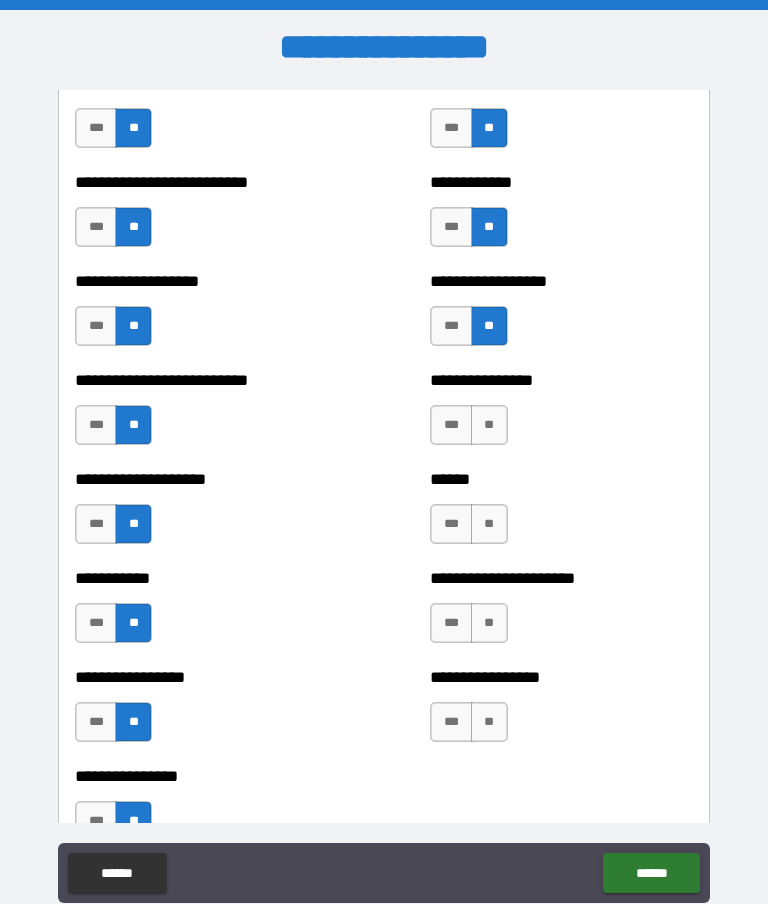 scroll, scrollTop: 5565, scrollLeft: 0, axis: vertical 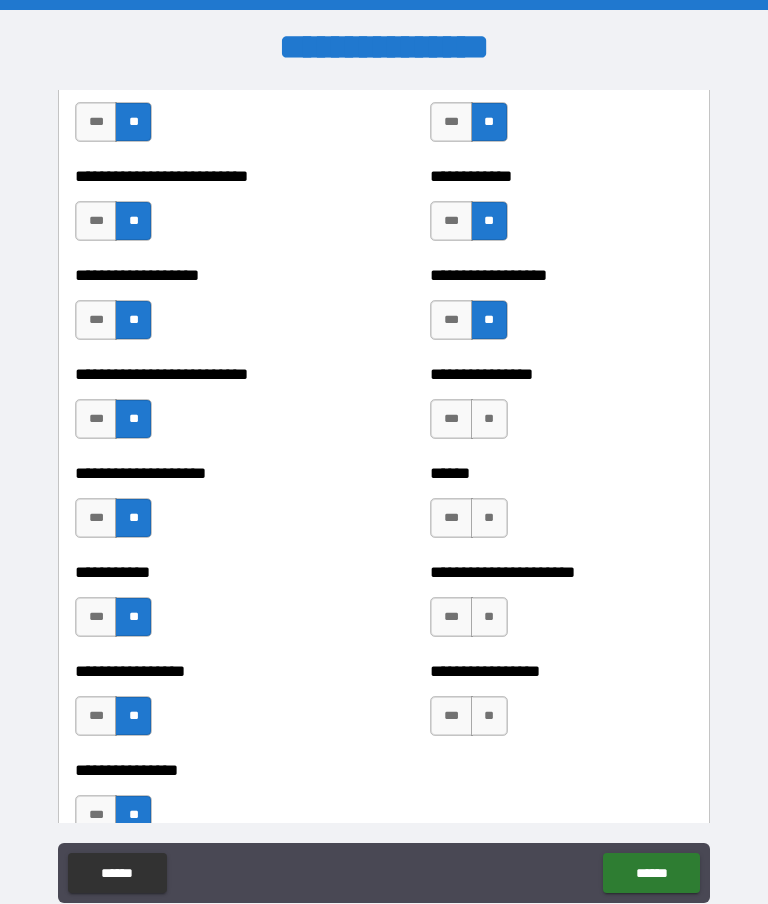 click on "**" at bounding box center [489, 419] 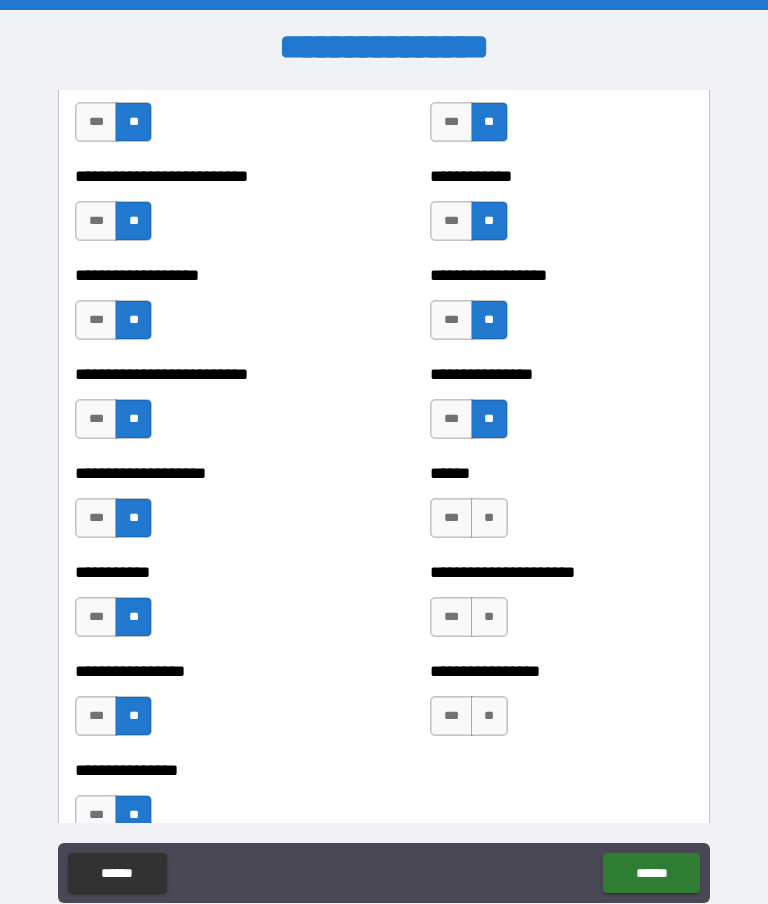 click on "**" at bounding box center (489, 518) 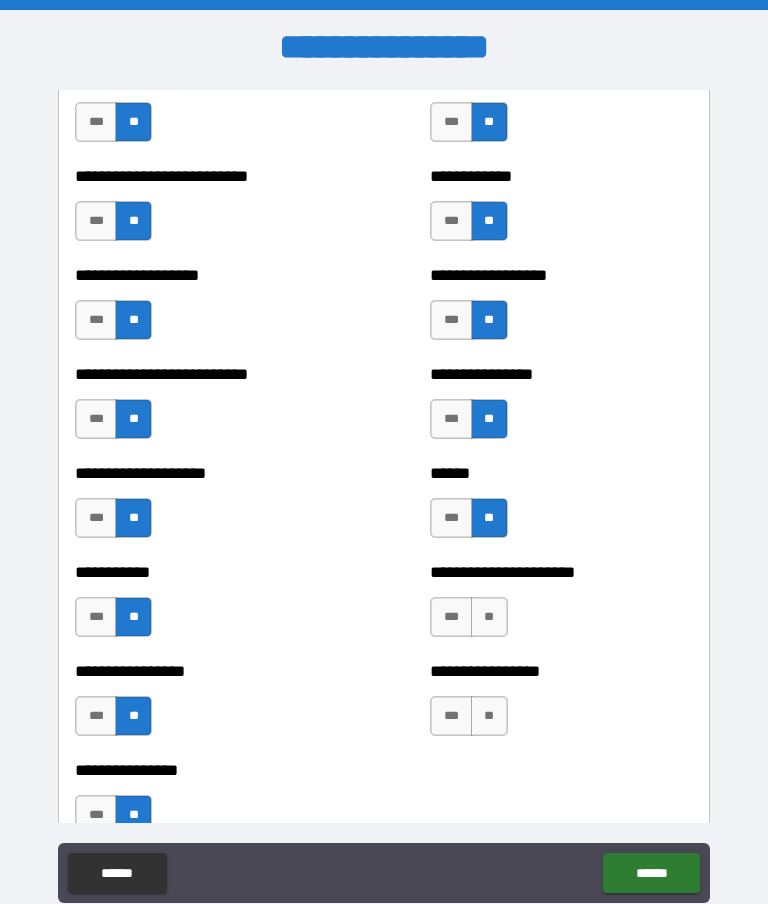 click on "**" at bounding box center [489, 617] 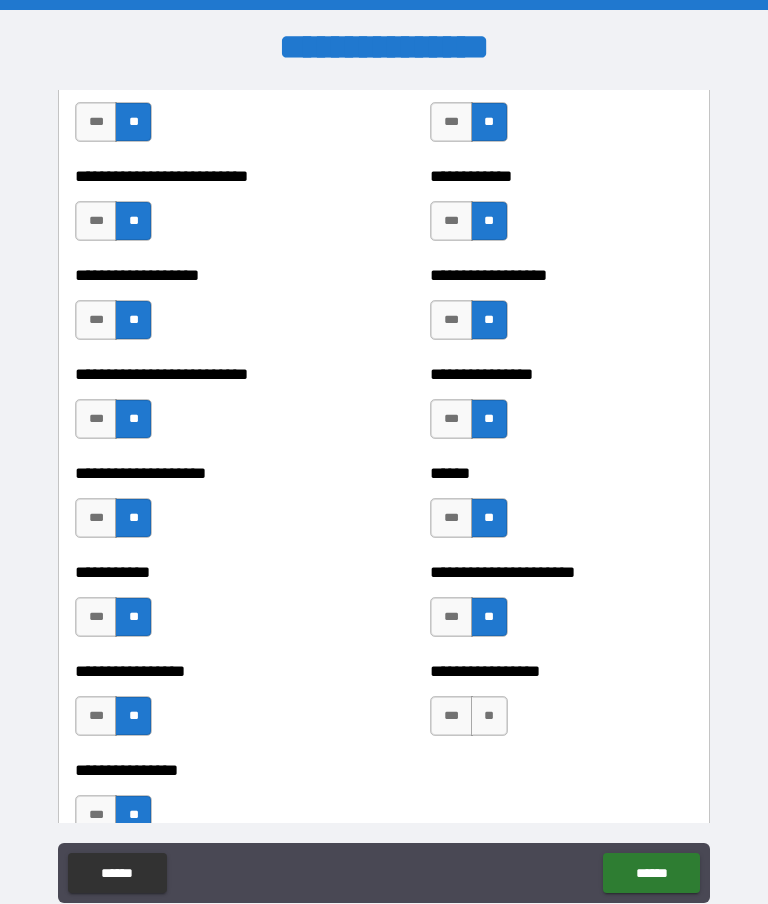 click on "**" at bounding box center (489, 716) 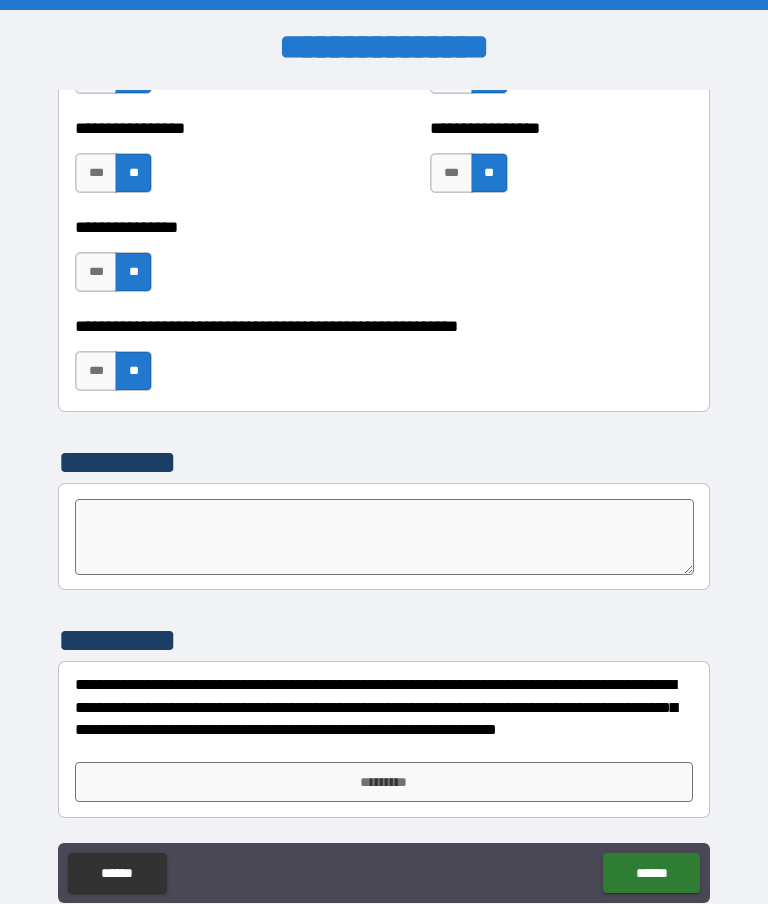 scroll, scrollTop: 6107, scrollLeft: 0, axis: vertical 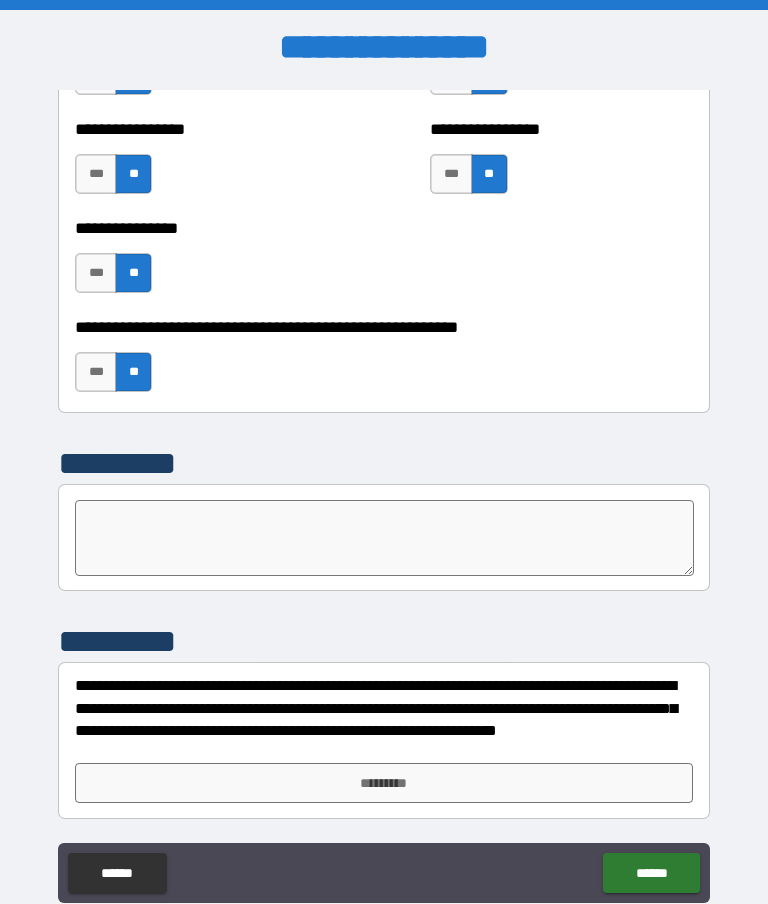 click on "*********" at bounding box center (384, 783) 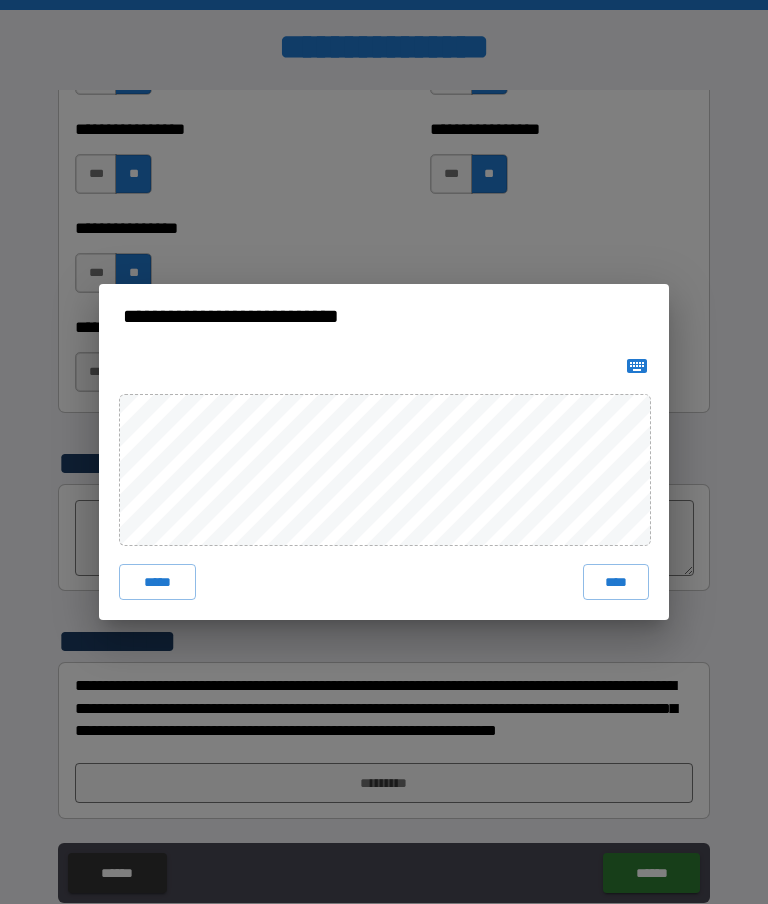 click on "****" at bounding box center [616, 582] 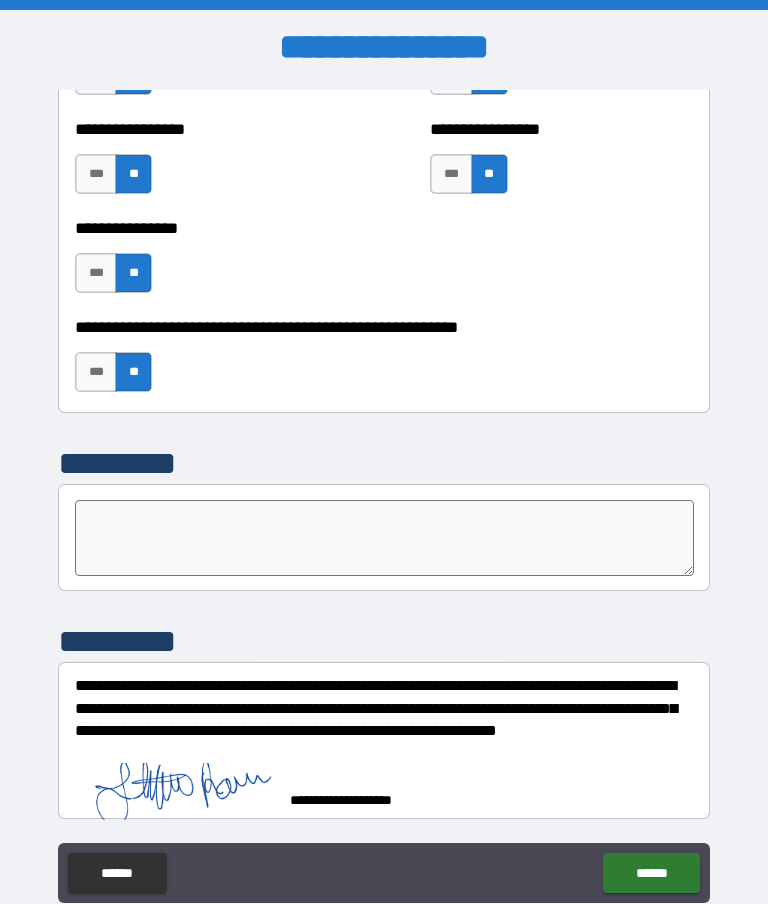 scroll, scrollTop: 6098, scrollLeft: 0, axis: vertical 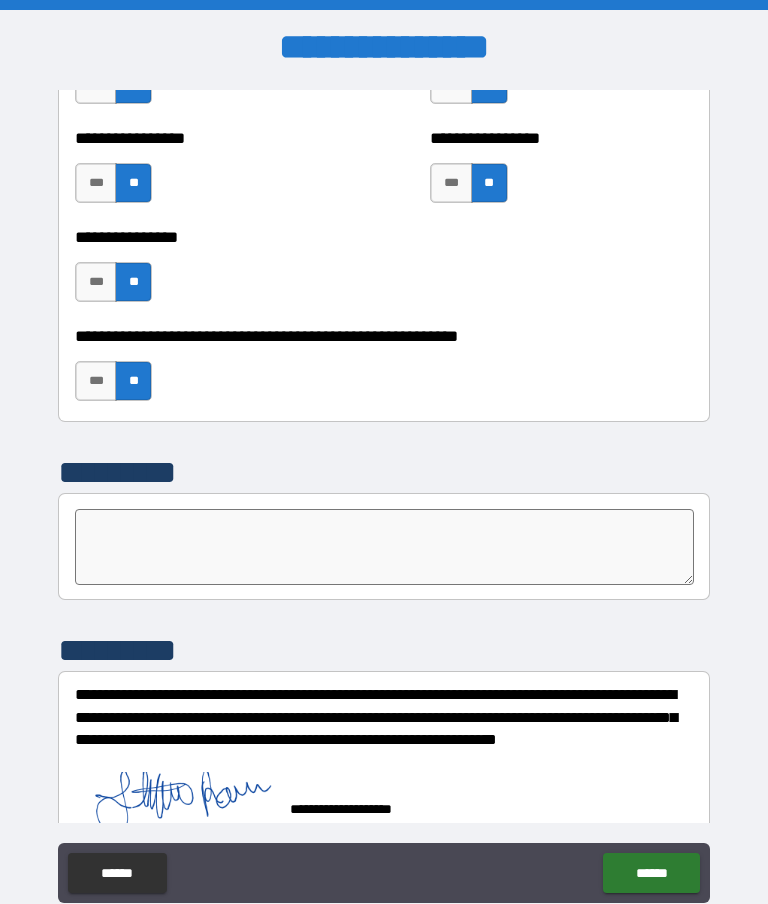 click on "******" at bounding box center (651, 873) 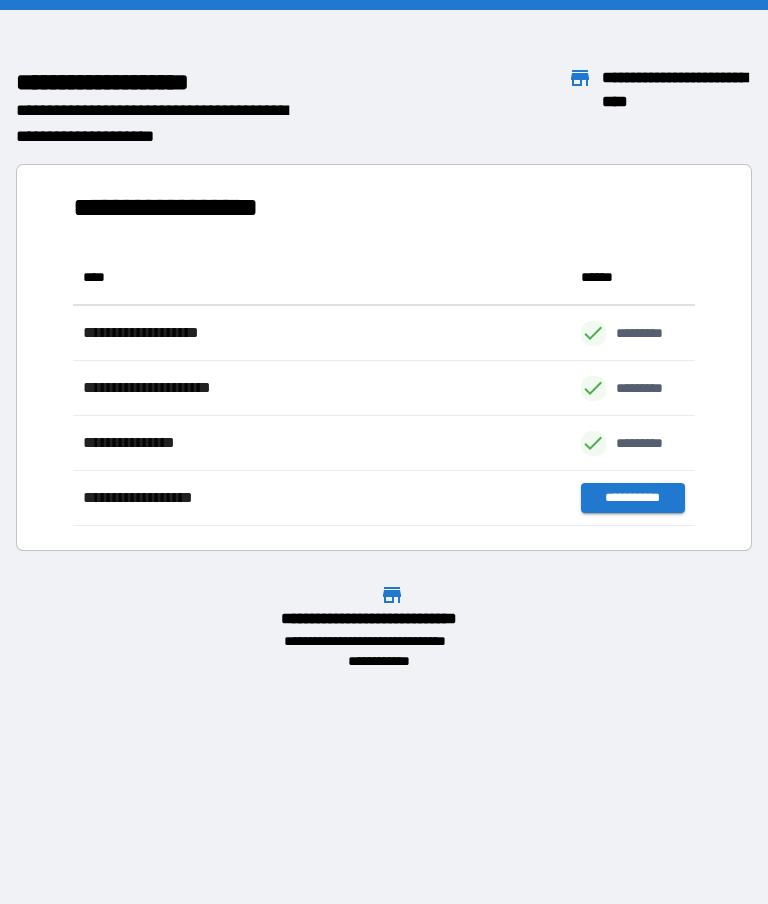 scroll, scrollTop: 276, scrollLeft: 622, axis: both 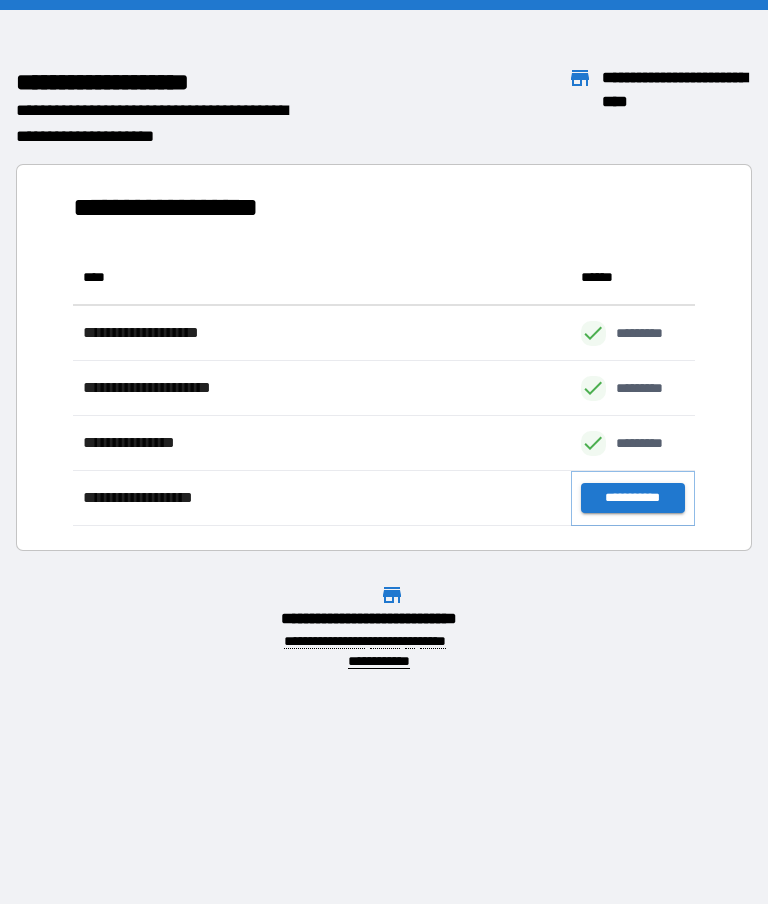 click on "**********" at bounding box center (633, 498) 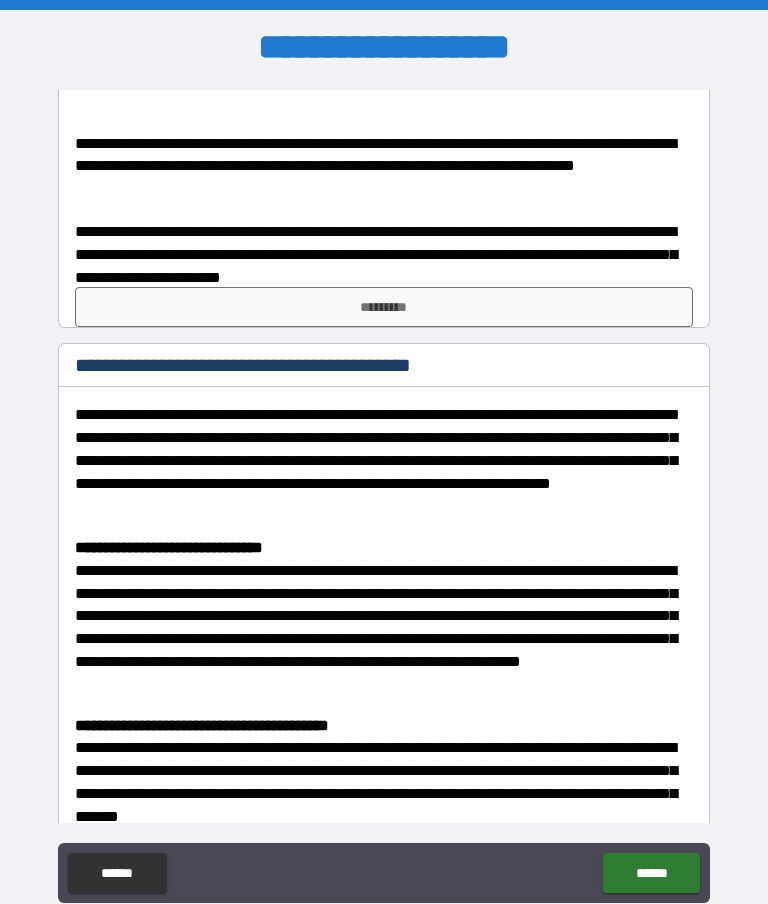 scroll, scrollTop: 651, scrollLeft: 0, axis: vertical 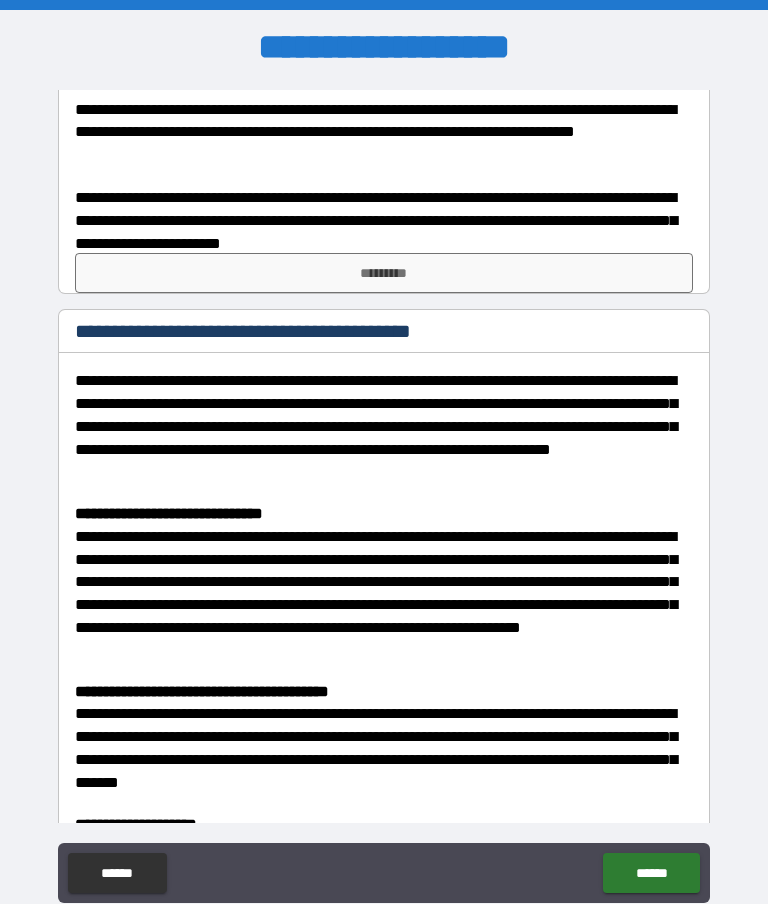type on "**********" 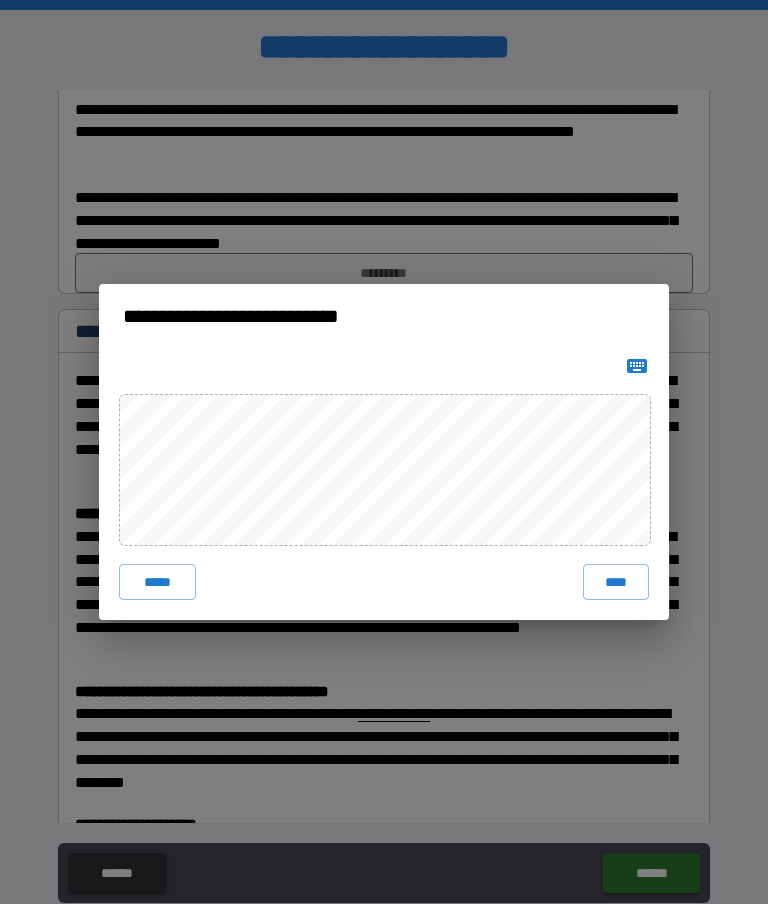 click on "****" at bounding box center [616, 582] 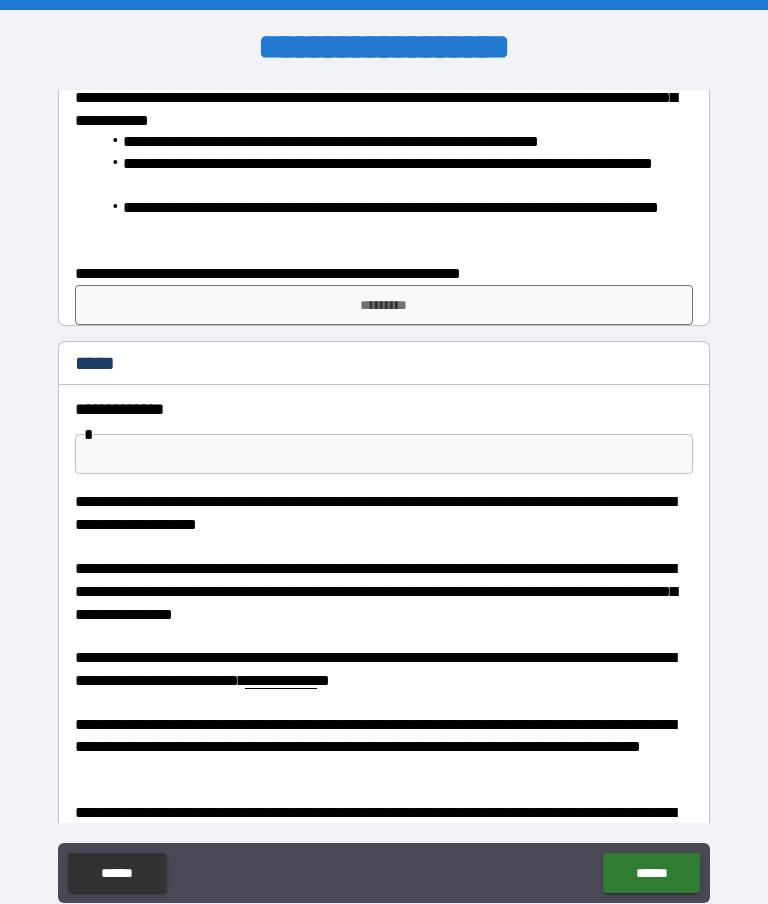 scroll, scrollTop: 1525, scrollLeft: 0, axis: vertical 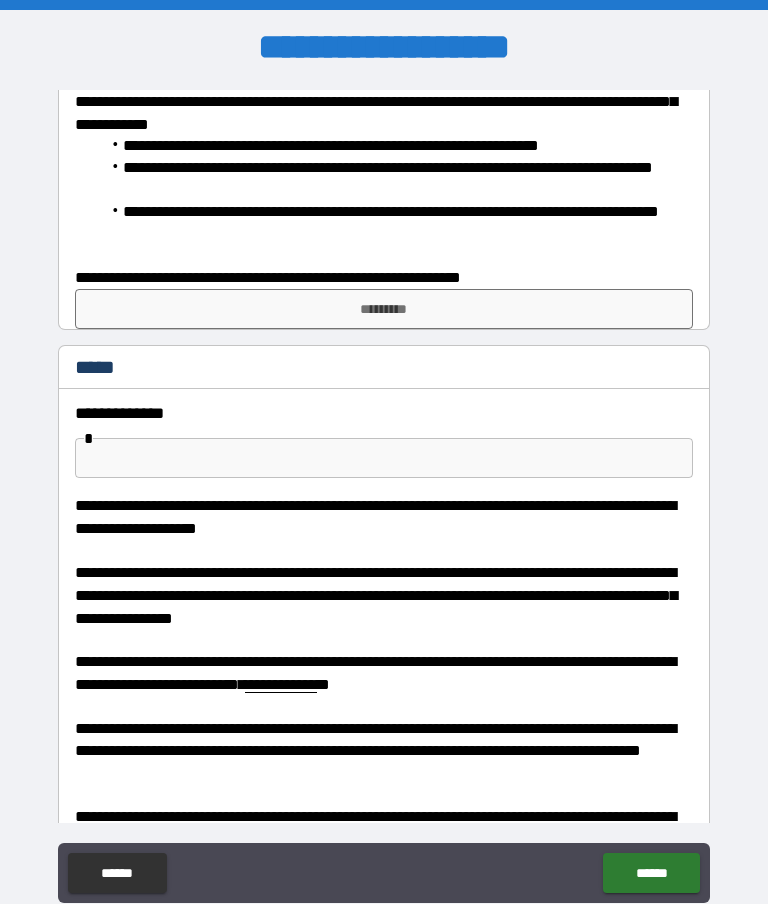 click on "*********" at bounding box center (384, 309) 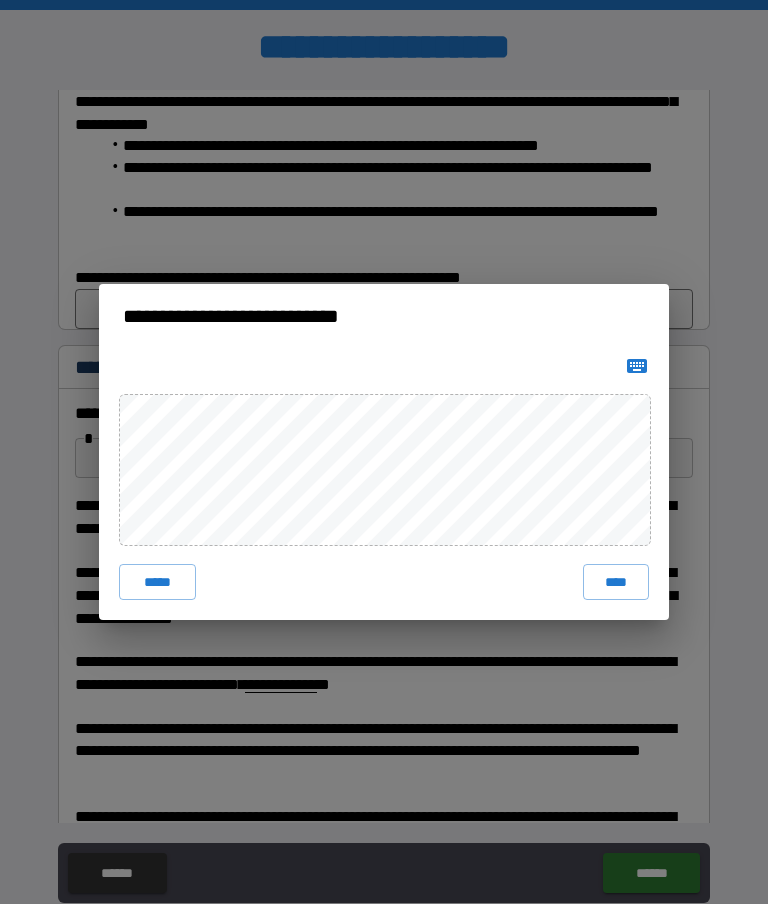 click on "****" at bounding box center (616, 582) 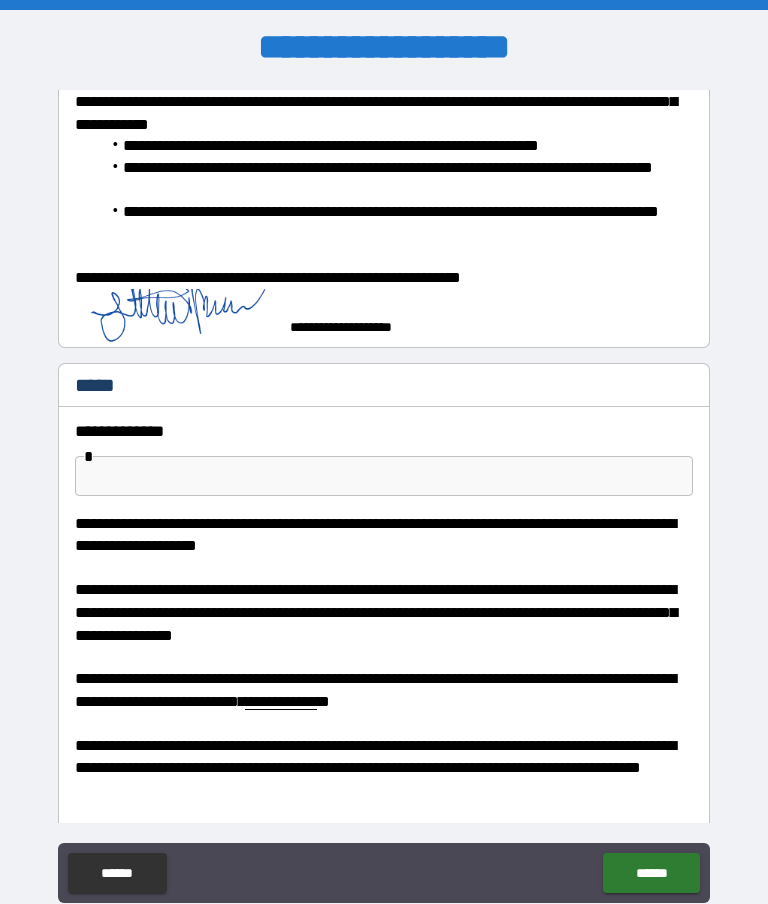 click at bounding box center [384, 476] 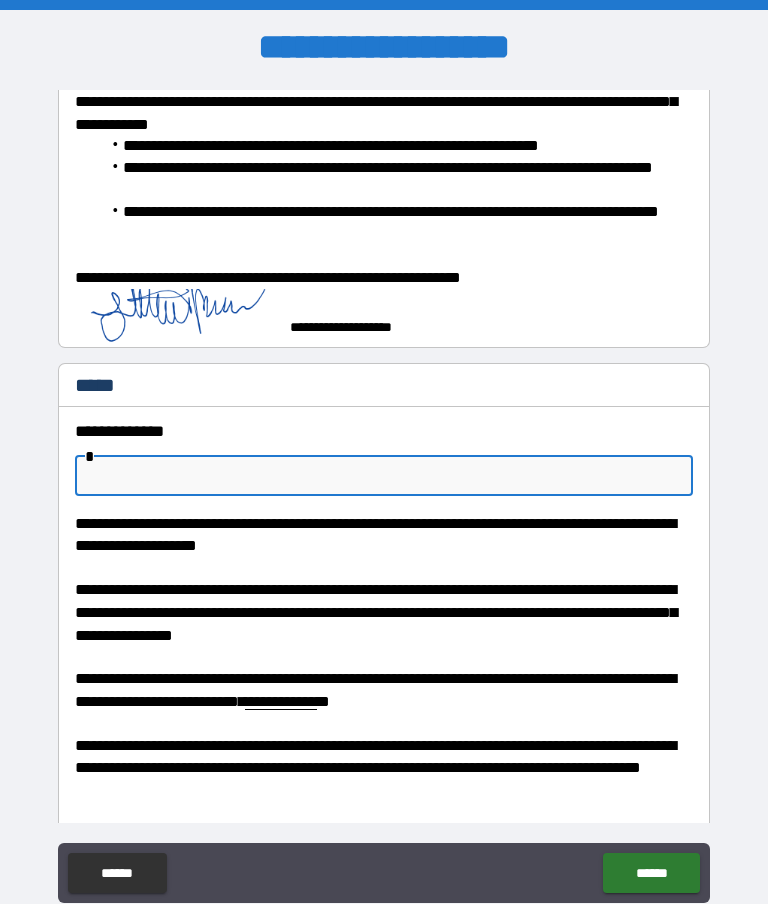 click at bounding box center [384, 476] 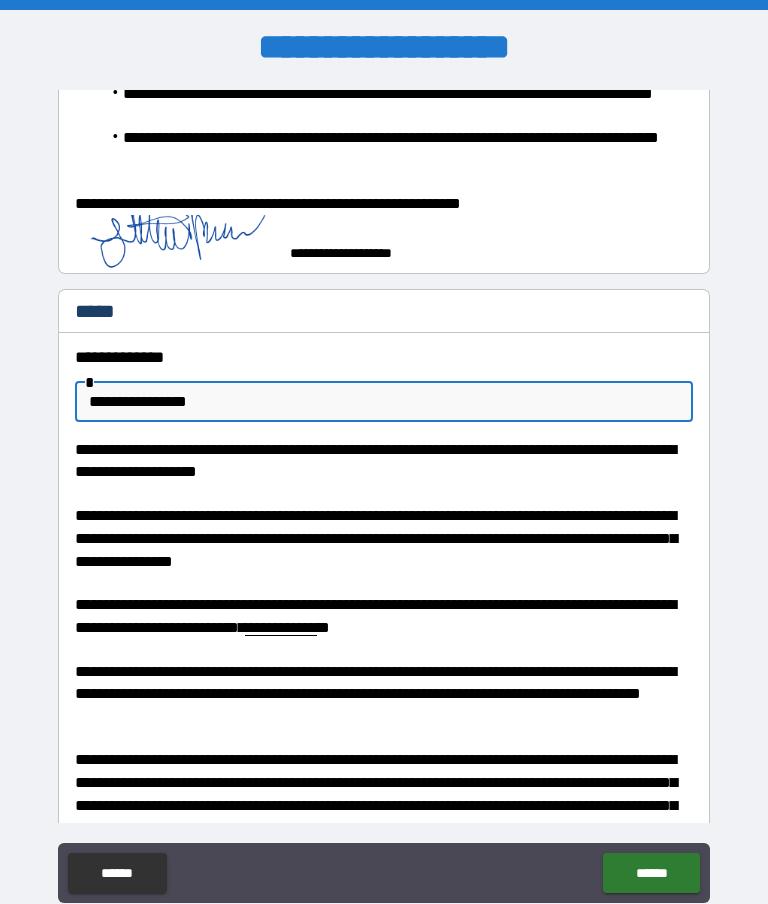 scroll, scrollTop: 1605, scrollLeft: 0, axis: vertical 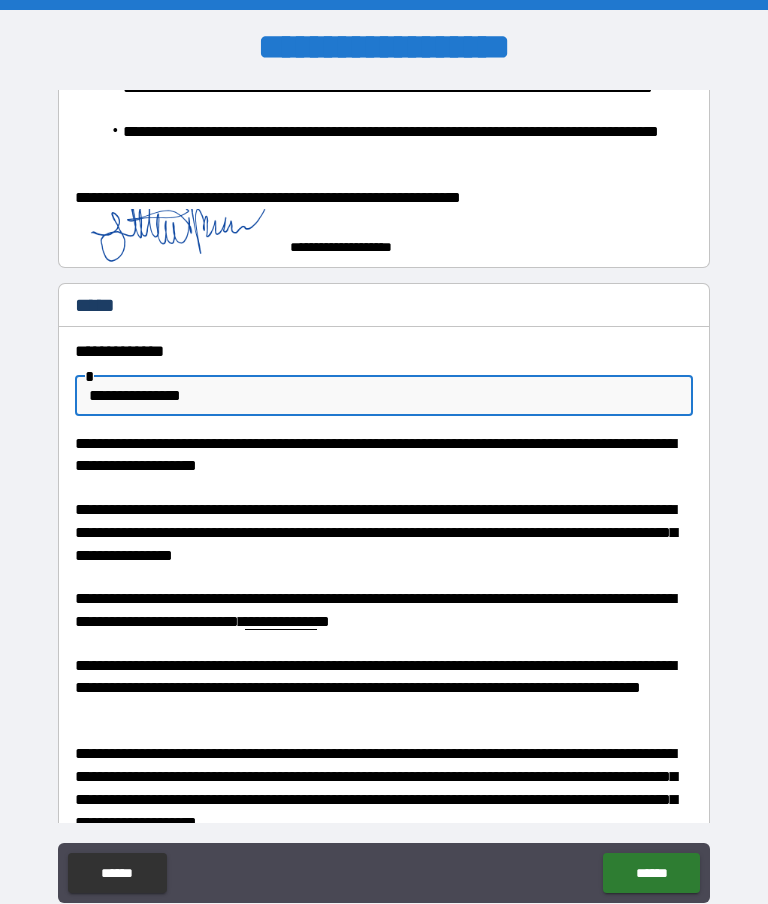 type on "**********" 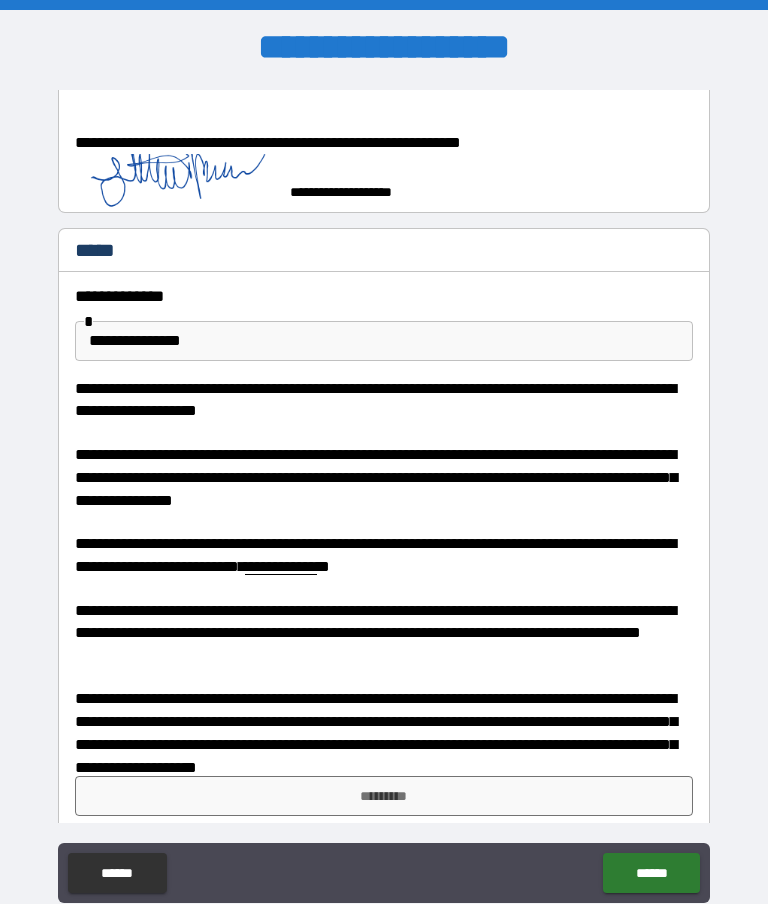 scroll, scrollTop: 1659, scrollLeft: 0, axis: vertical 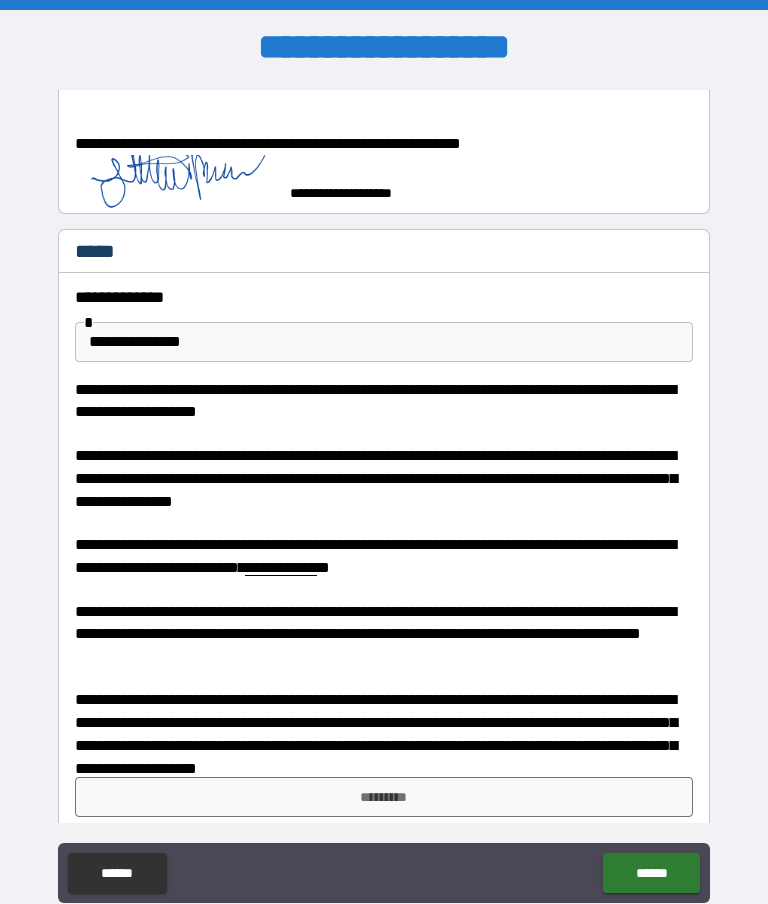 click on "*********" at bounding box center [384, 797] 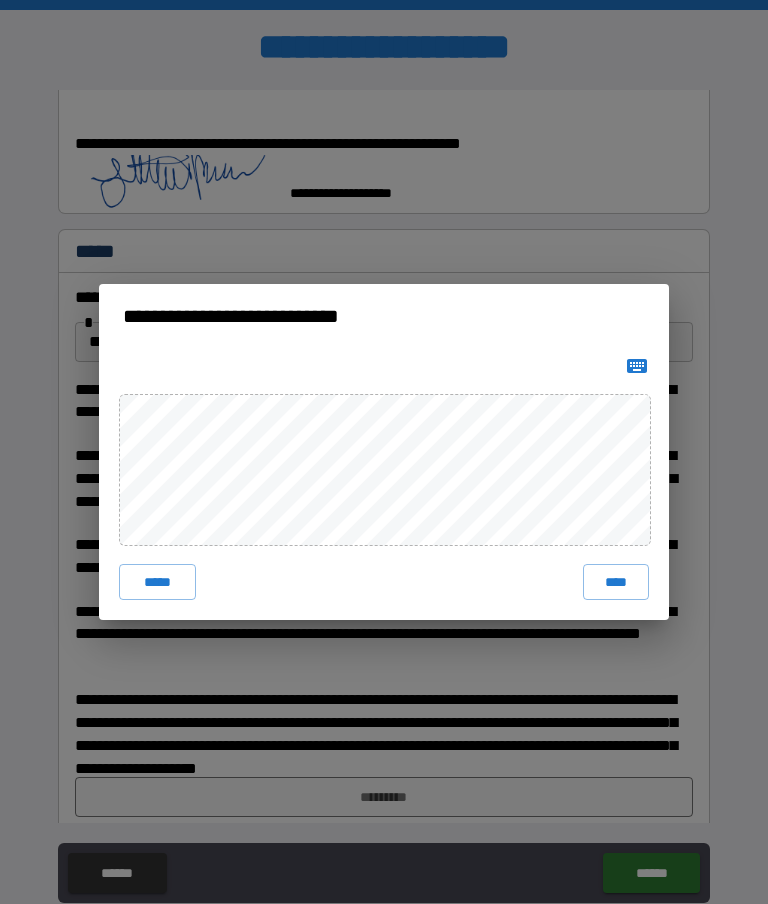 click on "****" at bounding box center [616, 582] 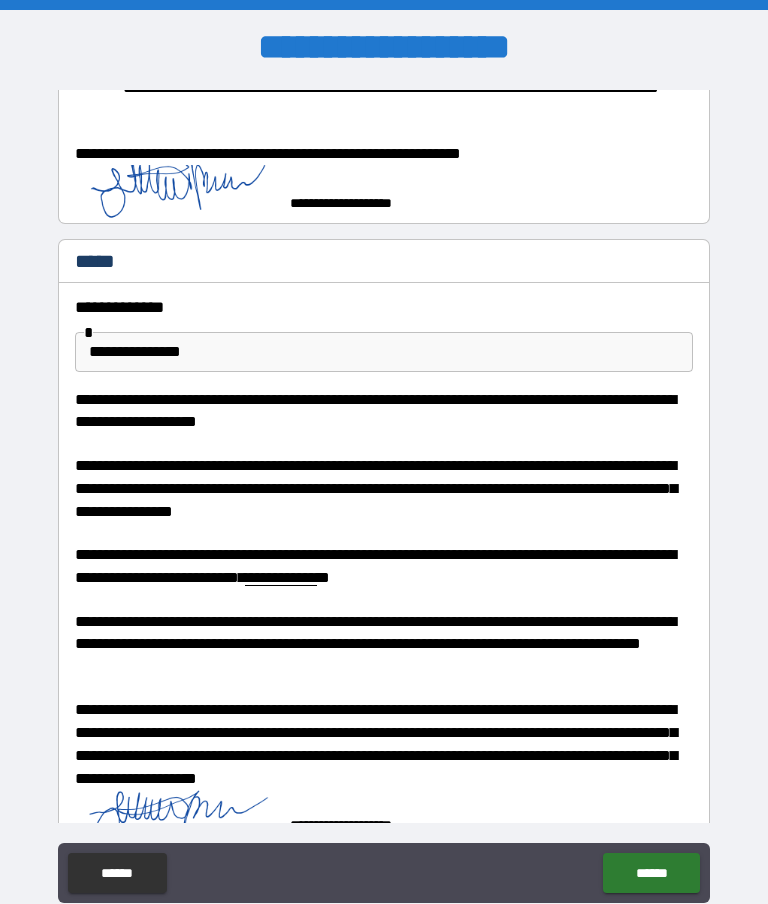 click on "******" at bounding box center (651, 873) 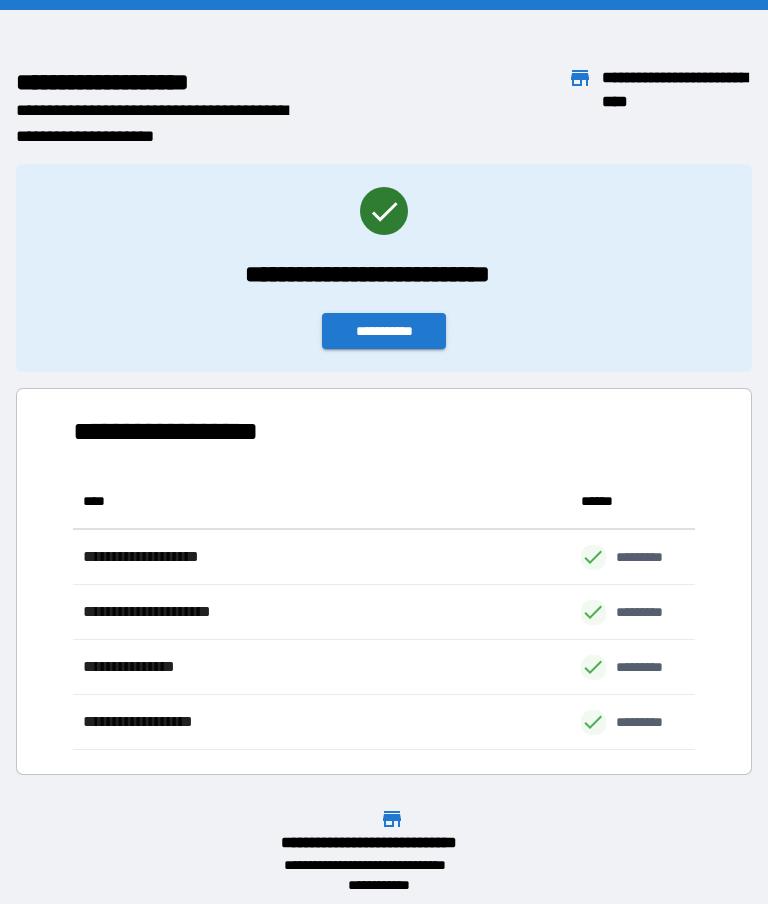 scroll, scrollTop: 276, scrollLeft: 622, axis: both 